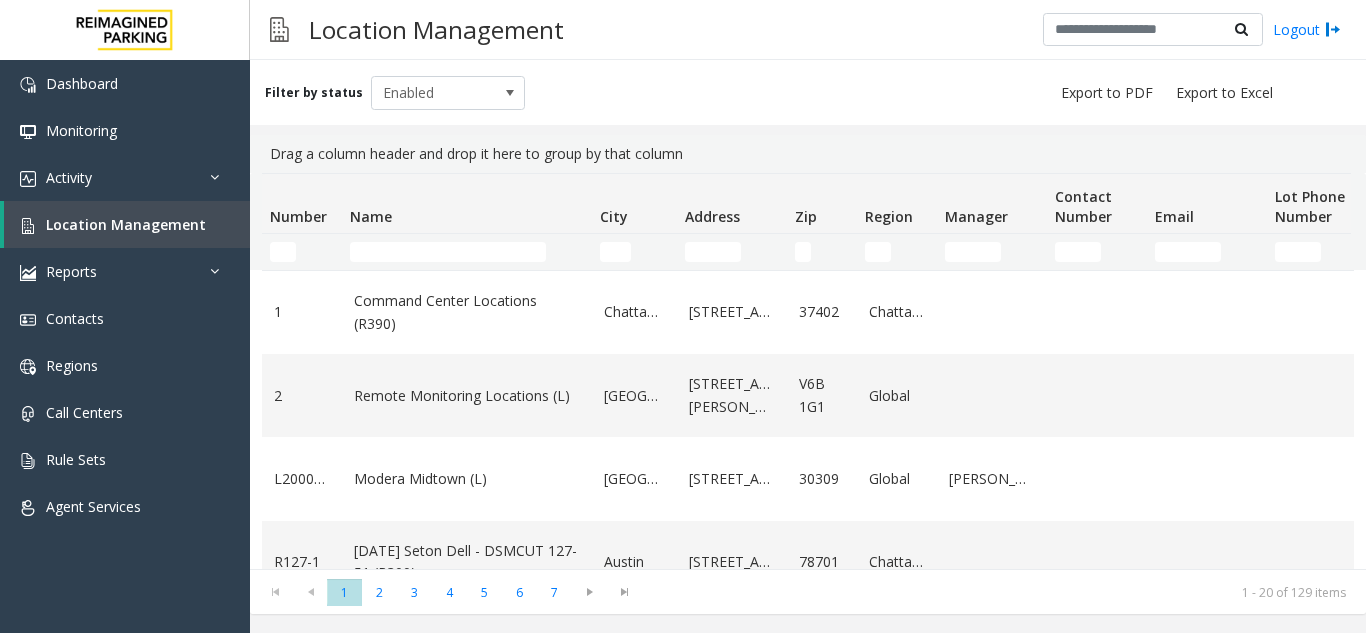 scroll, scrollTop: 0, scrollLeft: 0, axis: both 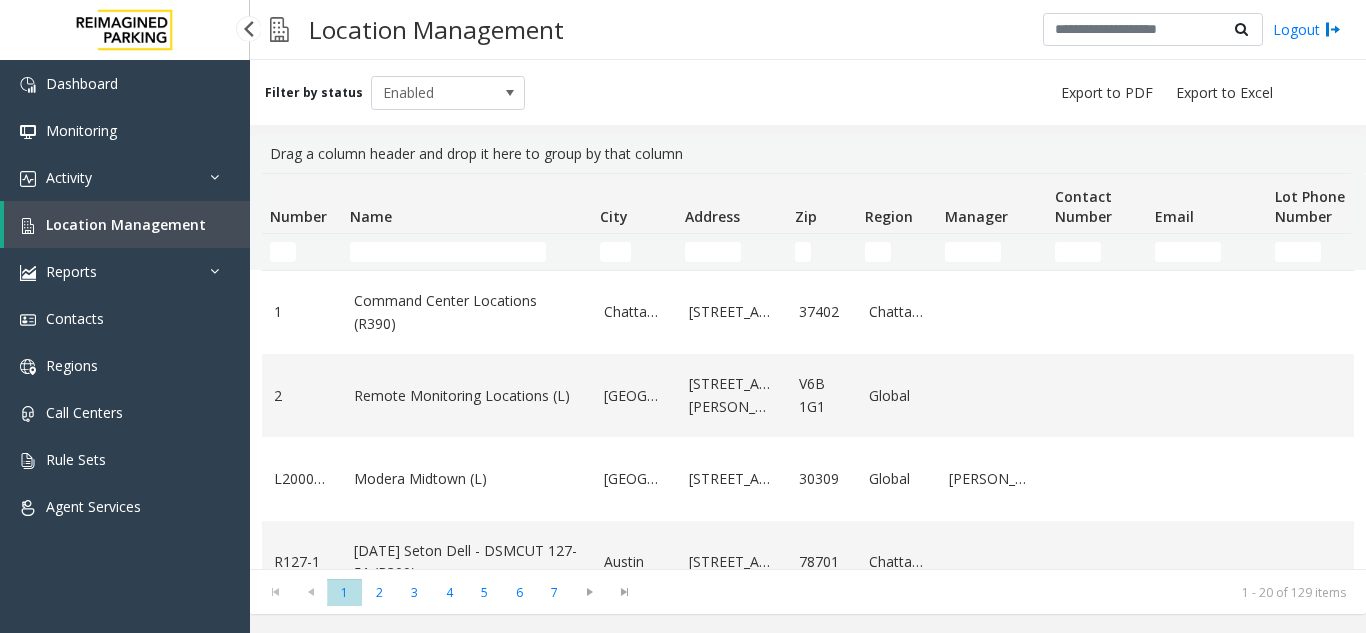 click on "Location Management" at bounding box center (126, 224) 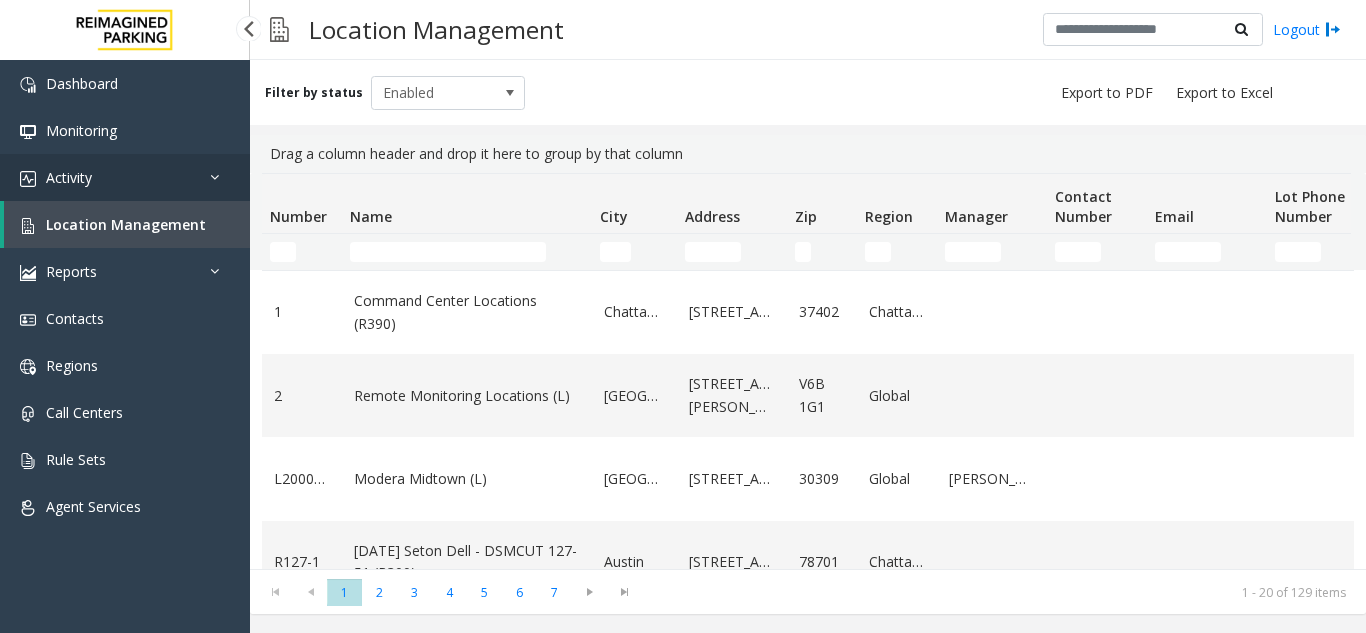 click on "Activity" at bounding box center (125, 177) 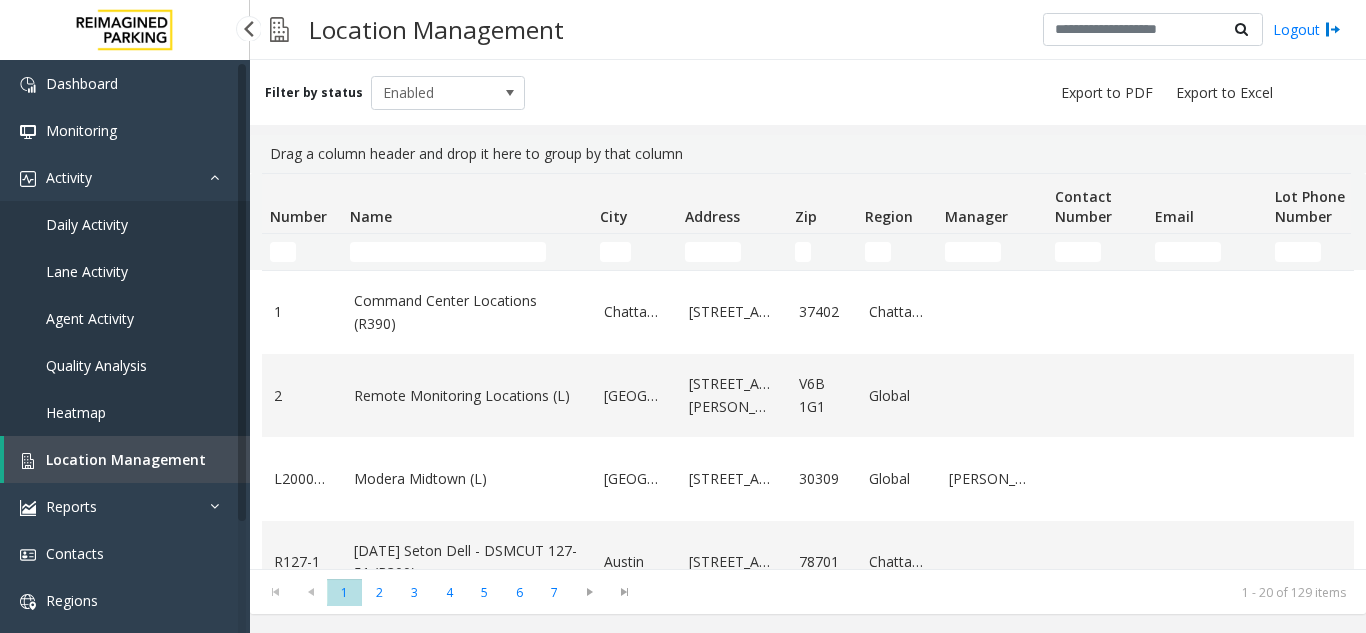 click on "Daily Activity" at bounding box center (125, 224) 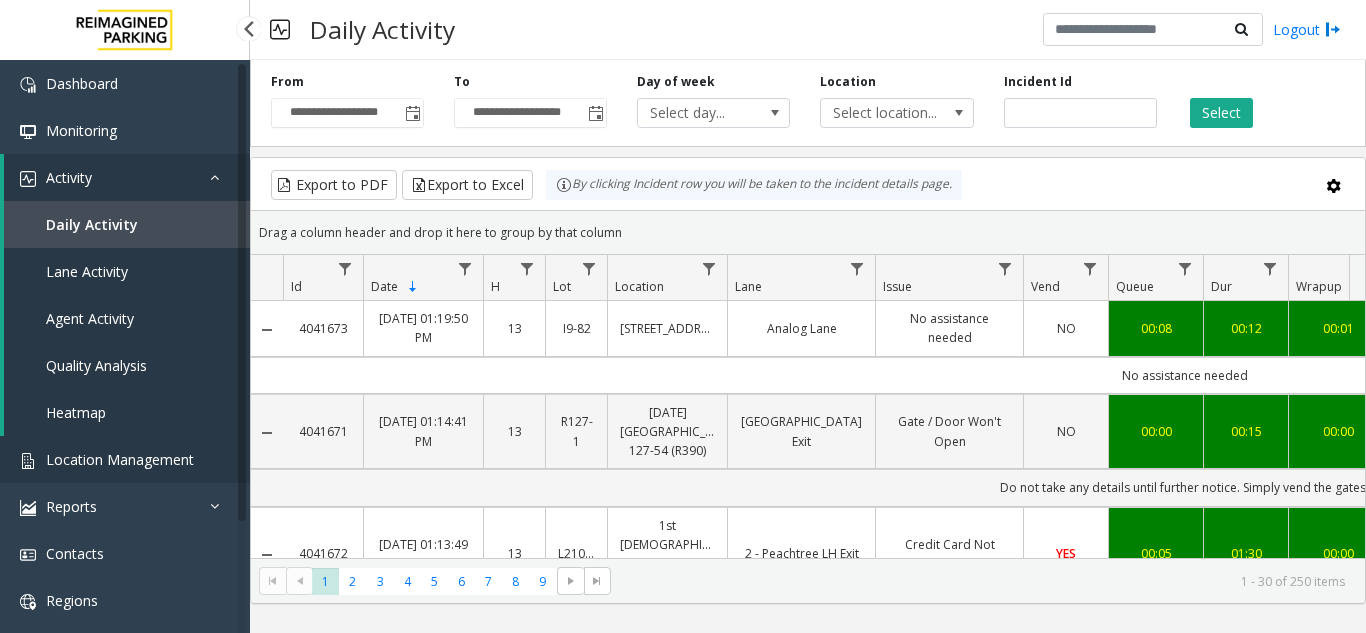 click on "Location Management" at bounding box center (125, 459) 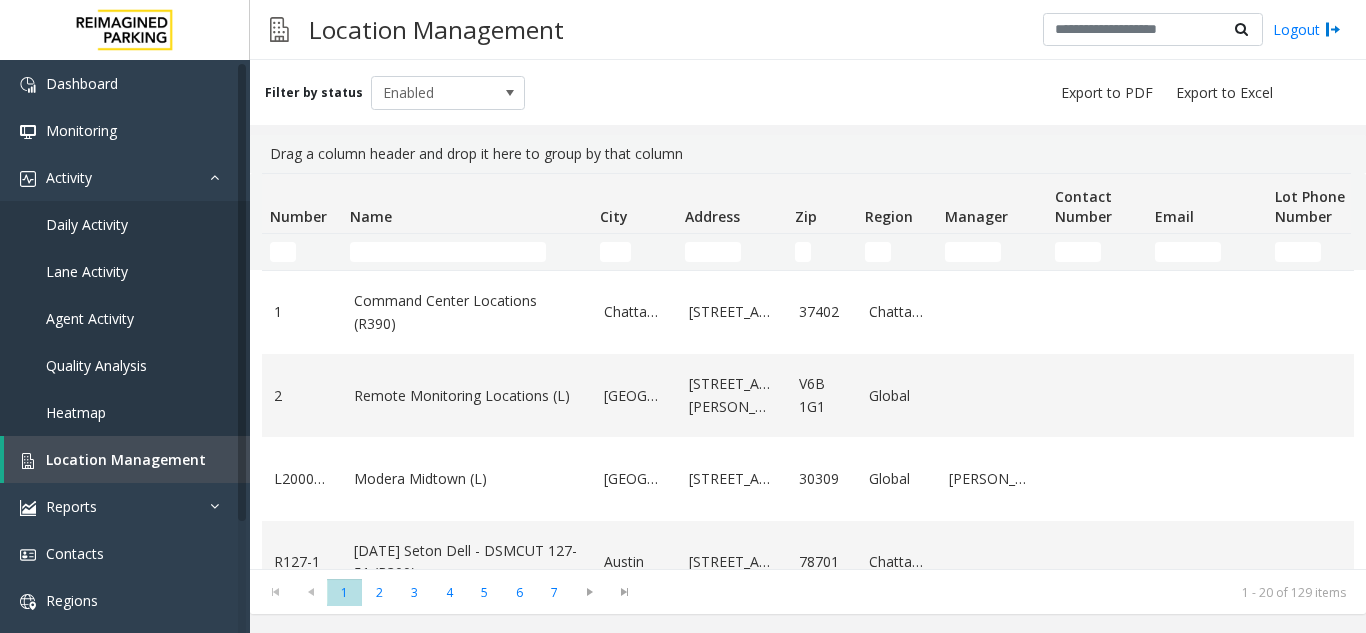 click 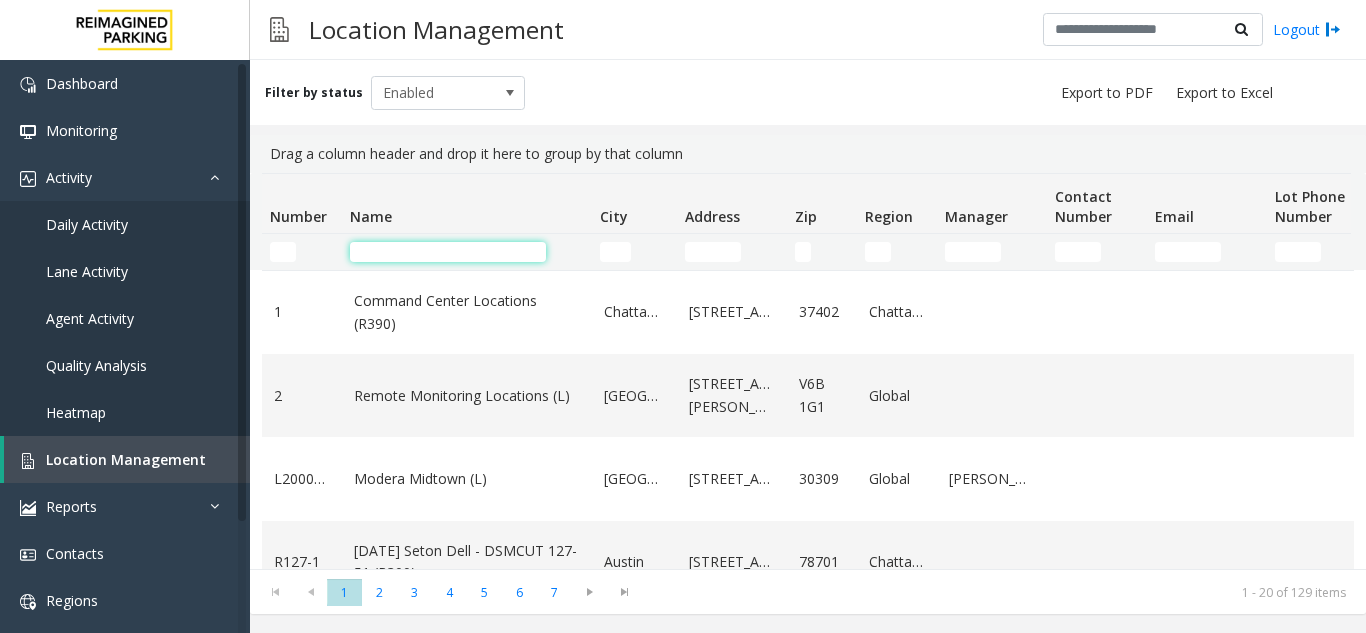 click 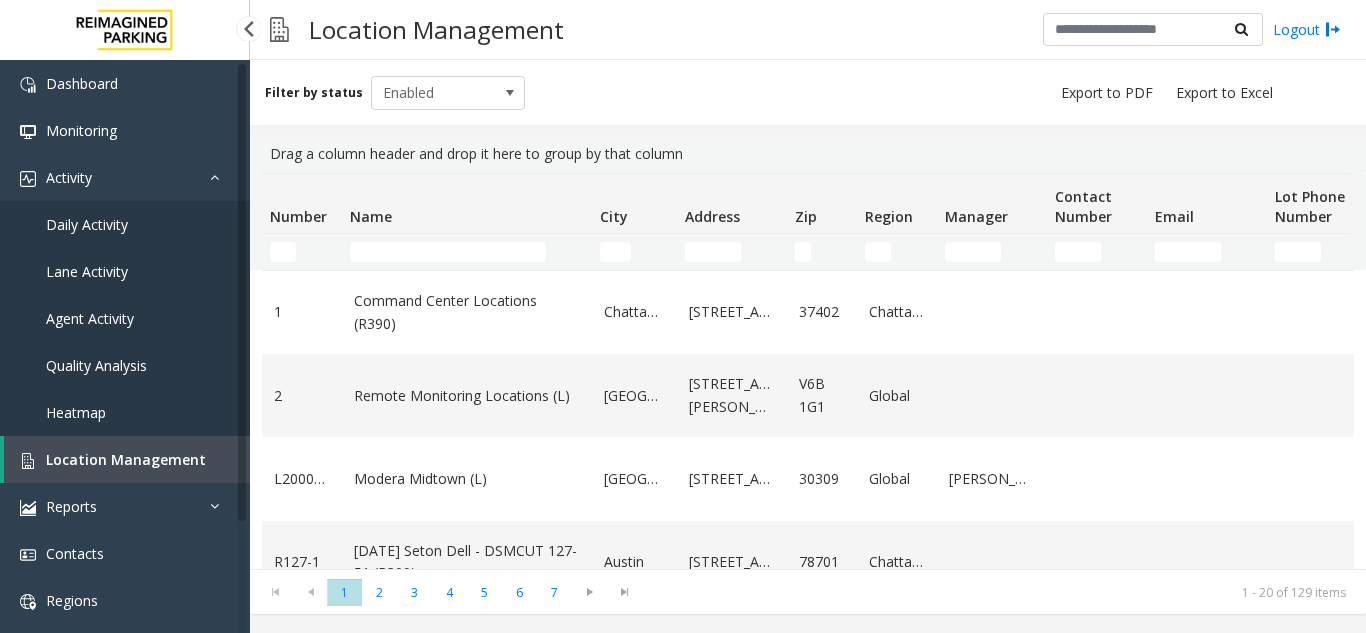click on "Daily Activity" at bounding box center [125, 224] 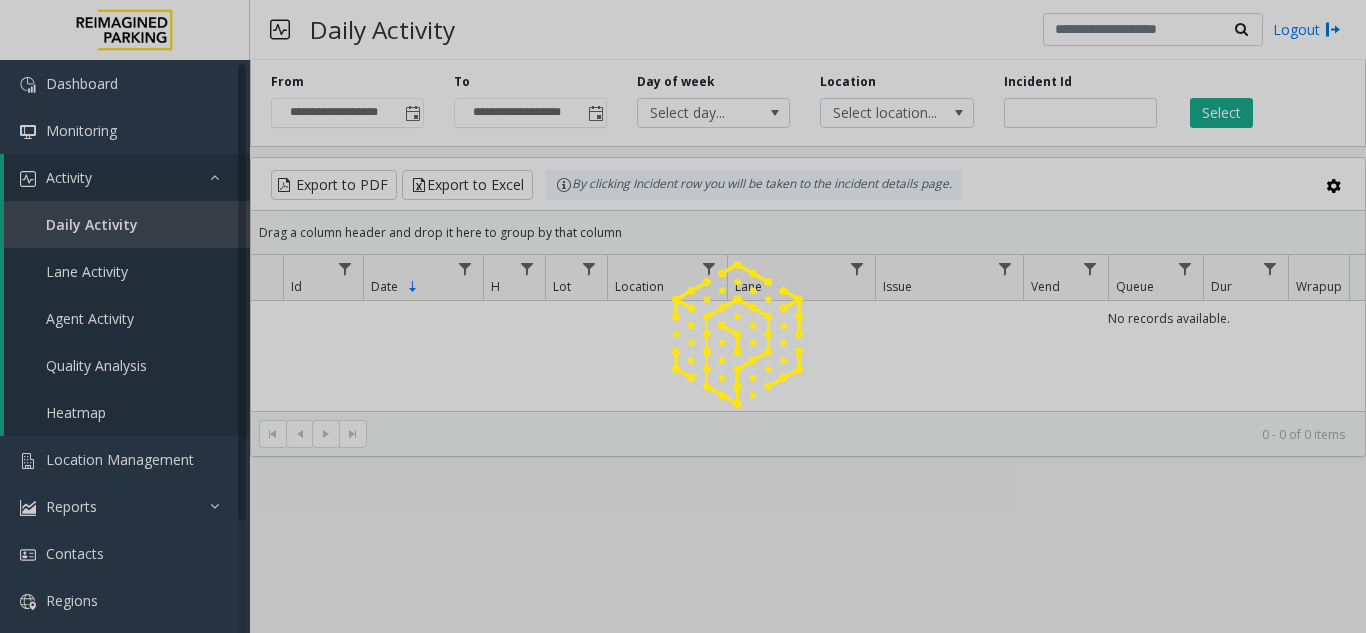 click 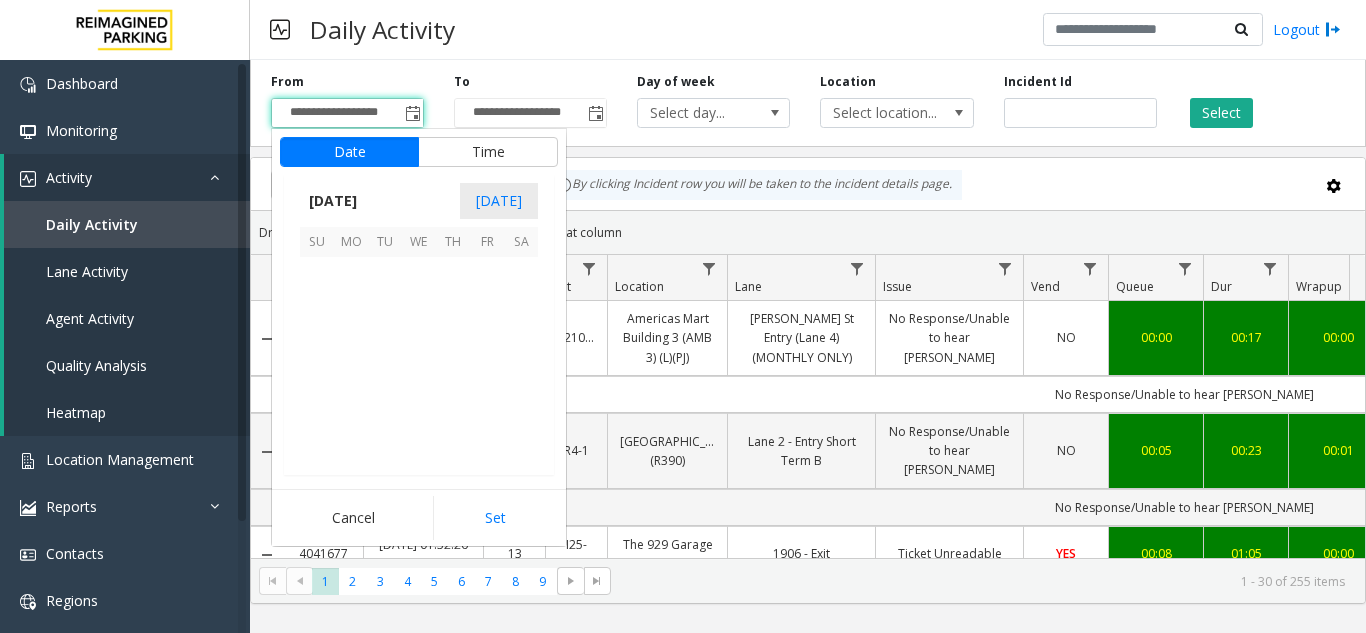 click 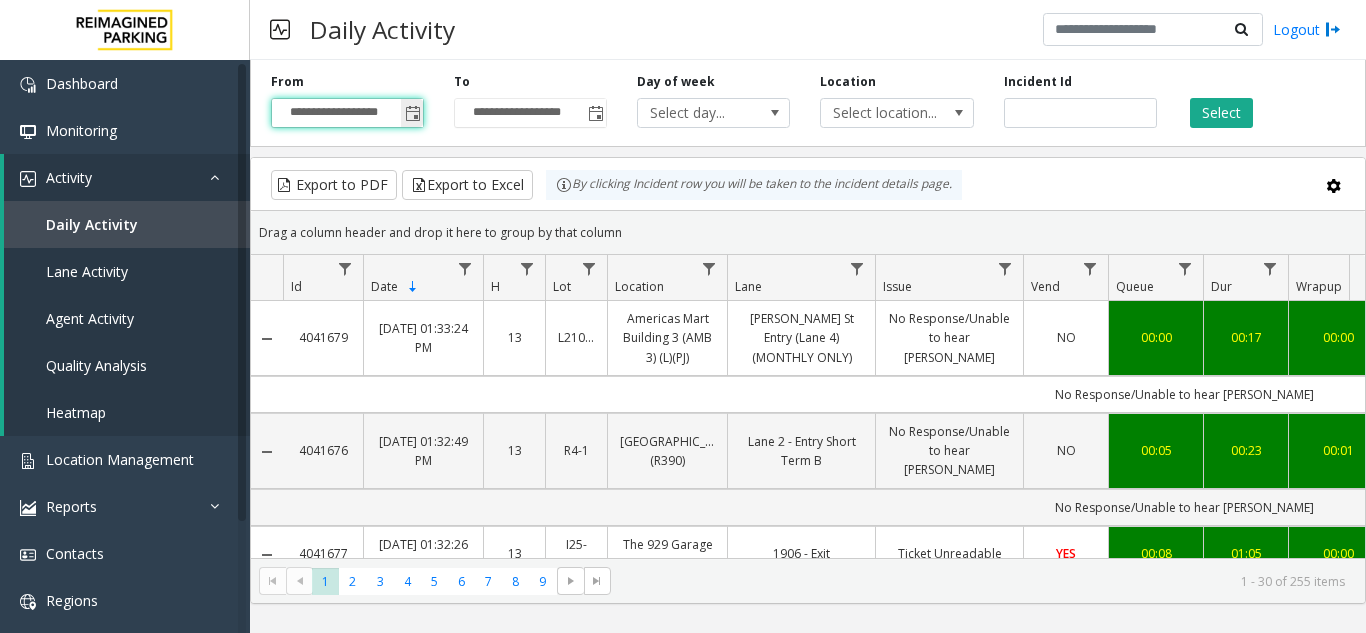 click 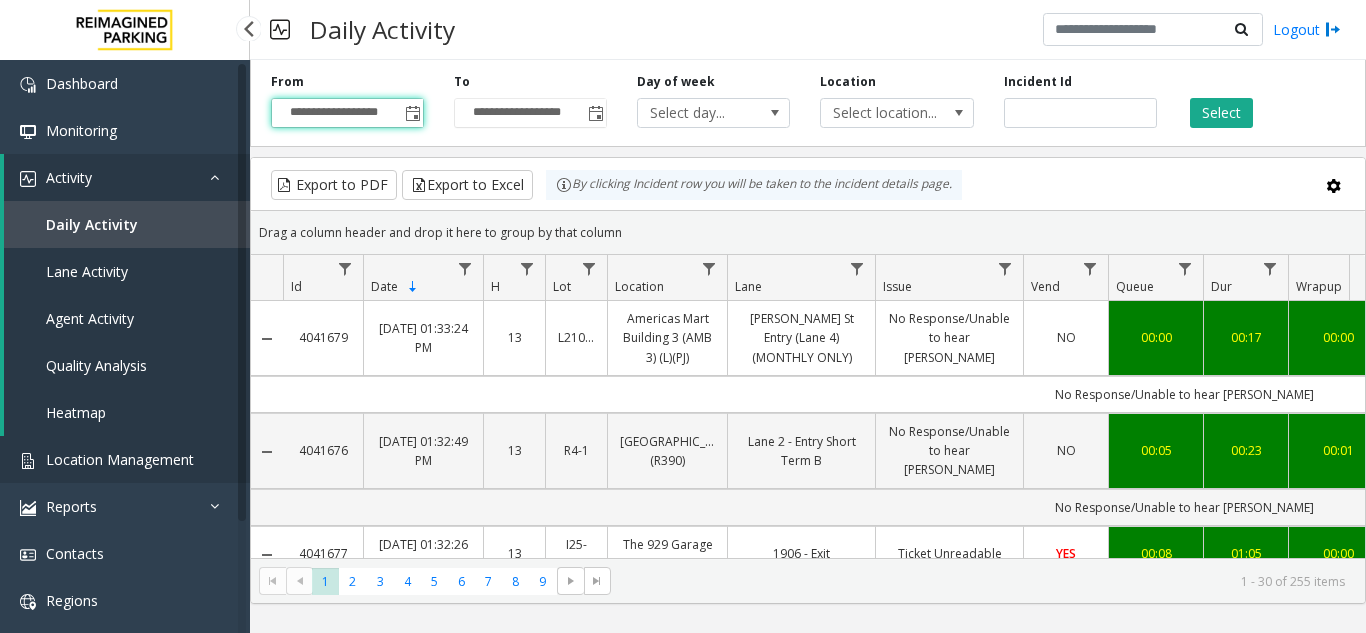 click on "Location Management" at bounding box center [120, 459] 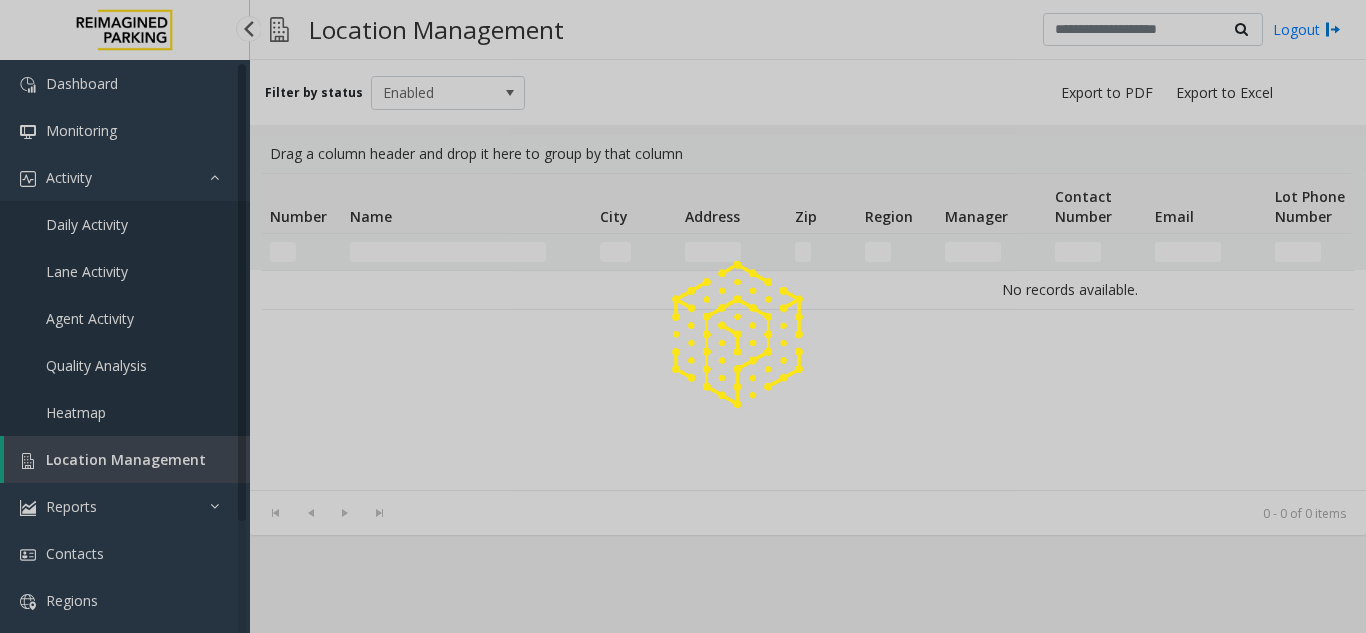 click 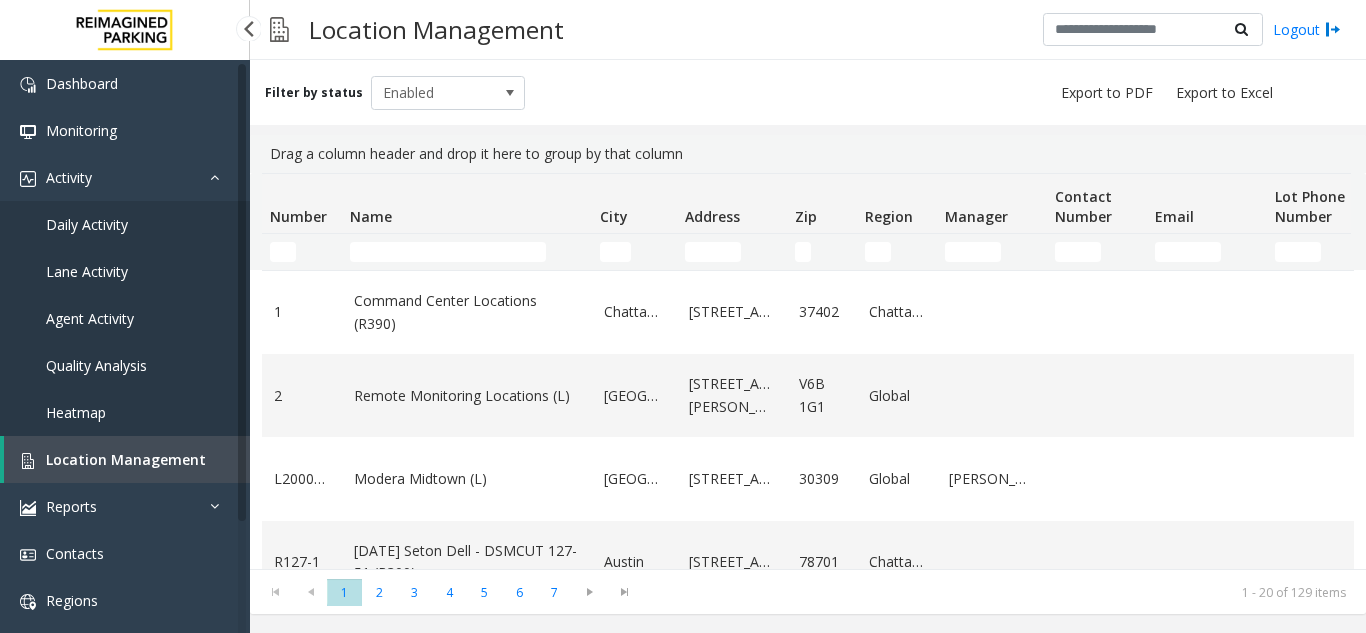 click on "Daily Activity" at bounding box center [125, 224] 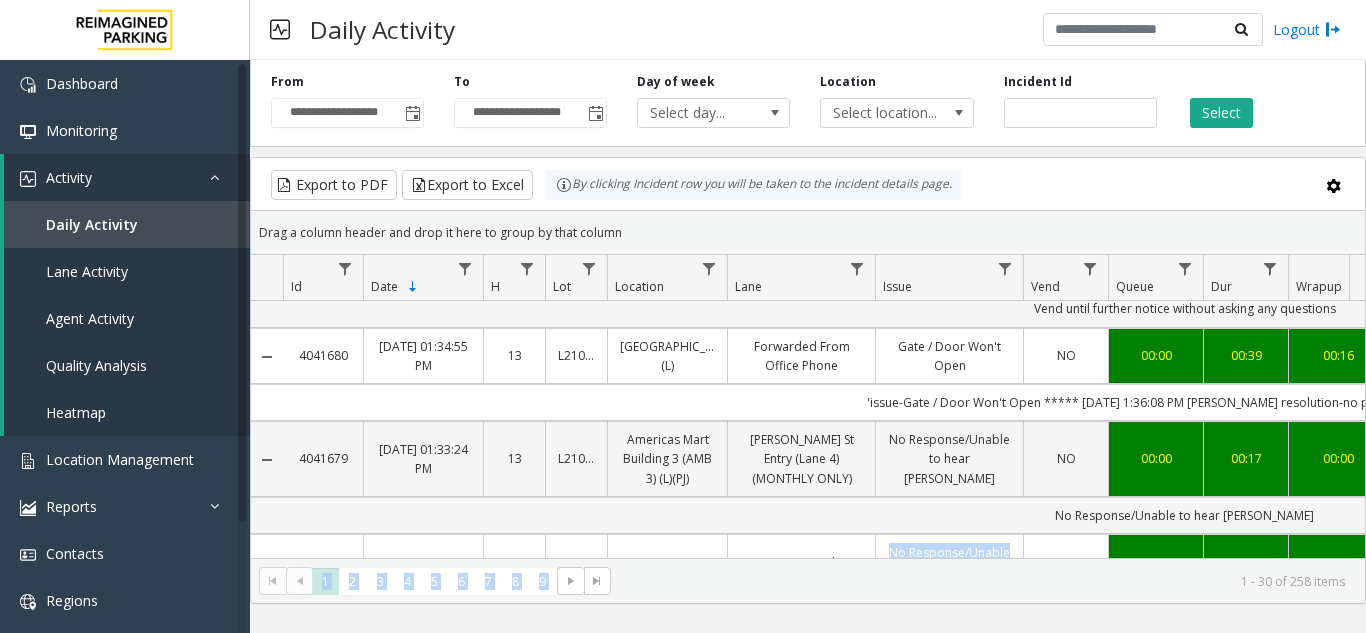 drag, startPoint x: 722, startPoint y: 566, endPoint x: 867, endPoint y: 551, distance: 145.7738 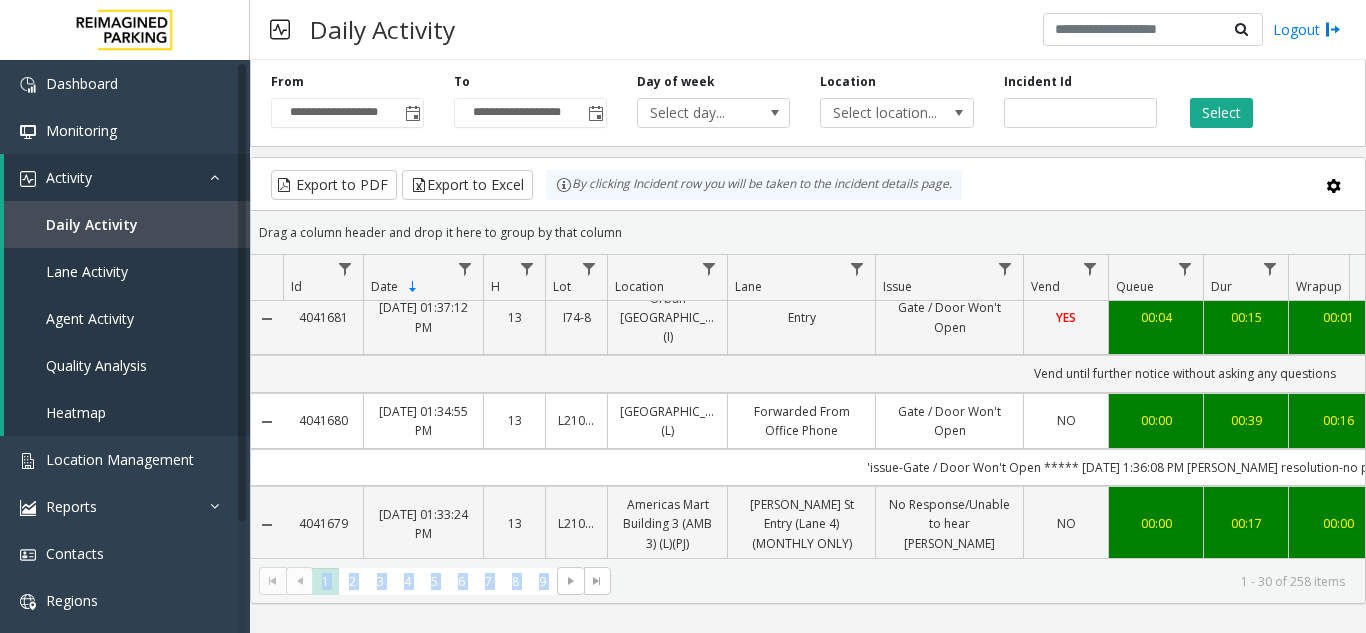 scroll, scrollTop: 0, scrollLeft: 0, axis: both 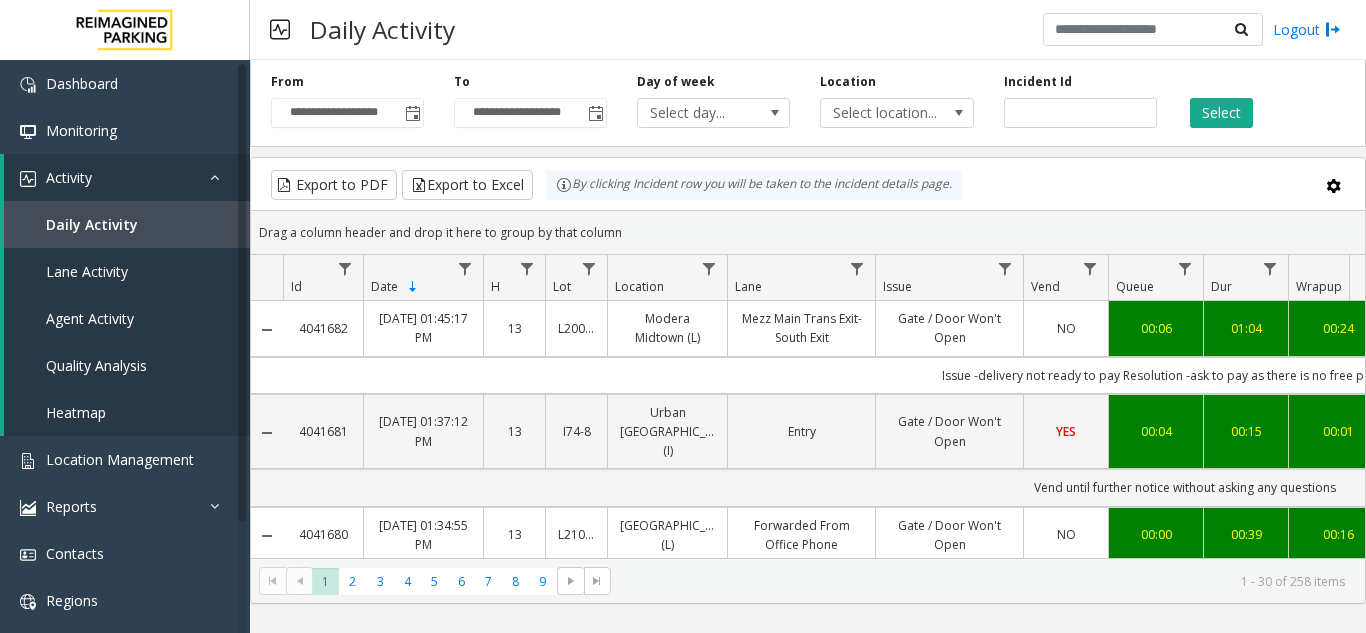 click on "Drag a column header and drop it here to group by that column" 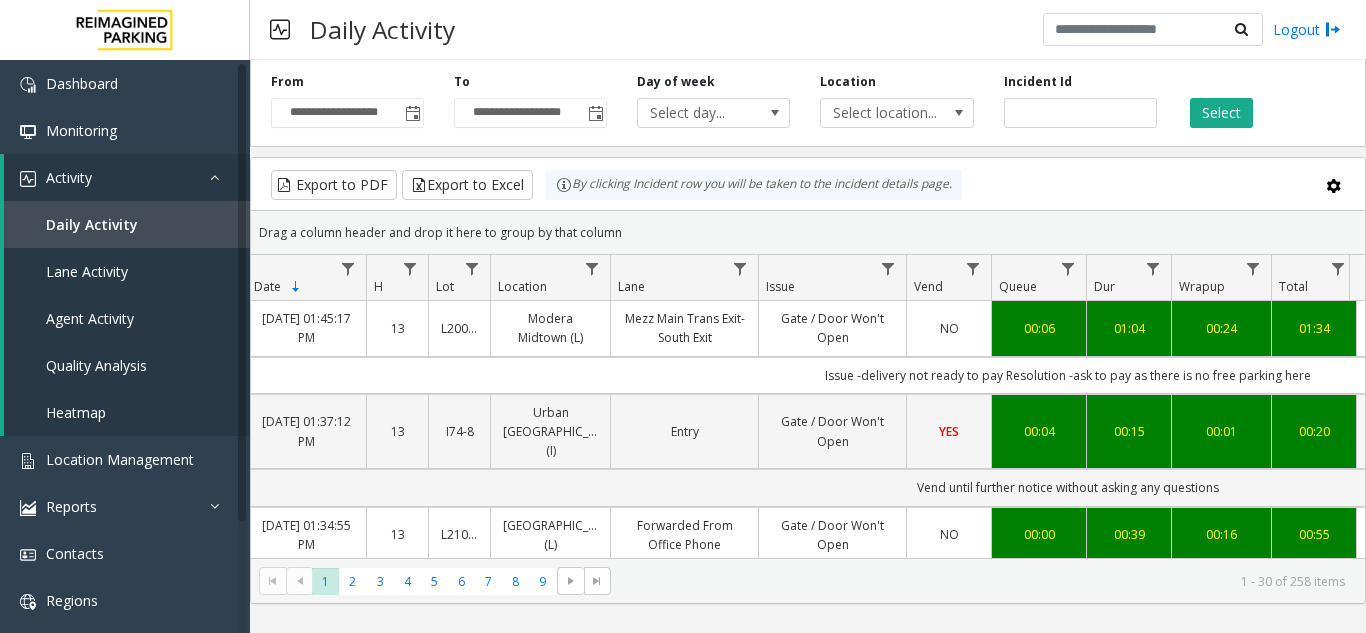 scroll, scrollTop: 0, scrollLeft: 206, axis: horizontal 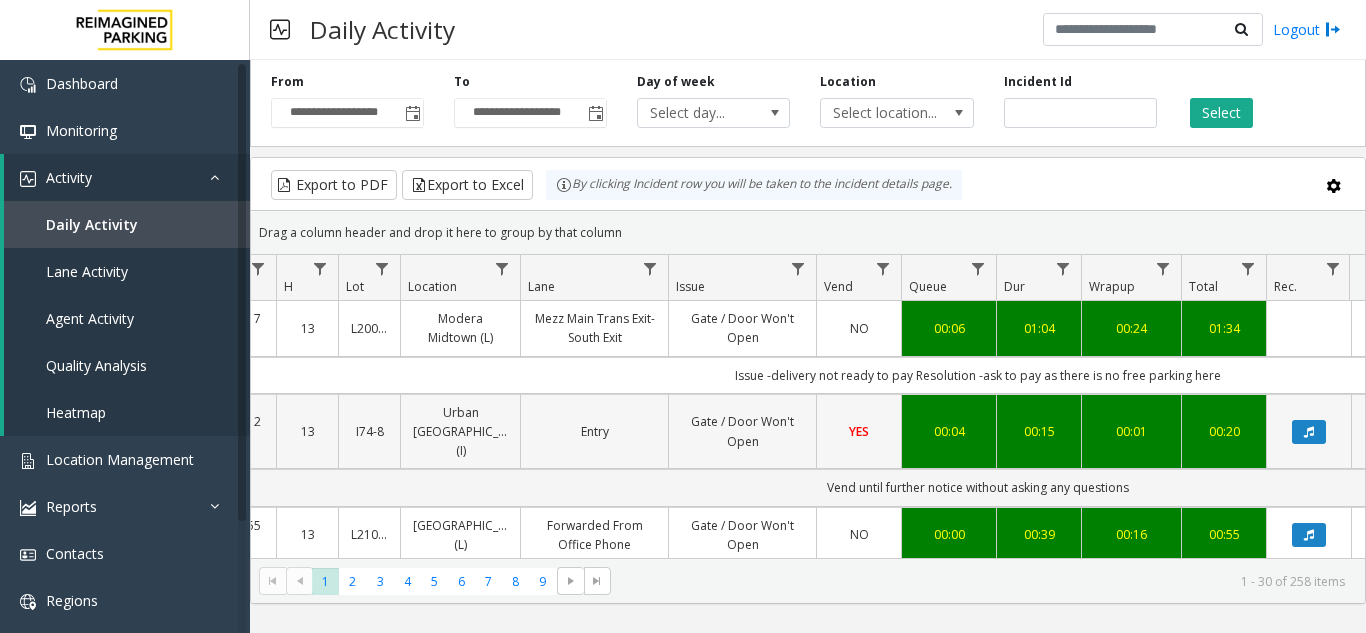 drag, startPoint x: 924, startPoint y: 558, endPoint x: 1265, endPoint y: 440, distance: 360.8393 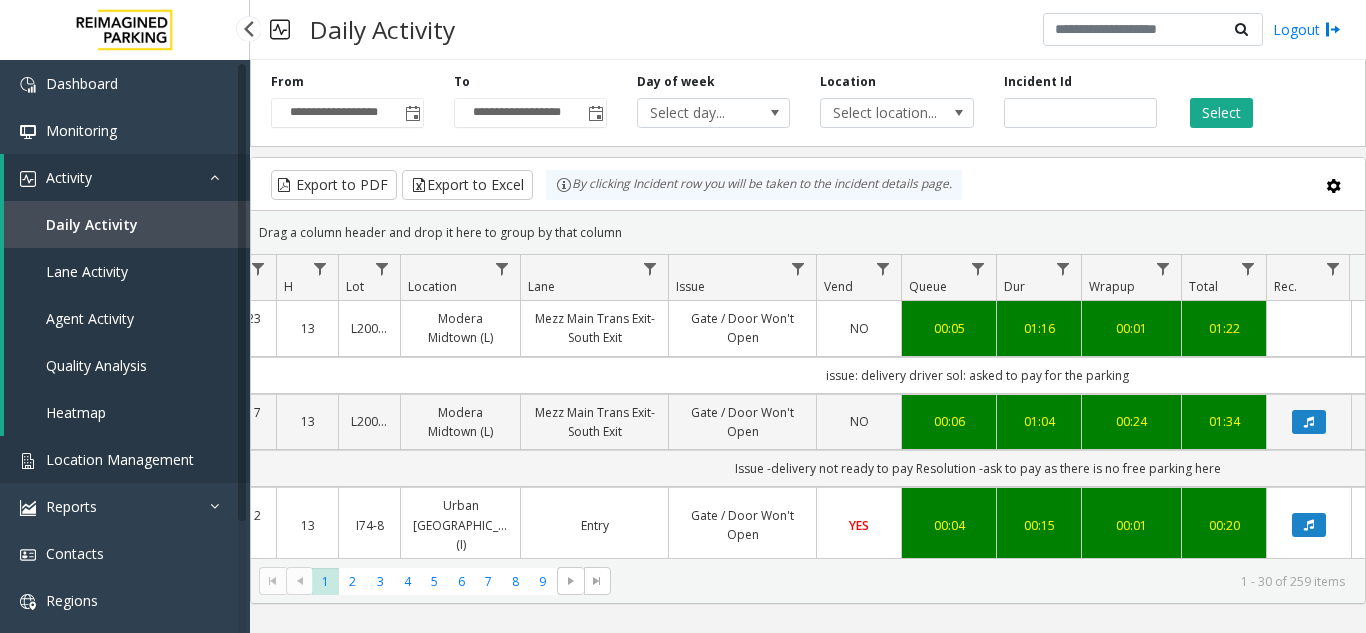 click on "Location Management" at bounding box center [120, 459] 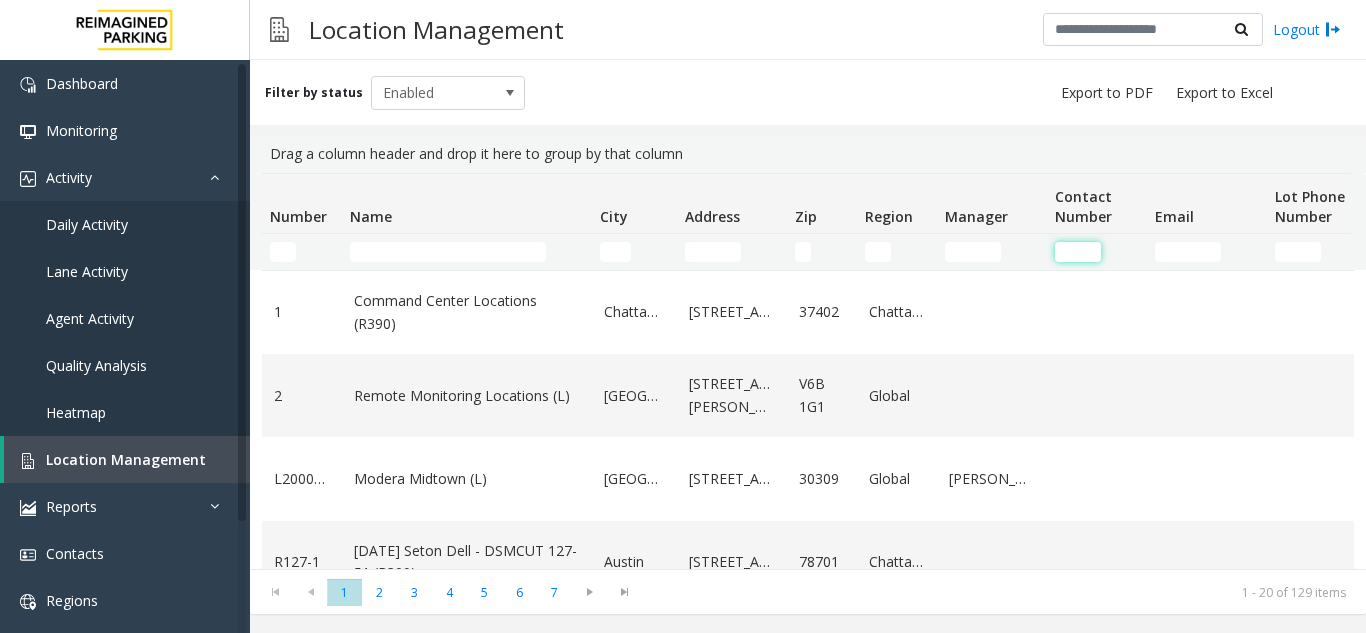 click 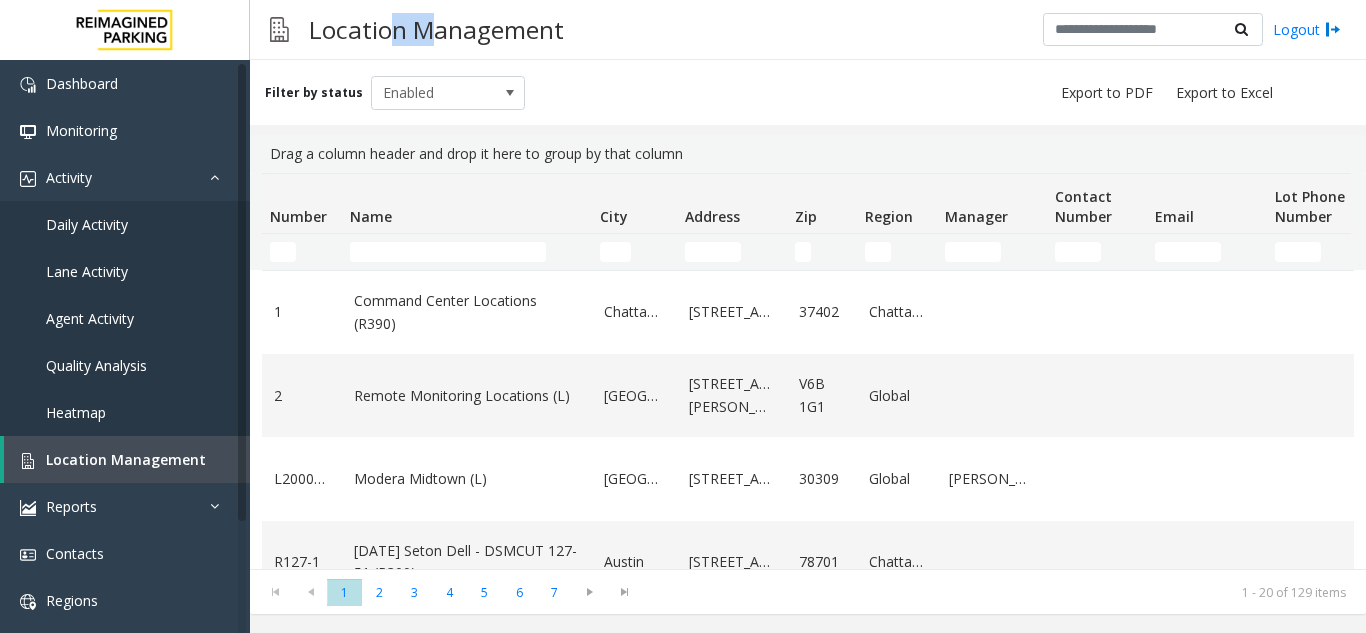 click on "Dashboard Monitoring Activity Daily Activity Lane Activity Agent Activity Quality Analysis Heatmap Location Management Reports Incidents by Location Incidents by Month Locations by Volume Agent Metrics Call Stats Contacts Regions Call Centers Rule Sets Agent Services Powered by Umojo © 2025 Location Management Logout  Filter by status Enabled  Drag a column header and drop it here to group by that column  Number Name City Address Zip Region Manager Contact Number Email Lot Phone Number Key Owner Status Last Update Actions  1   Command Center Locations (R390)   [GEOGRAPHIC_DATA]   [STREET_ADDRESS][GEOGRAPHIC_DATA]               1      Enabled   [DATE] 11:47:55 PM   2   Remote Monitoring Locations ([GEOGRAPHIC_DATA])   [GEOGRAPHIC_DATA]   [STREET_ADDRESS][PERSON_NAME]   Global               2      Enabled   [DATE] 11:13:53 PM   L20000500   [GEOGRAPHIC_DATA]	(L)   [GEOGRAPHIC_DATA]   [STREET_ADDRESS]   Global   [PERSON_NAME]            5      Enabled   [DATE] 08:16:40 PM   R127-1   Austin   [STREET_ADDRESS]" at bounding box center (683, 316) 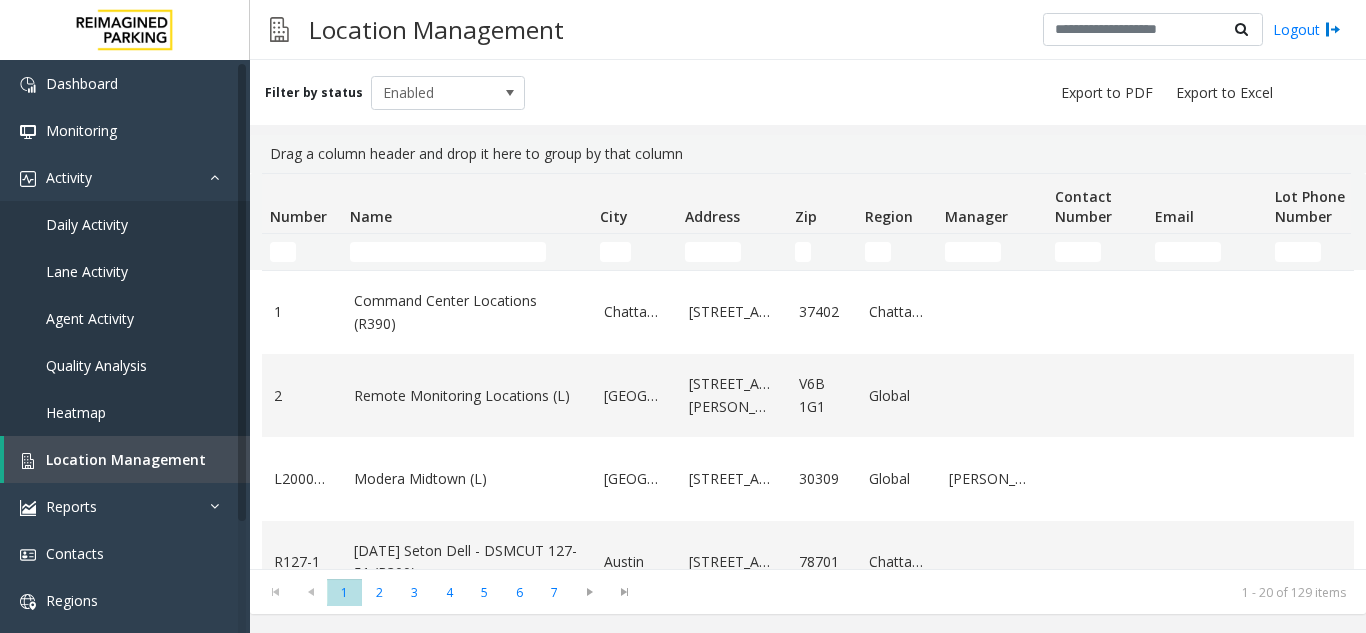 click 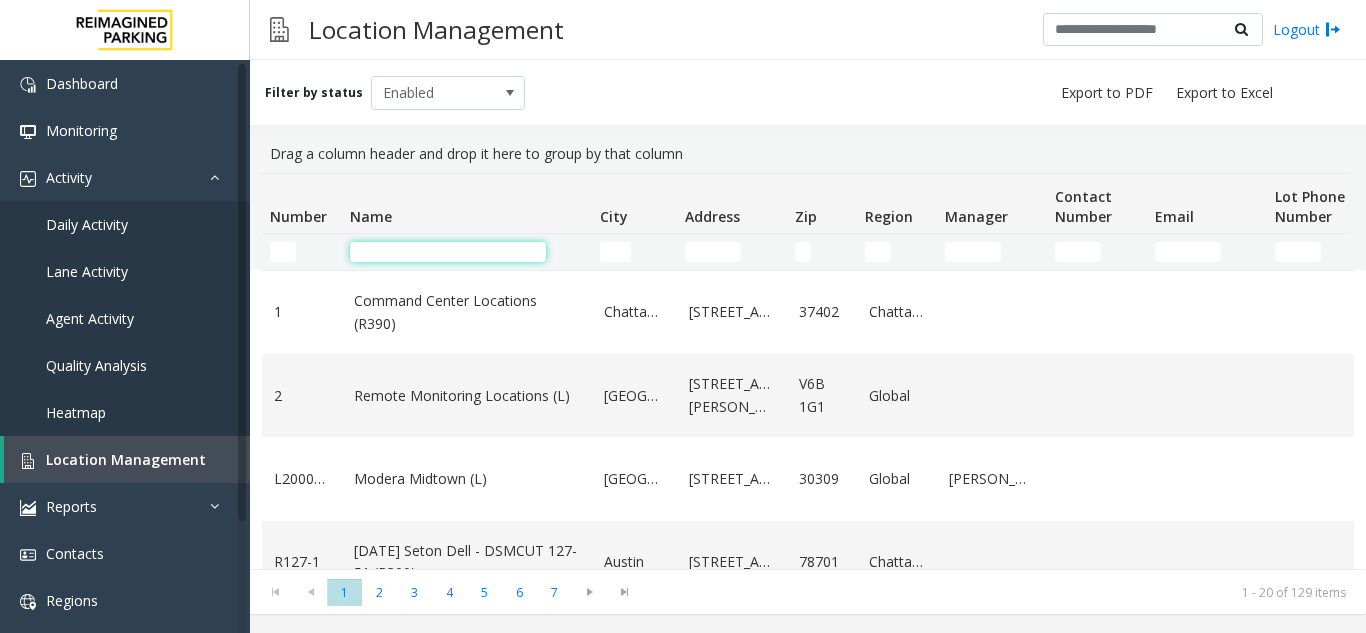 click 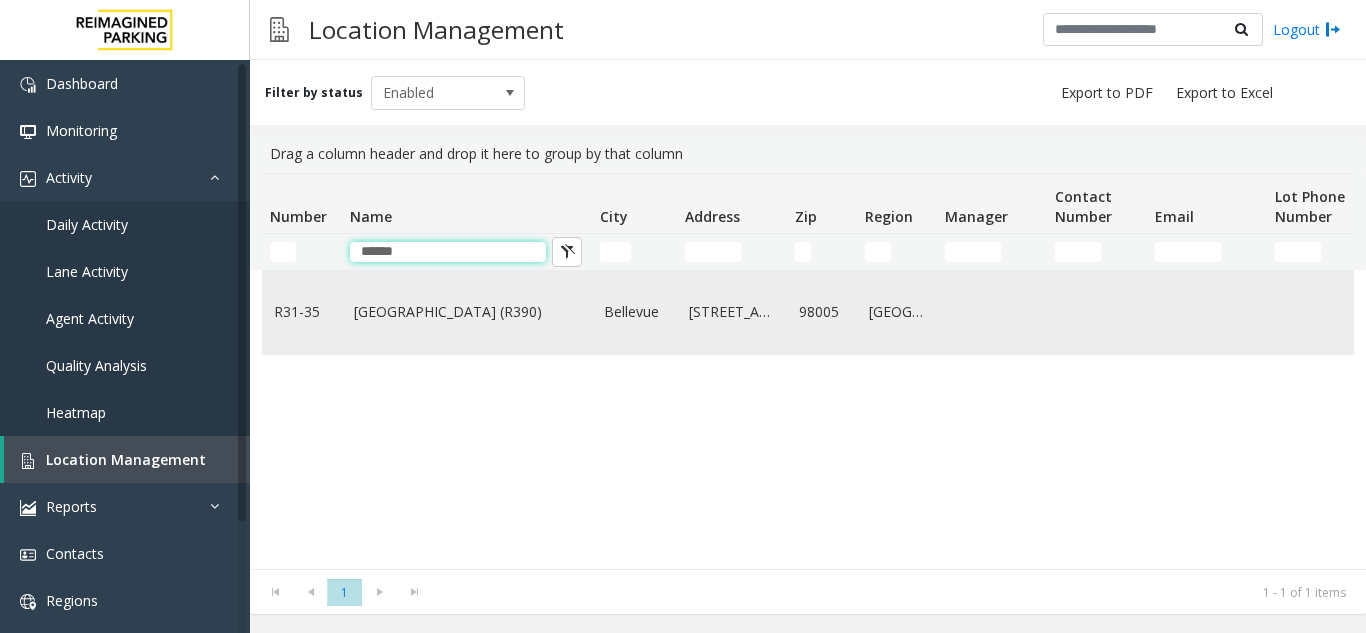 type on "******" 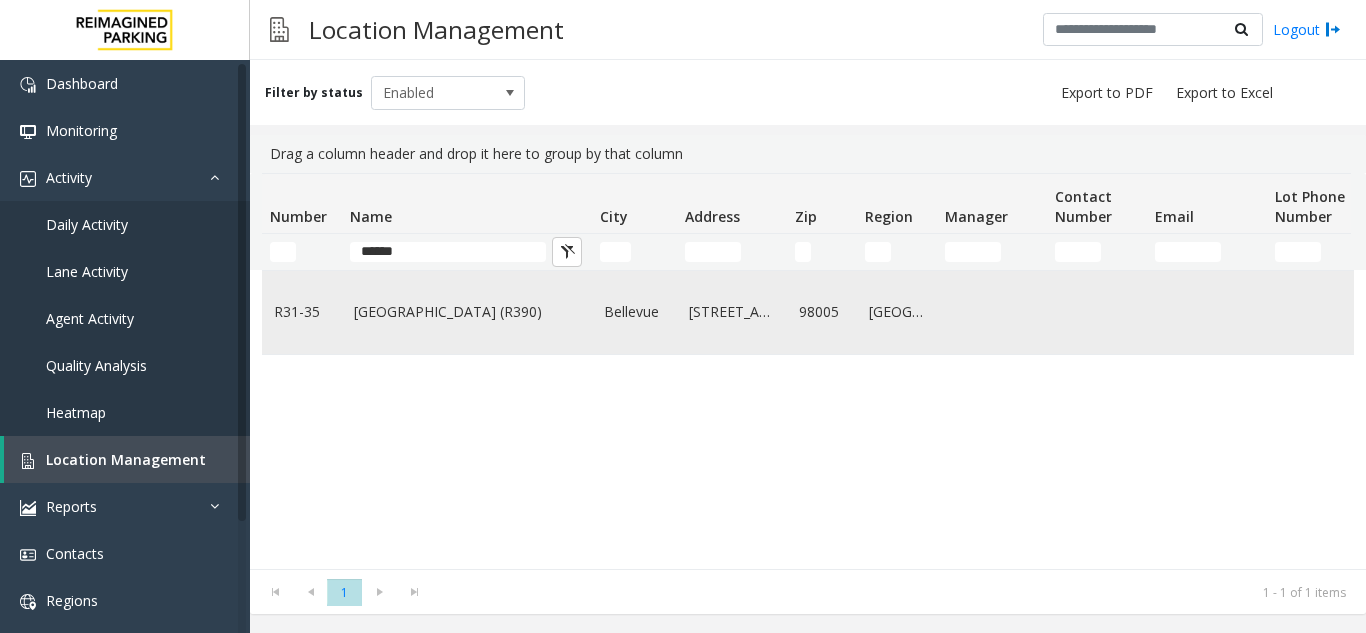 click on "[GEOGRAPHIC_DATA] (R390)" 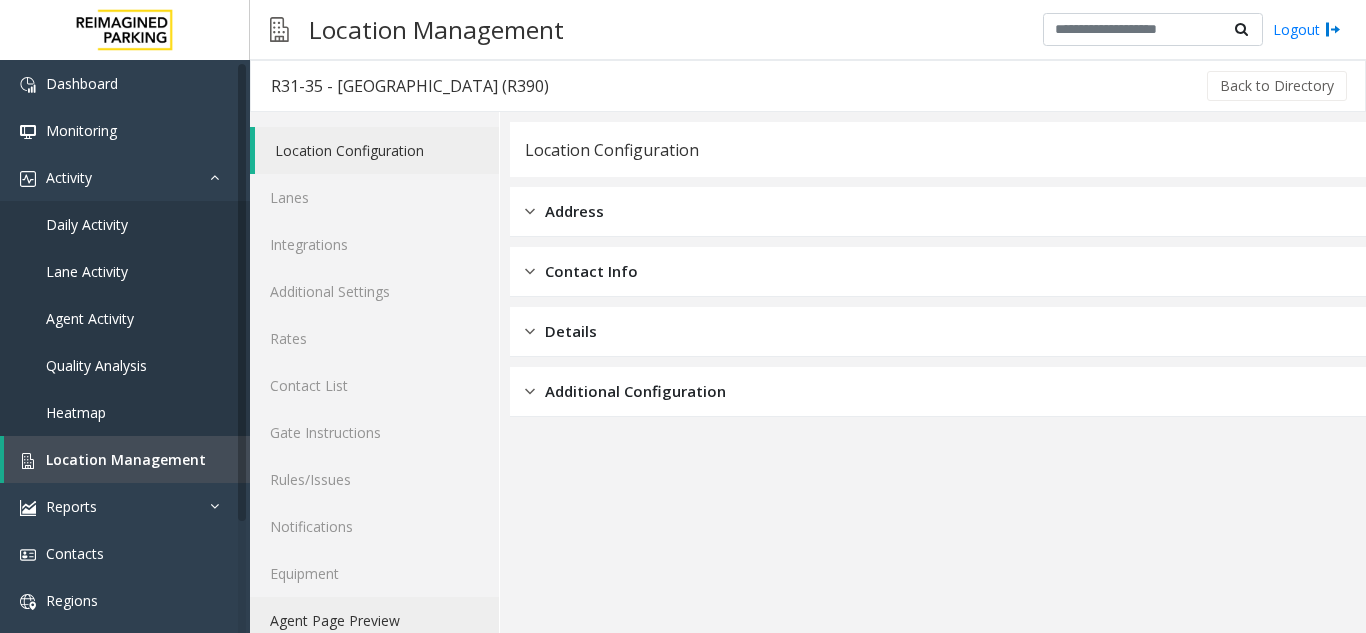 click on "Agent Page Preview" 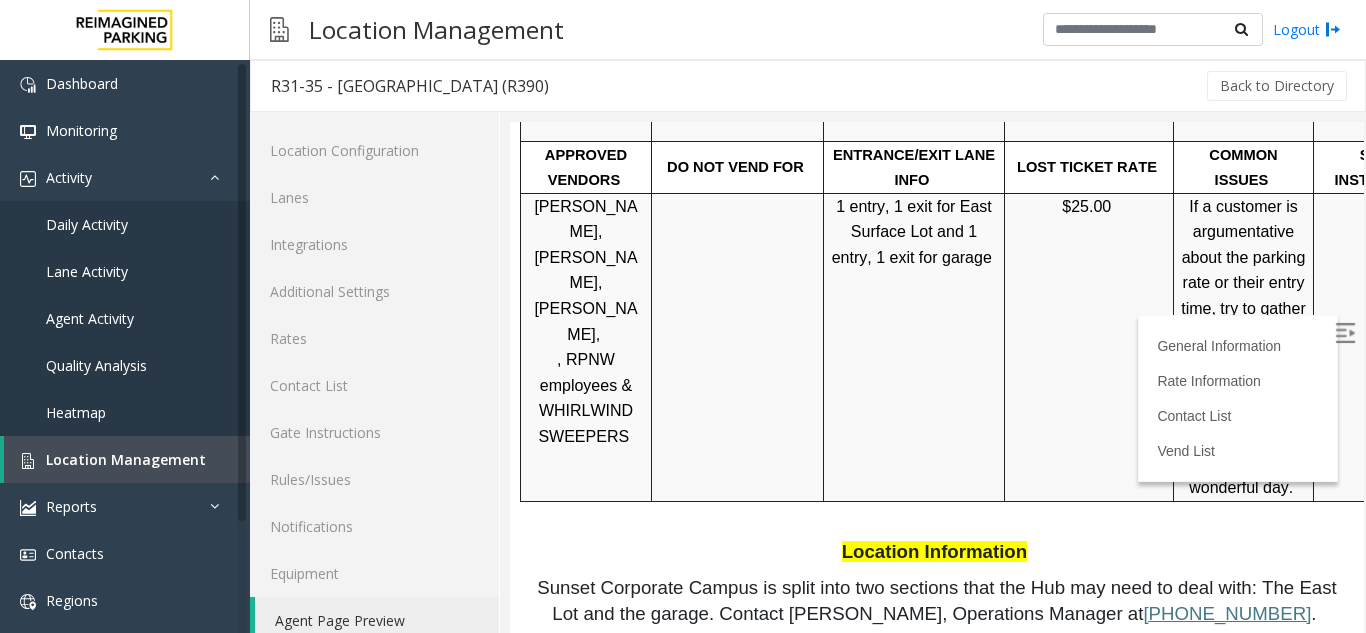 scroll, scrollTop: 4014, scrollLeft: 0, axis: vertical 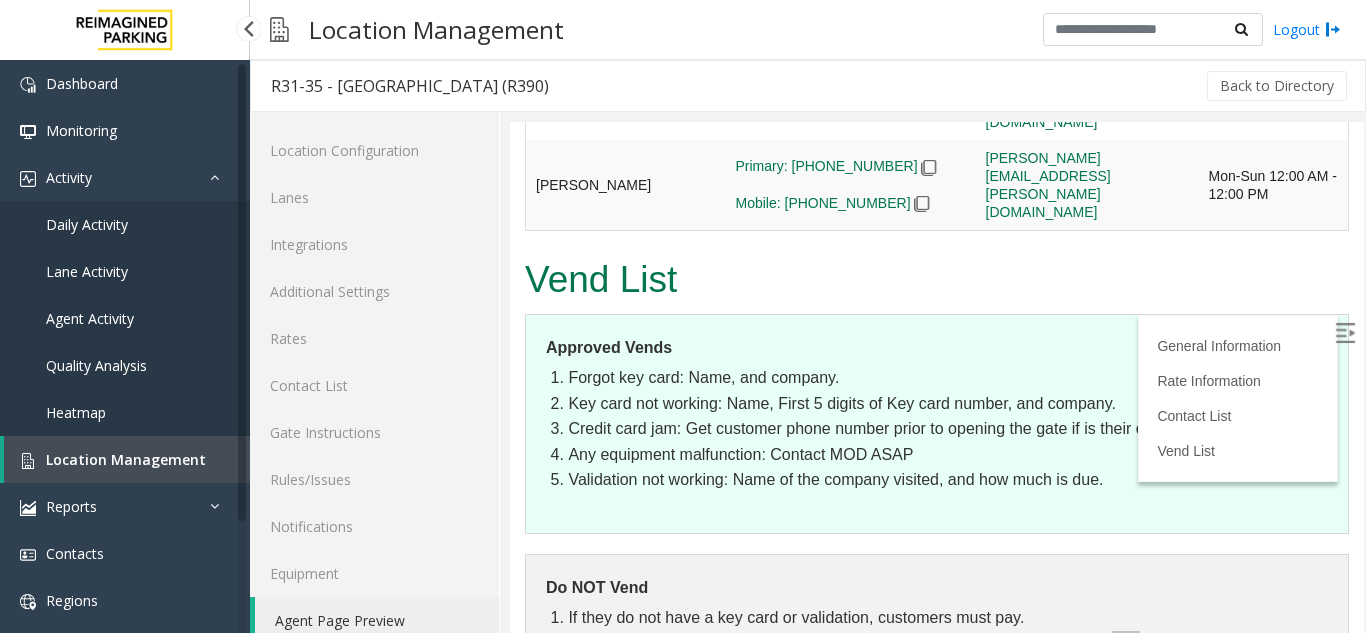 click on "Location Management" at bounding box center (126, 459) 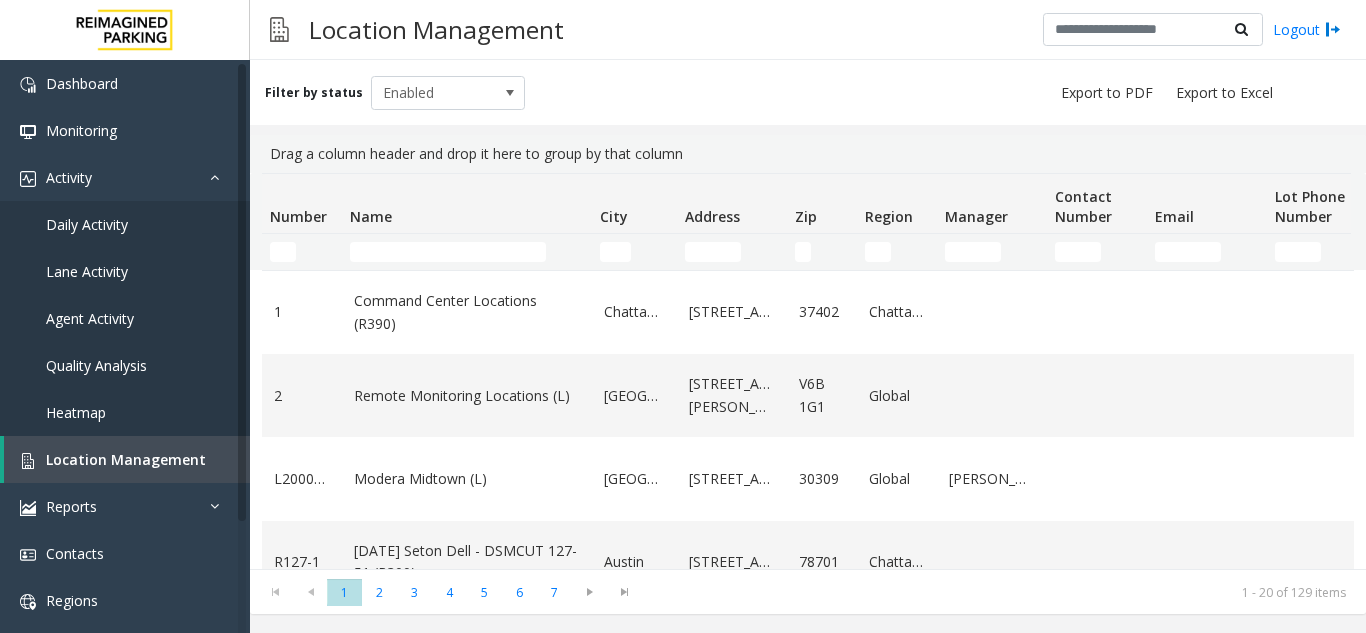 click on "Filter by status Enabled" 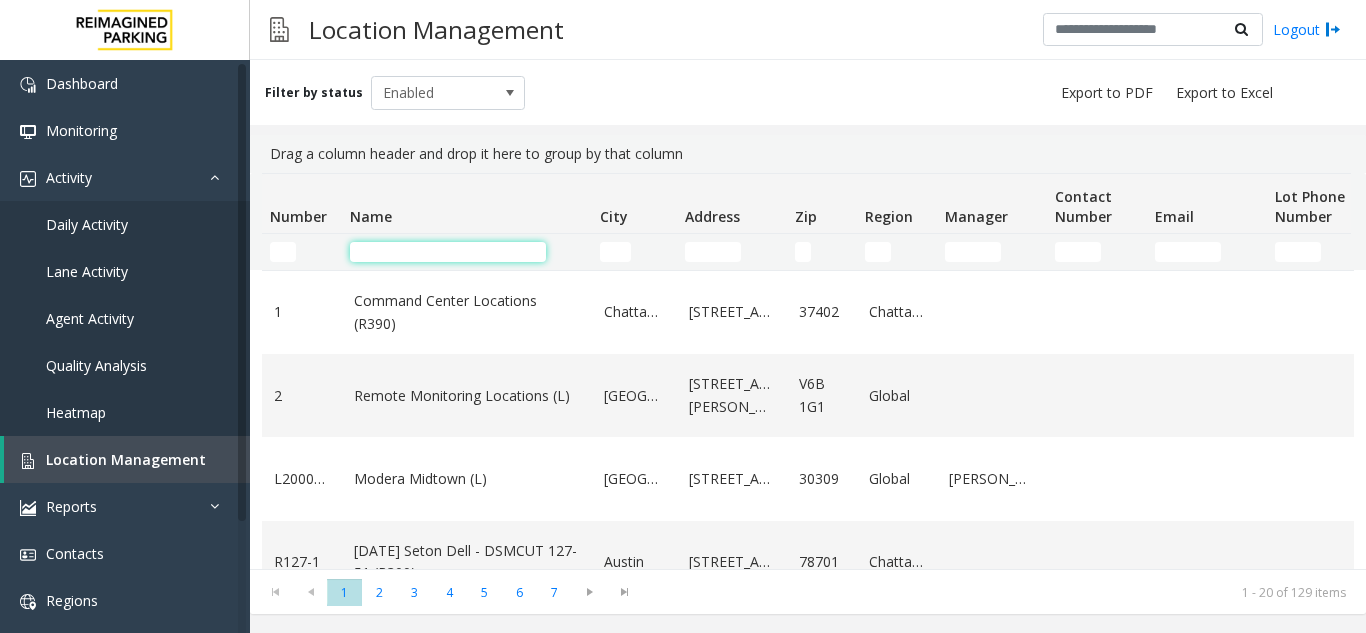 click 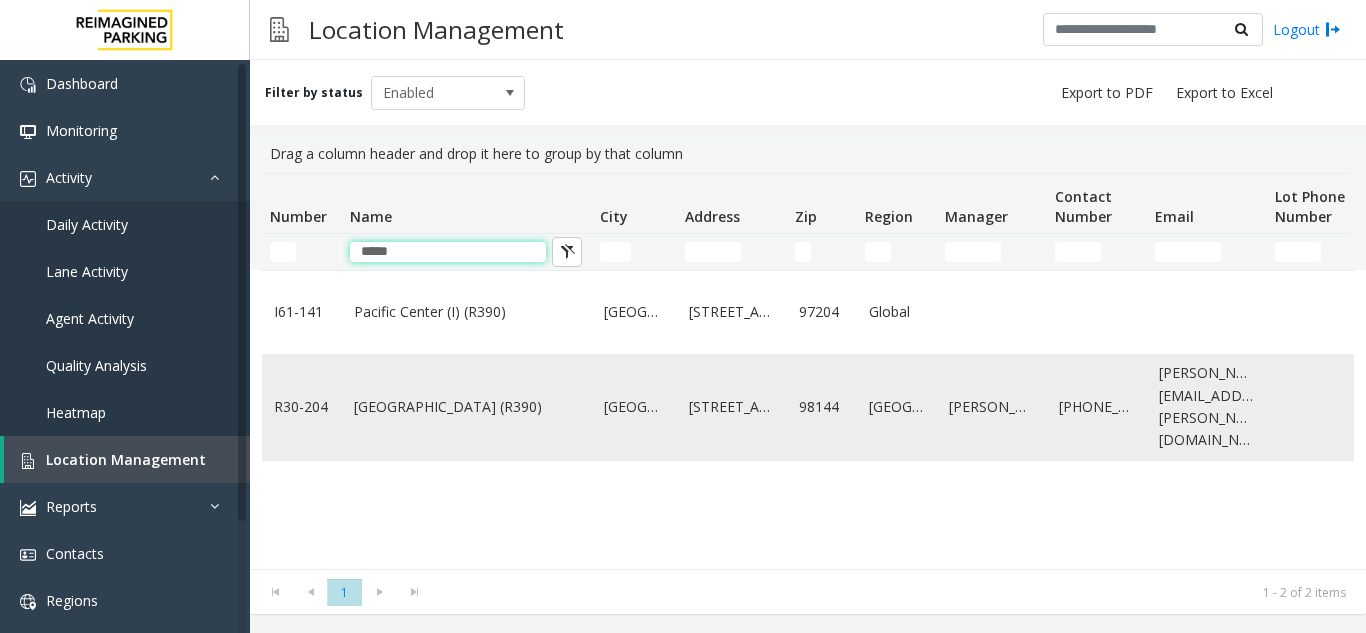 type on "*****" 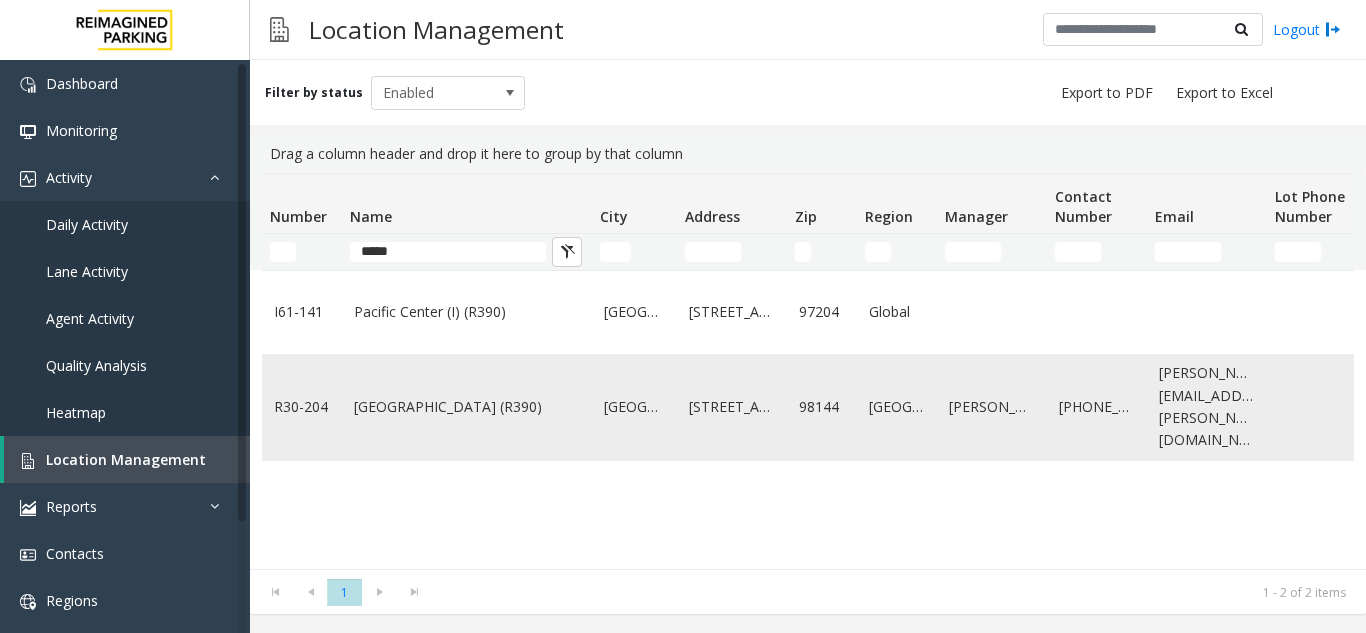 click on "[GEOGRAPHIC_DATA] (R390)" 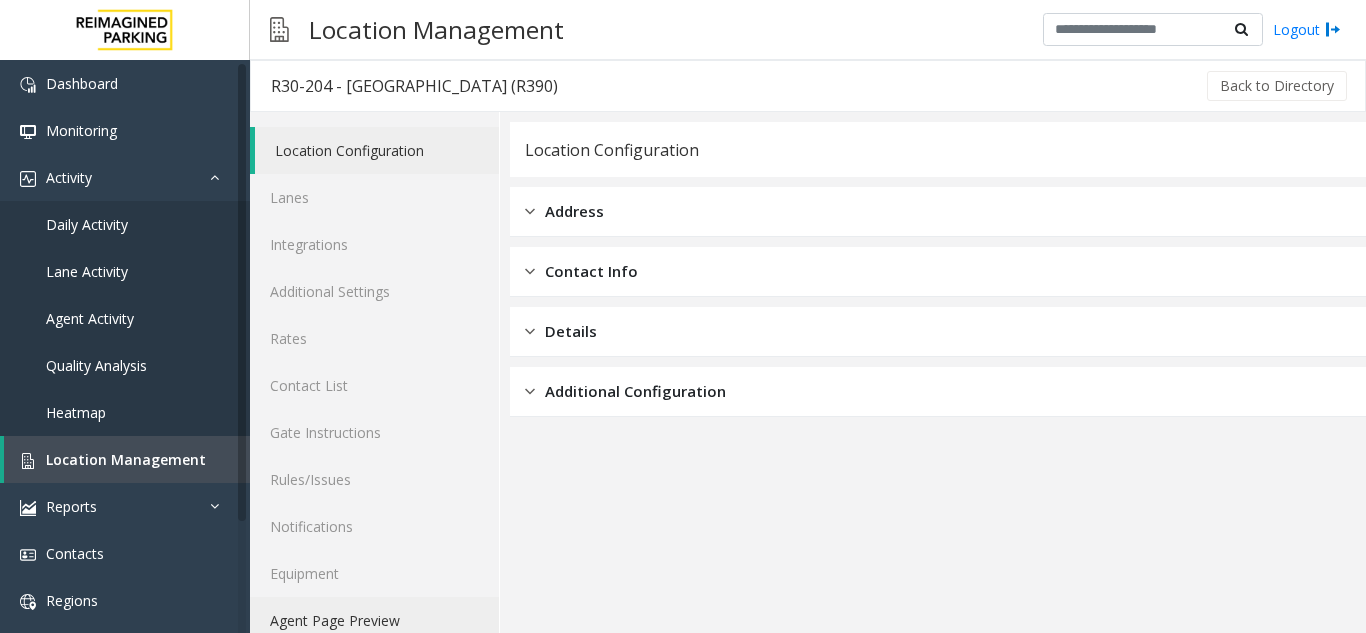 click on "Agent Page Preview" 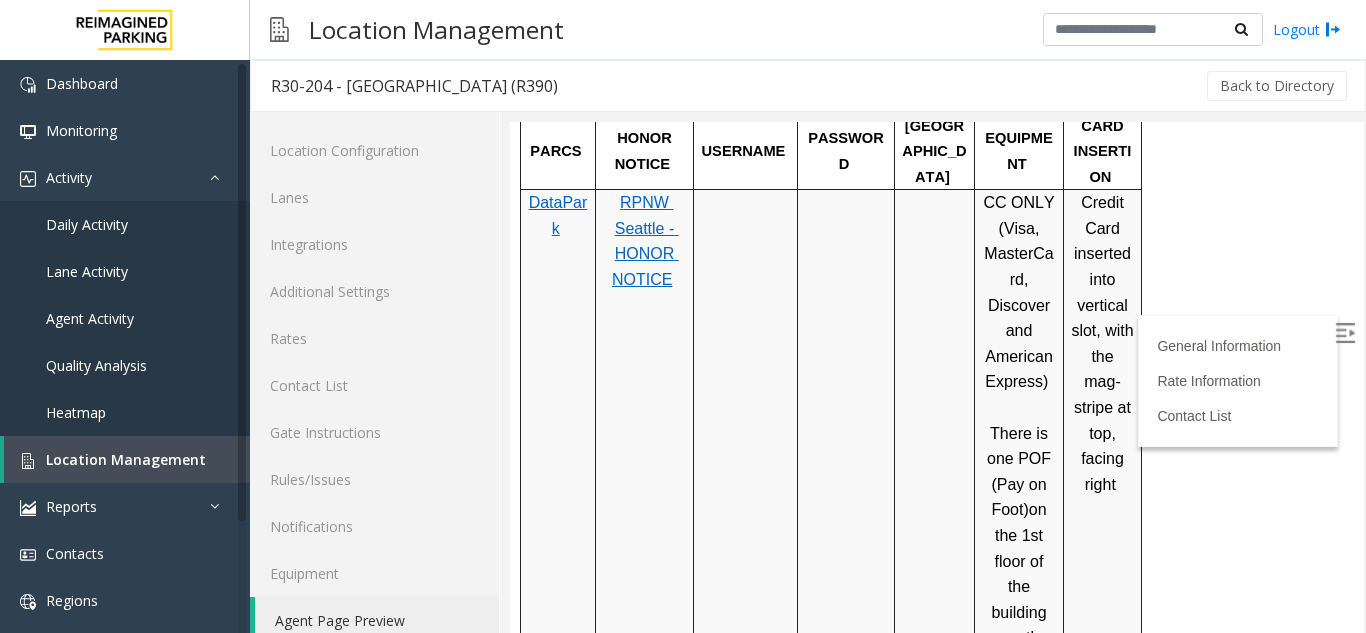 click at bounding box center (1345, 333) 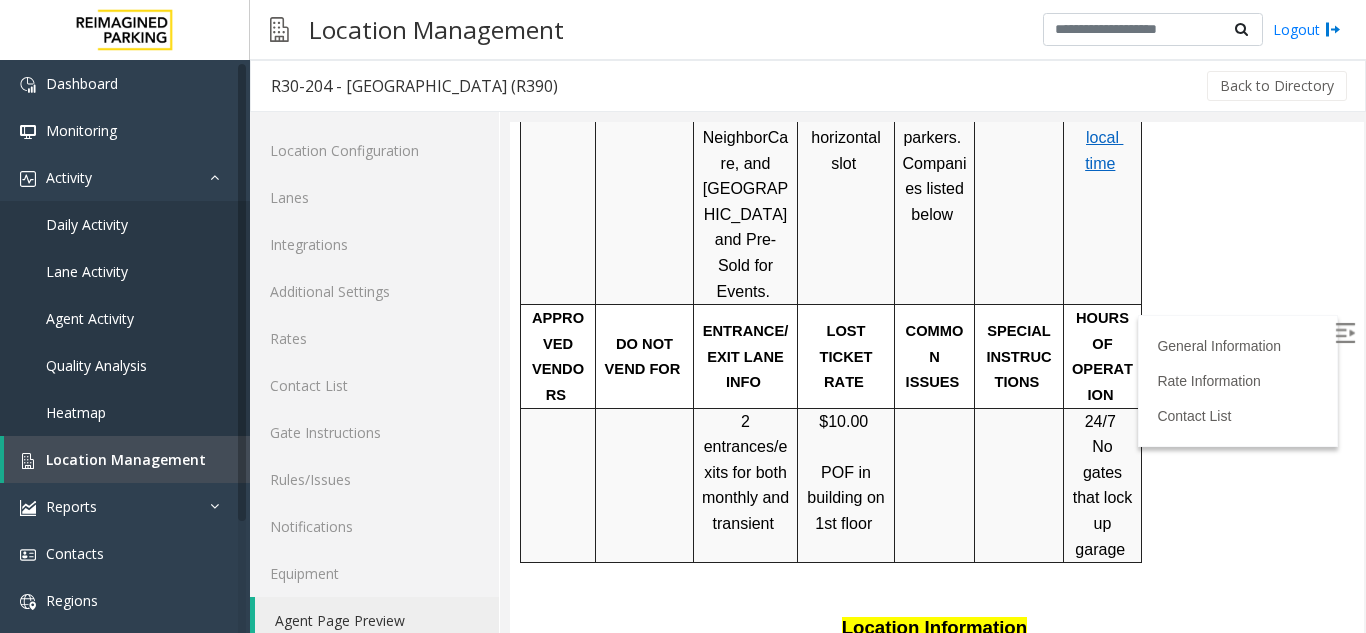 scroll, scrollTop: 1400, scrollLeft: 0, axis: vertical 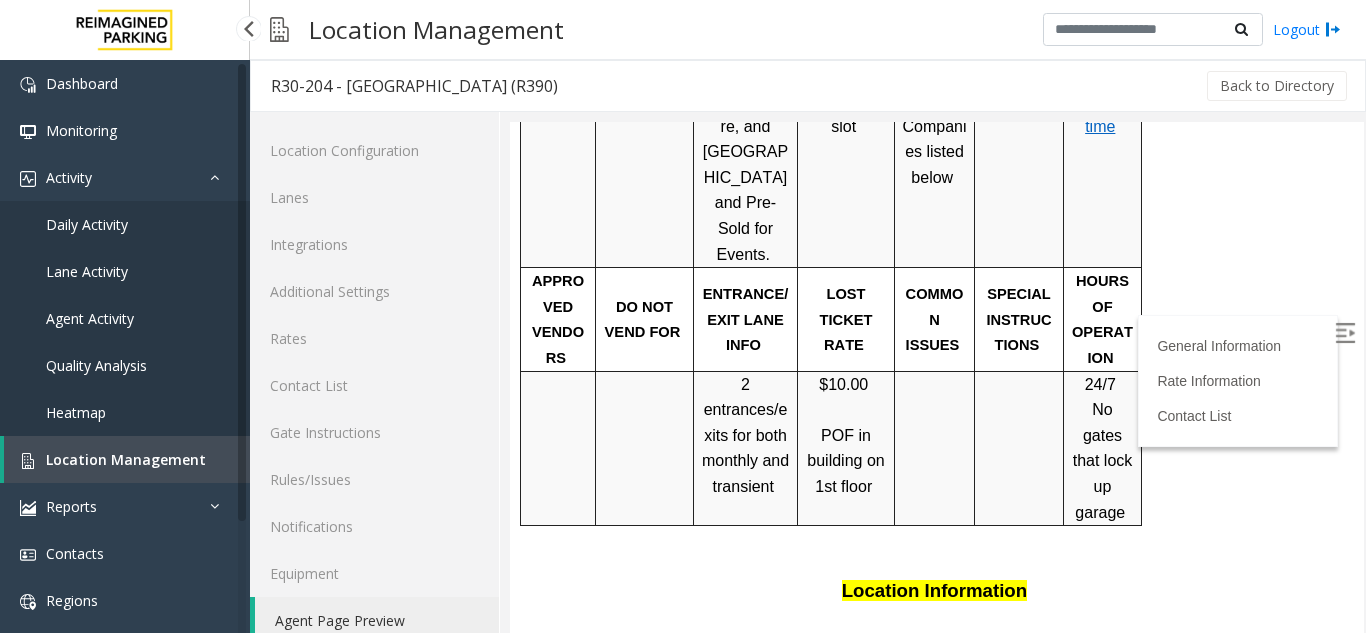 click on "Location Management" at bounding box center (126, 459) 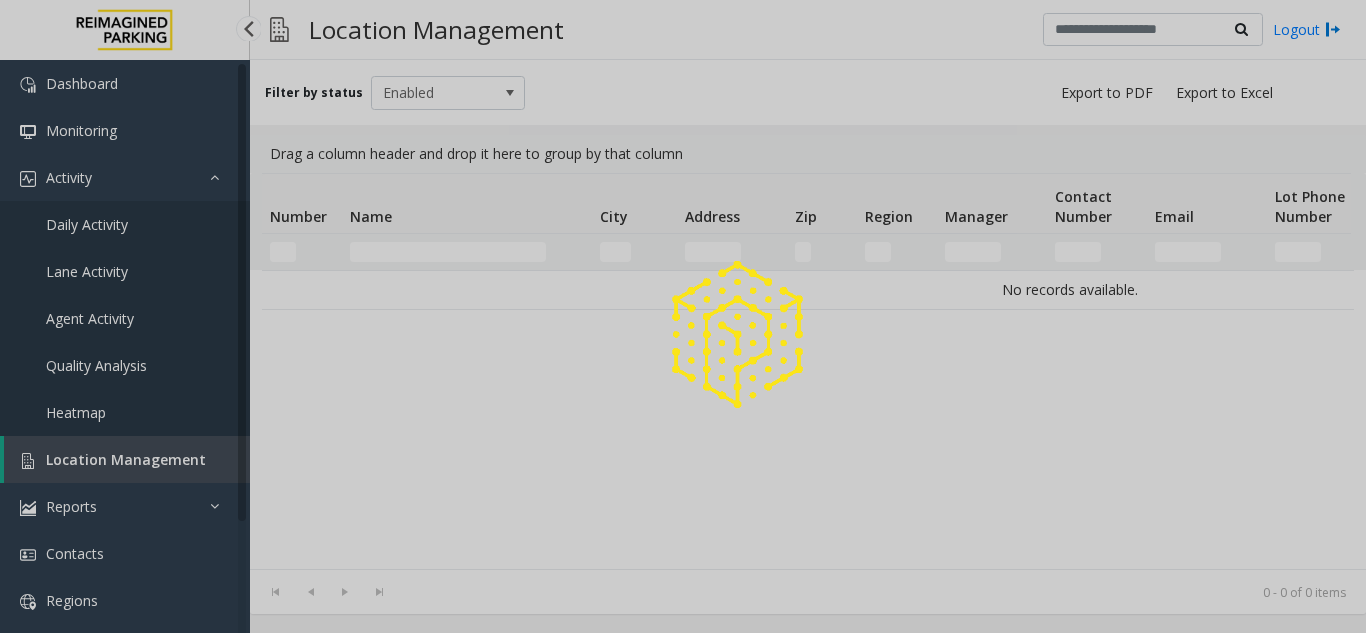 click 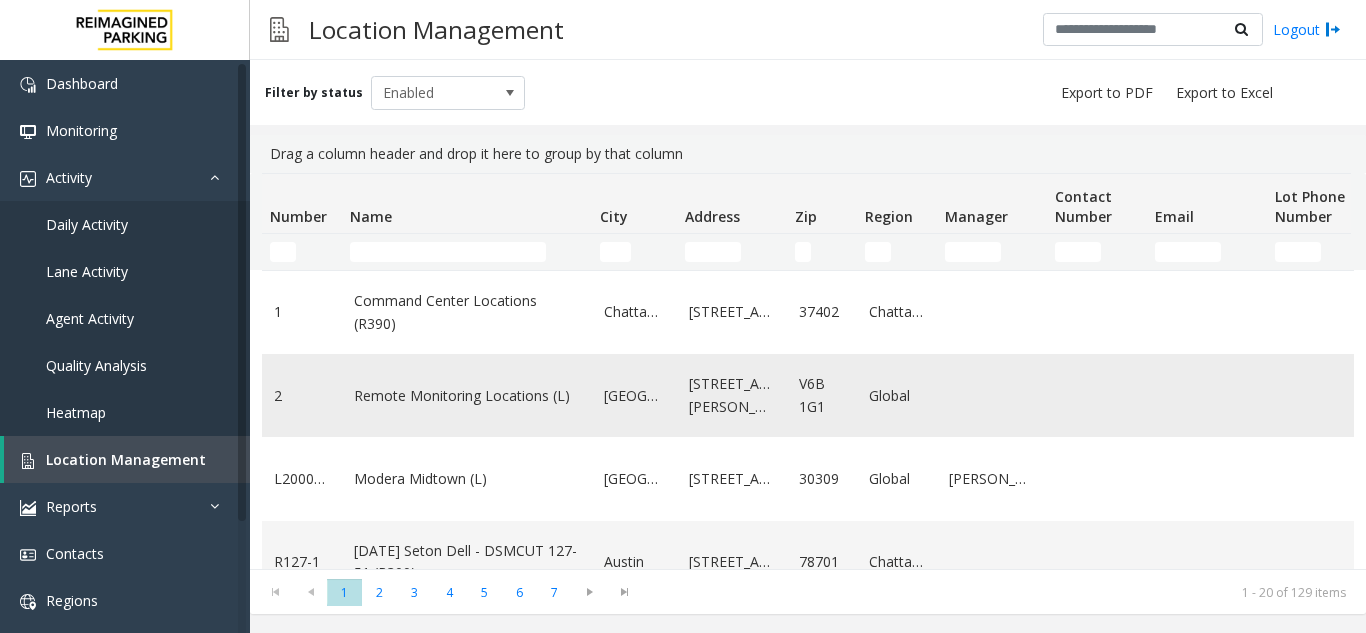click 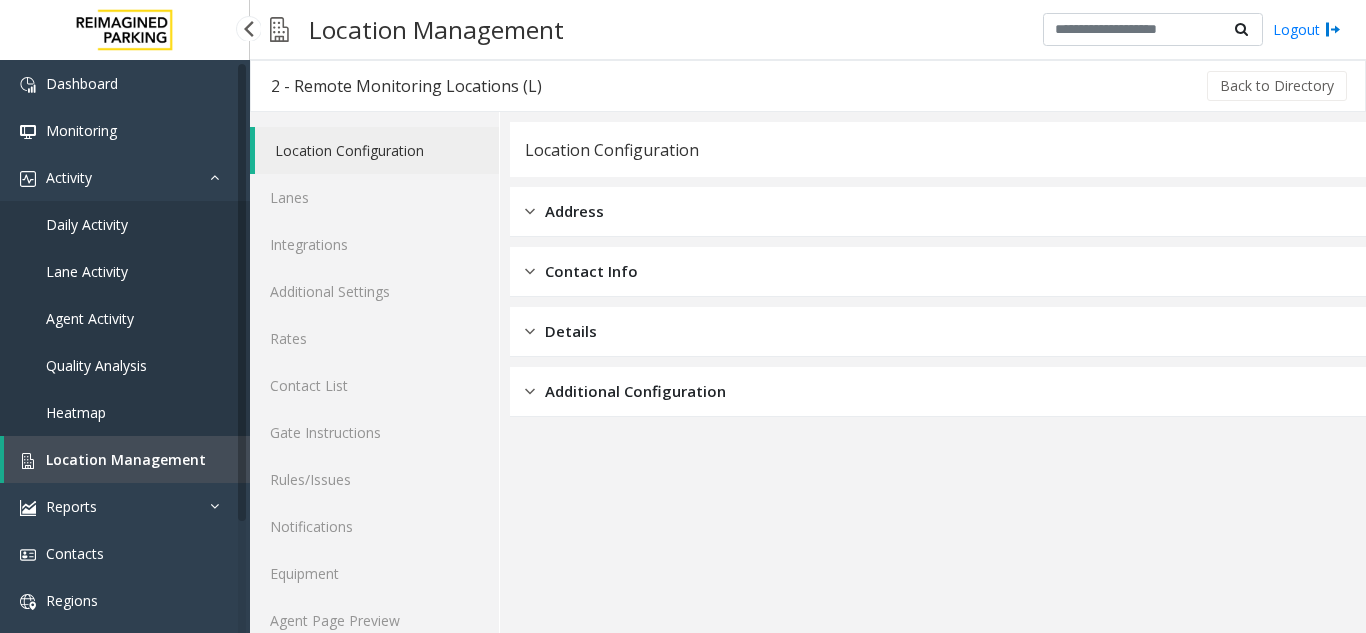 click on "Location Management" at bounding box center [127, 459] 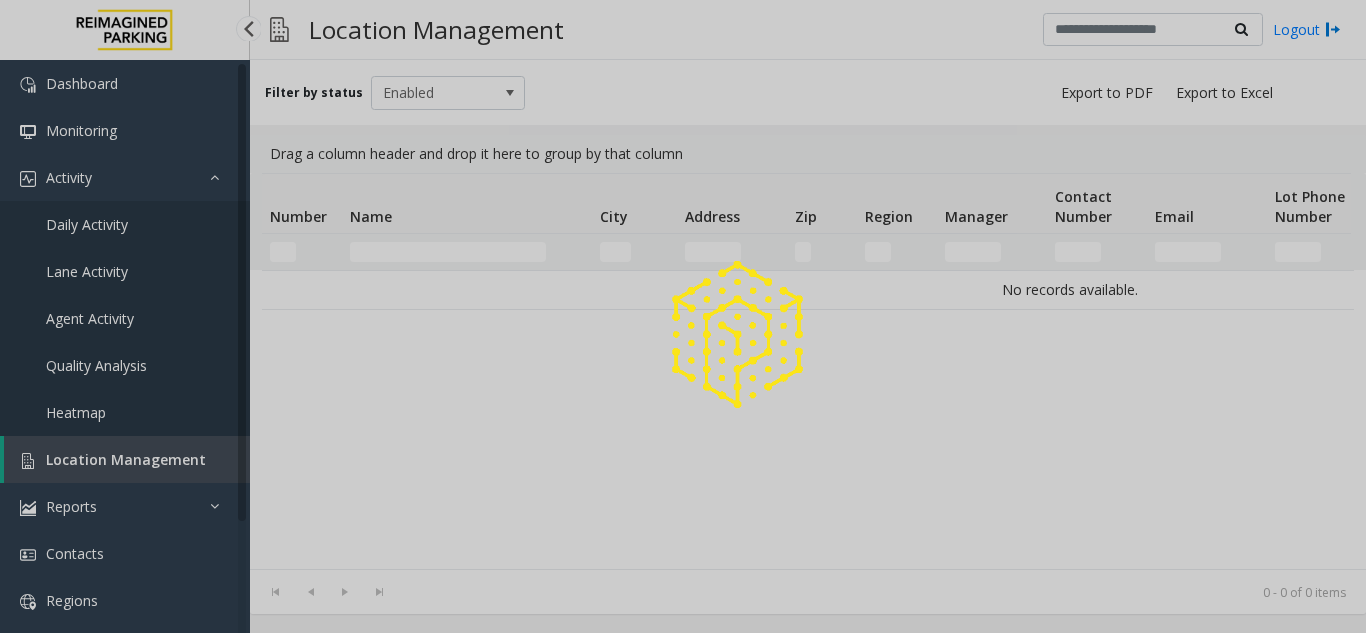 click 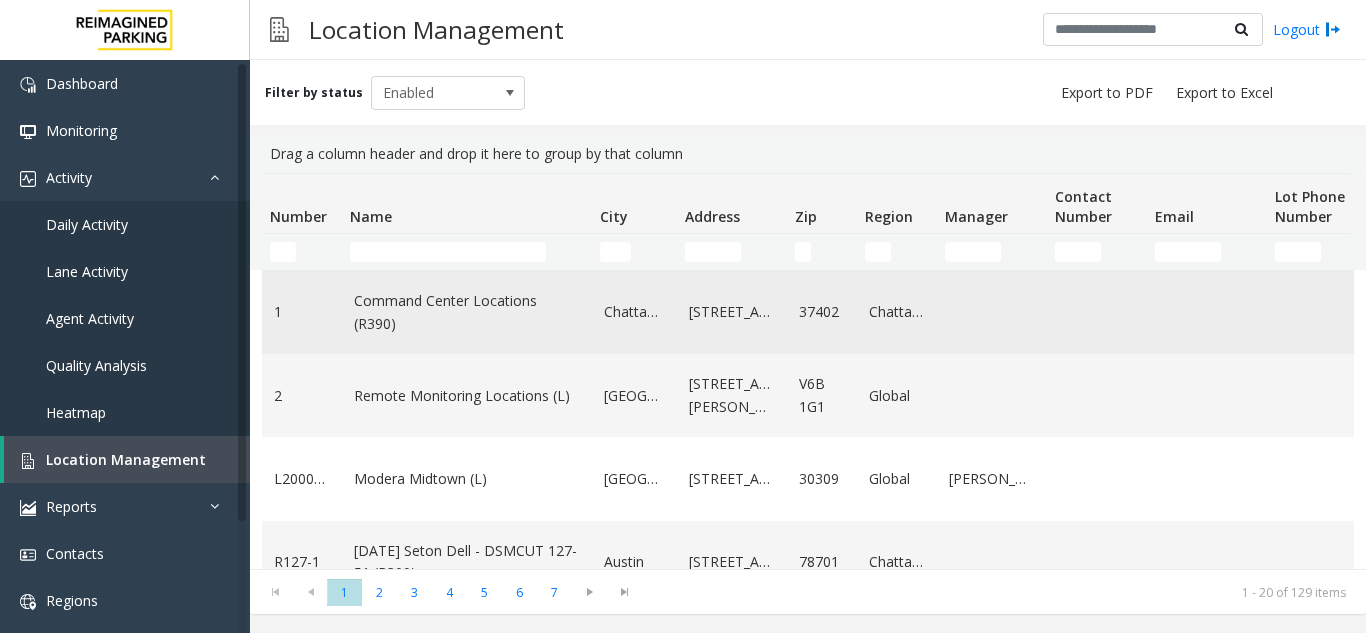 click 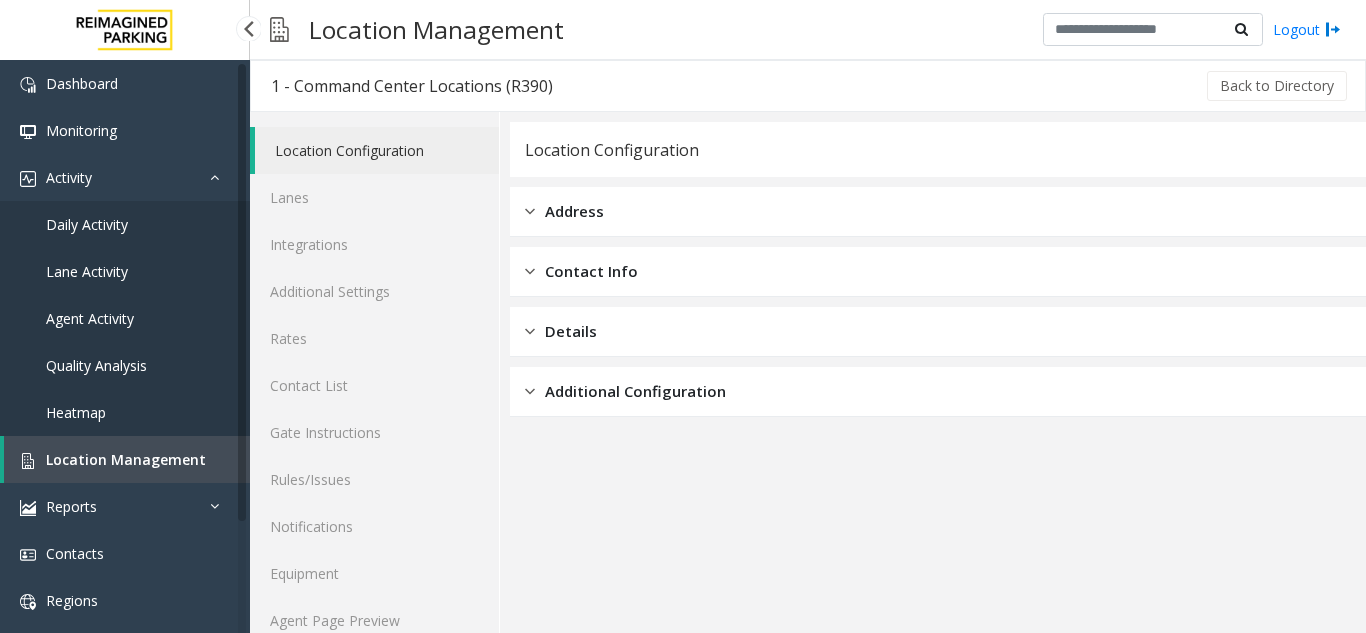 click on "Location Management" at bounding box center (127, 459) 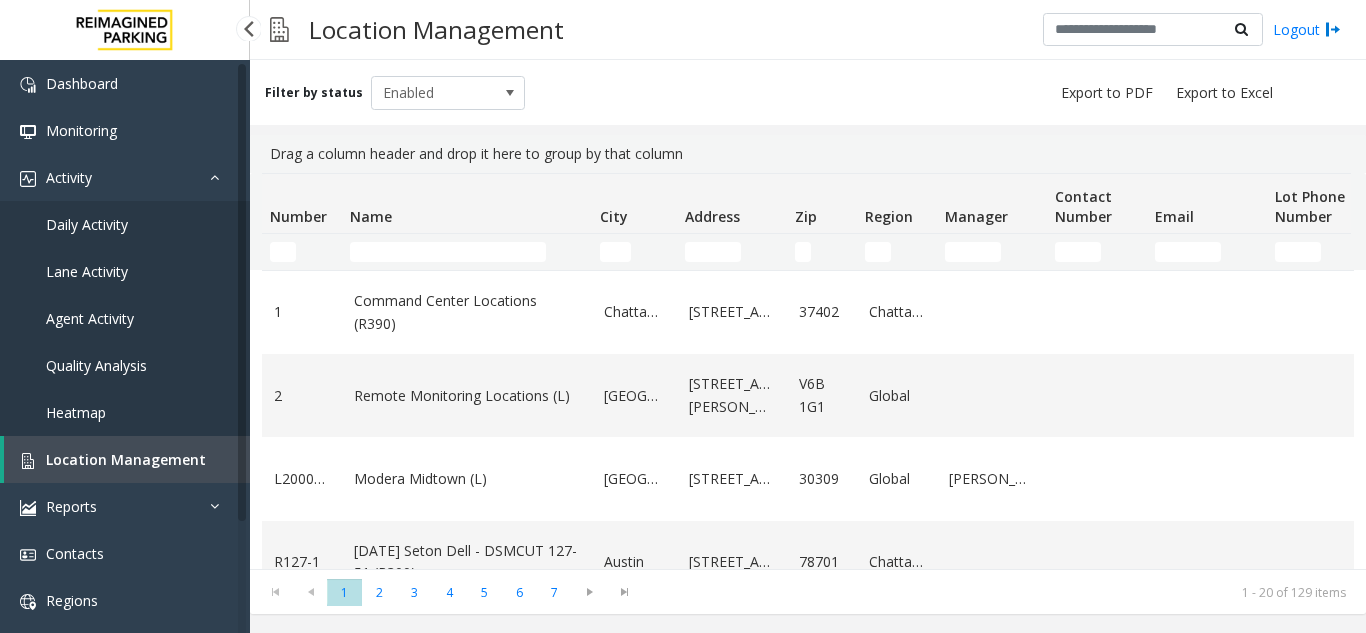 click on "Daily Activity" at bounding box center (125, 224) 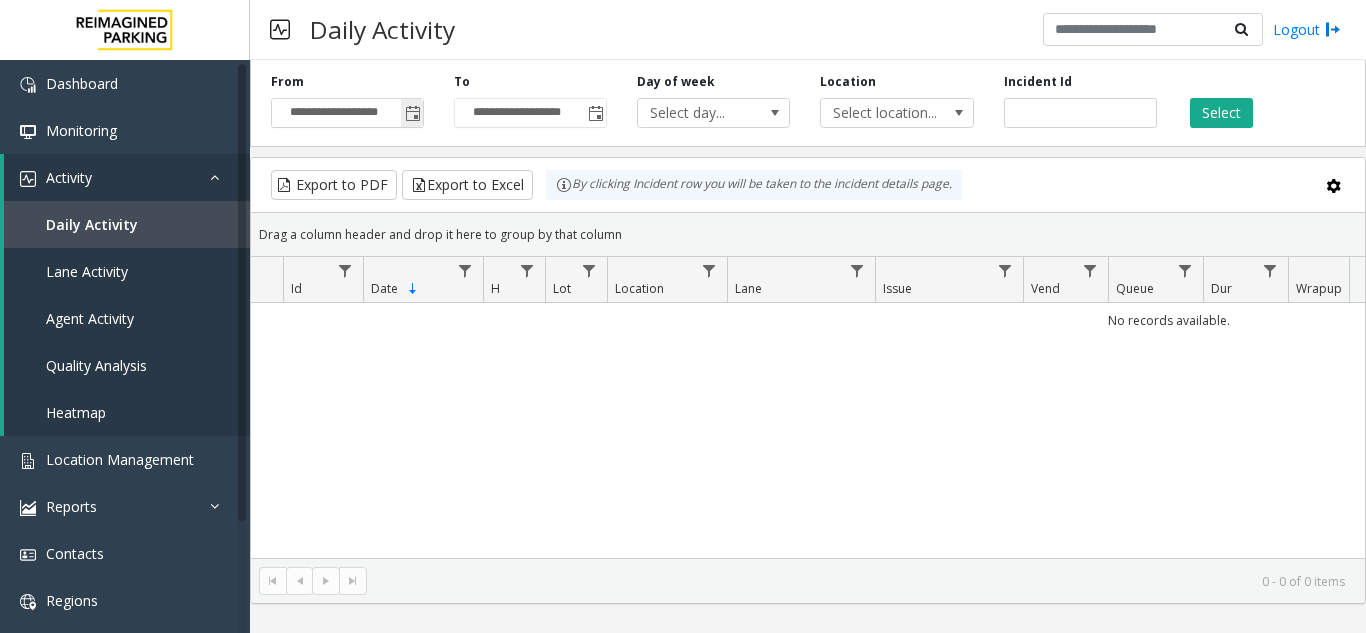 click 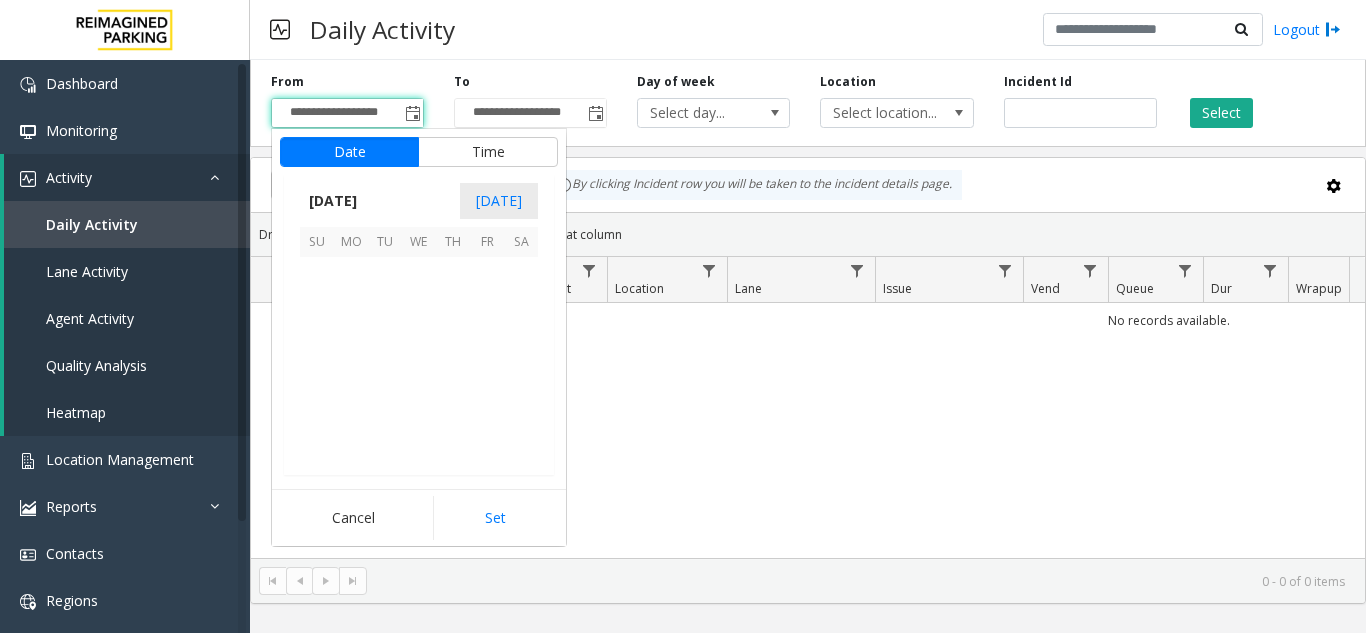 scroll, scrollTop: 358428, scrollLeft: 0, axis: vertical 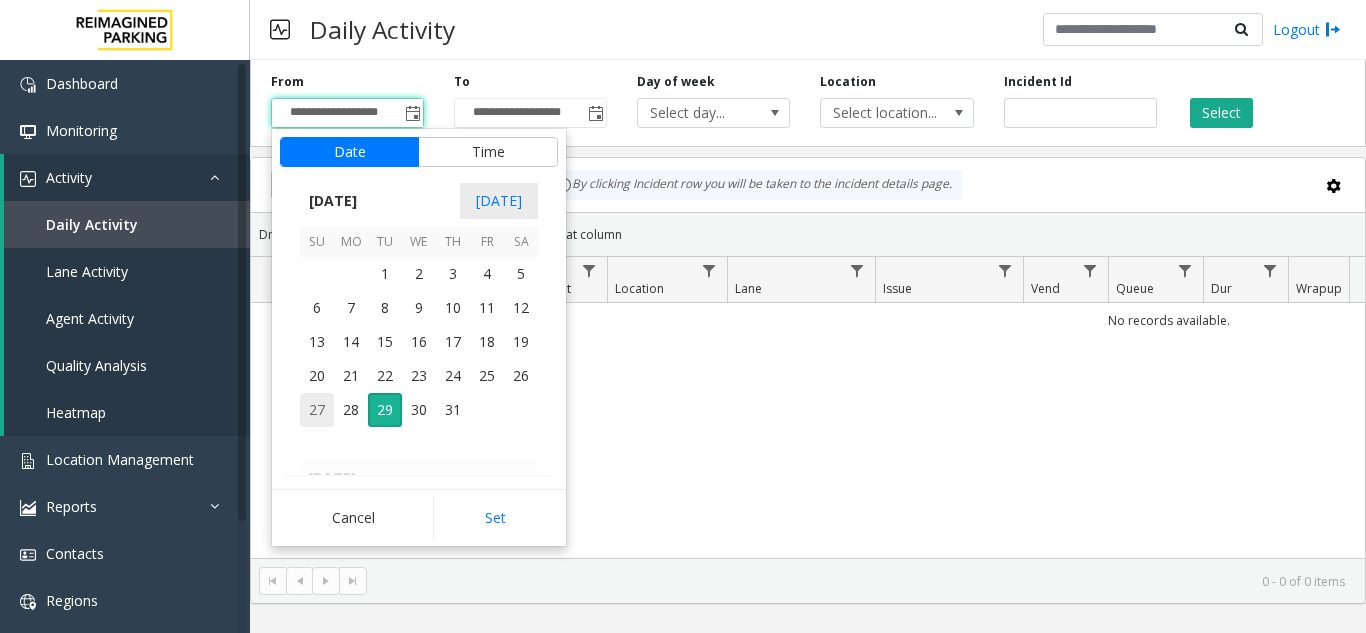 click on "27" at bounding box center (317, 410) 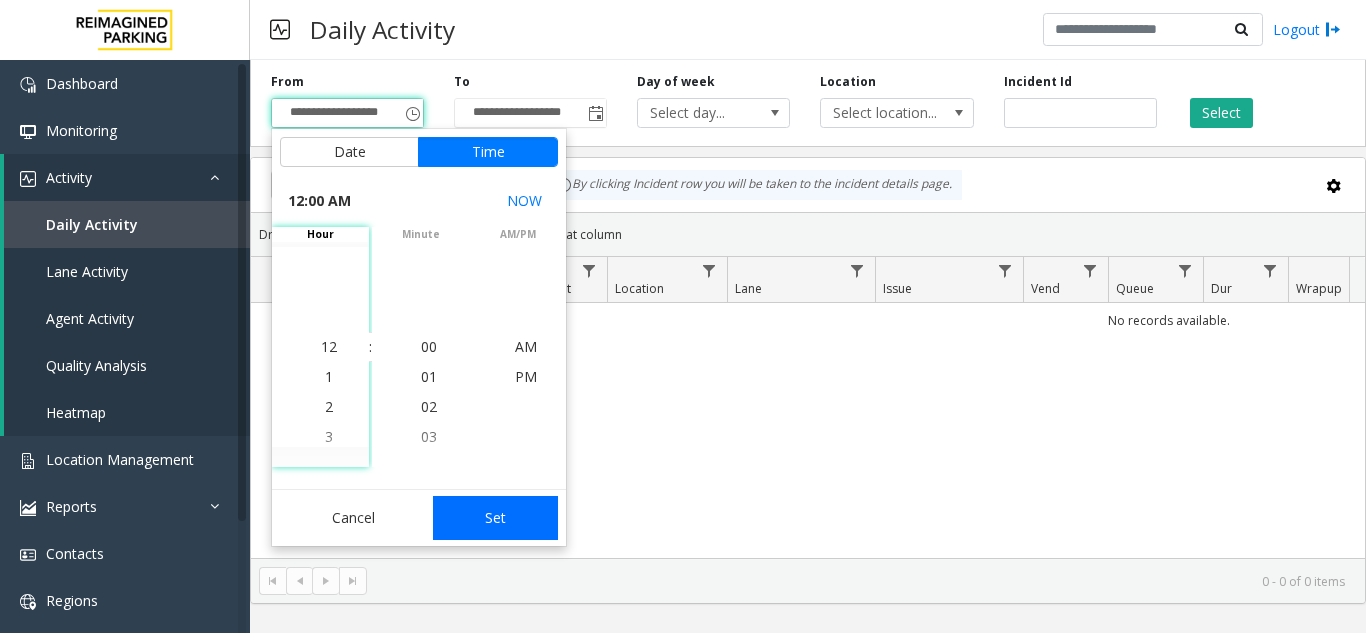 click on "Set" 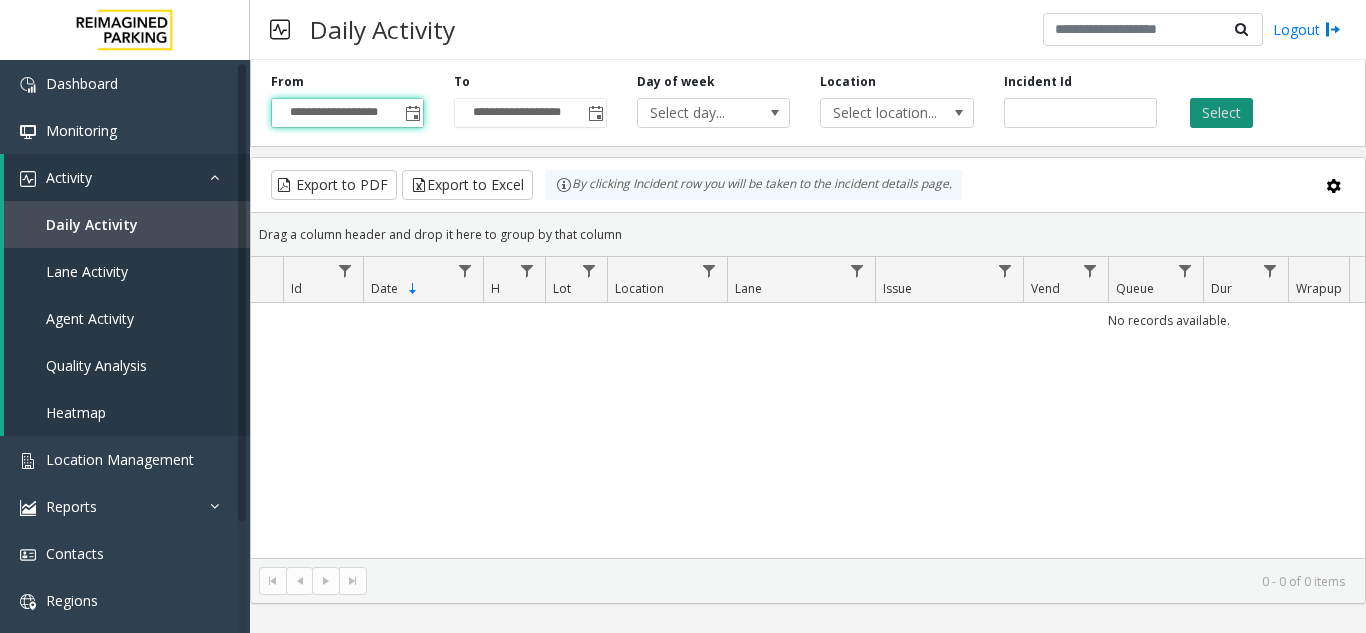 click on "Select" 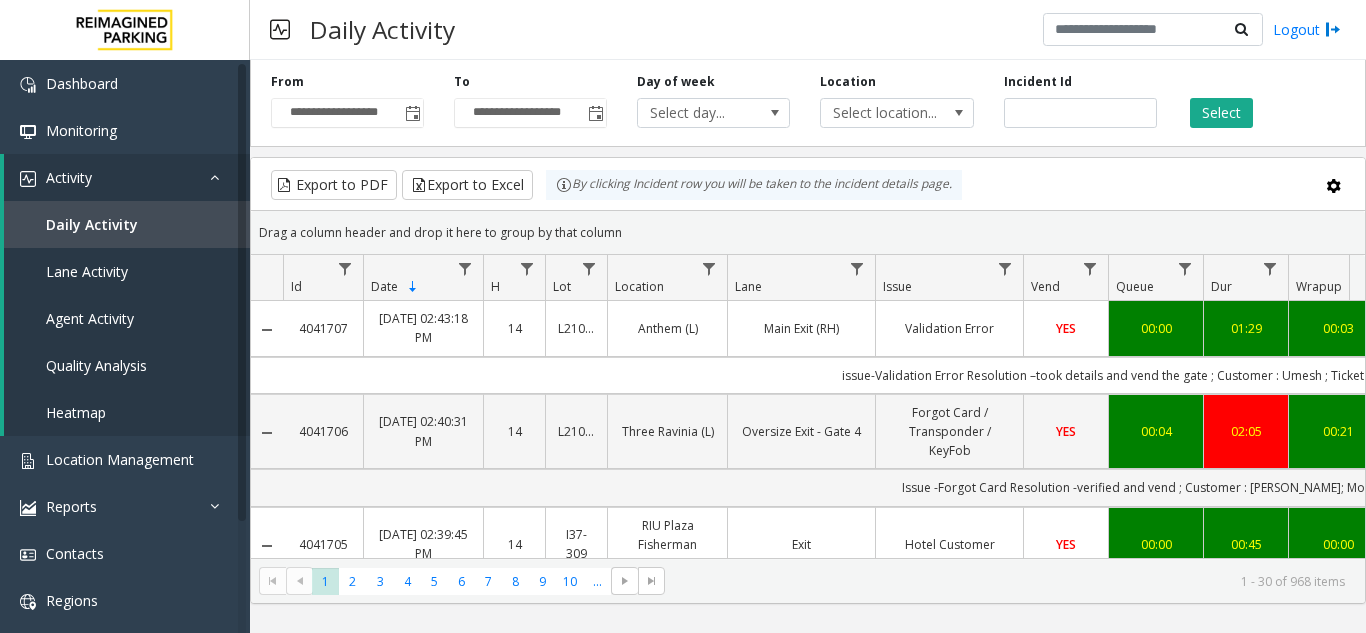 scroll, scrollTop: 0, scrollLeft: 195, axis: horizontal 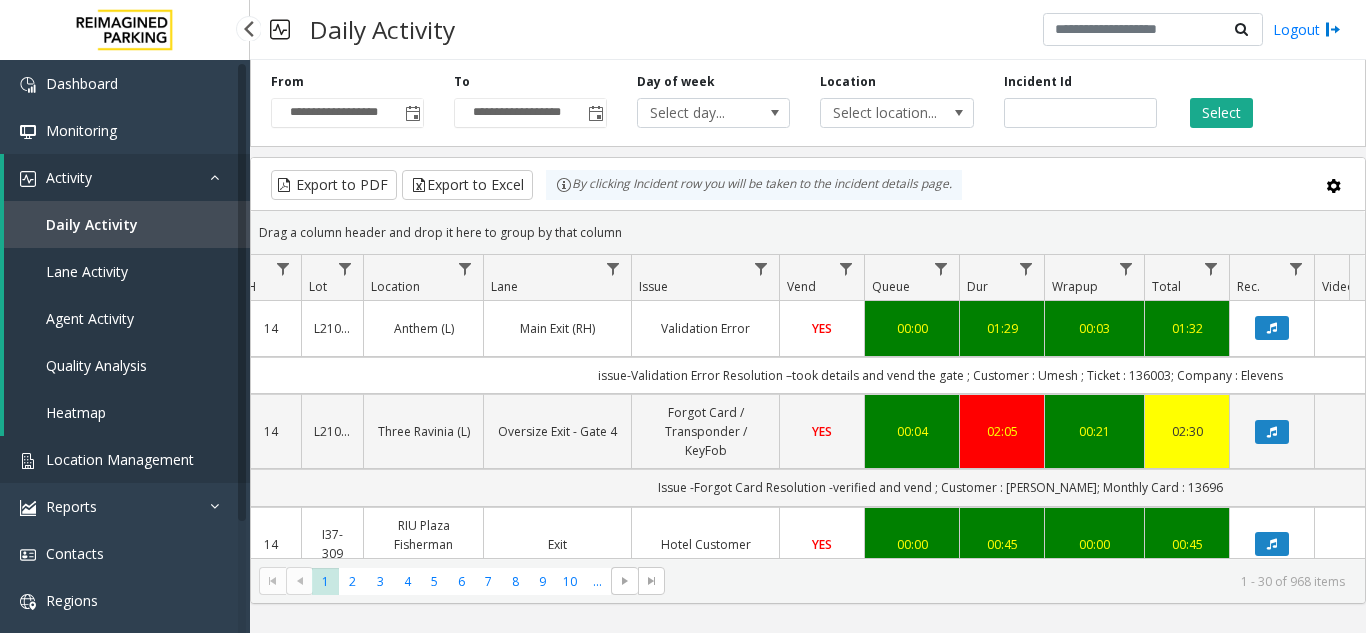 click on "Location Management" at bounding box center [125, 459] 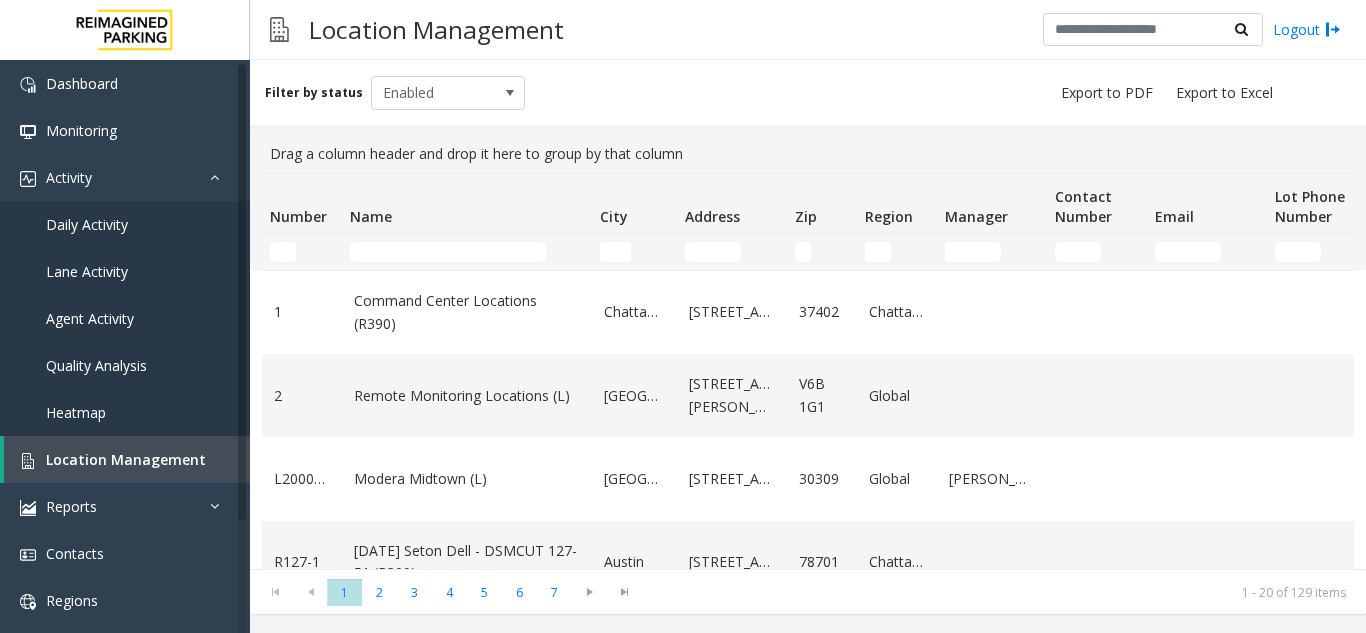 click 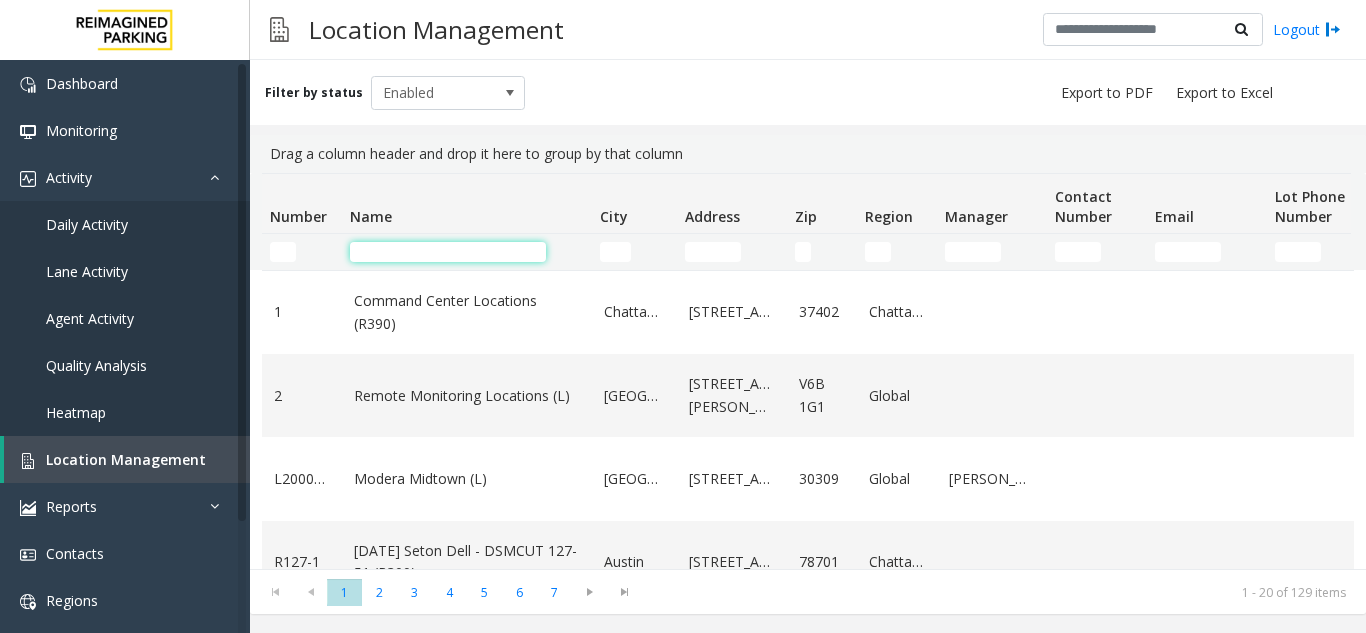 click 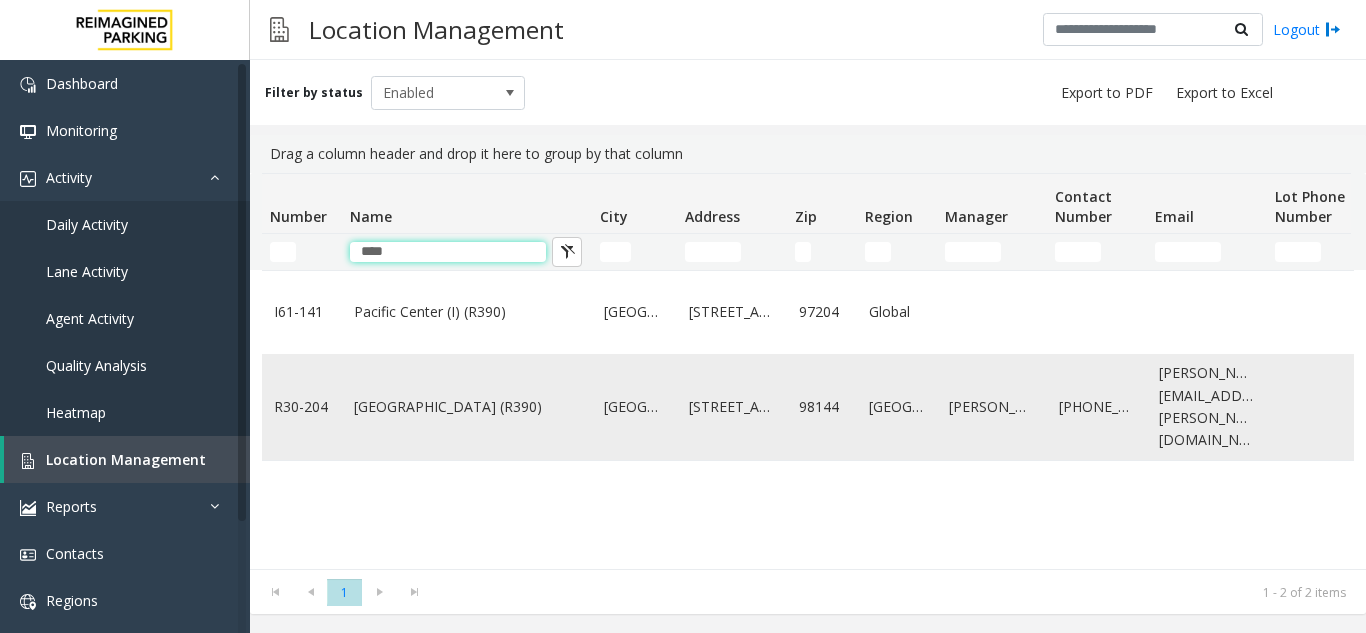 type on "****" 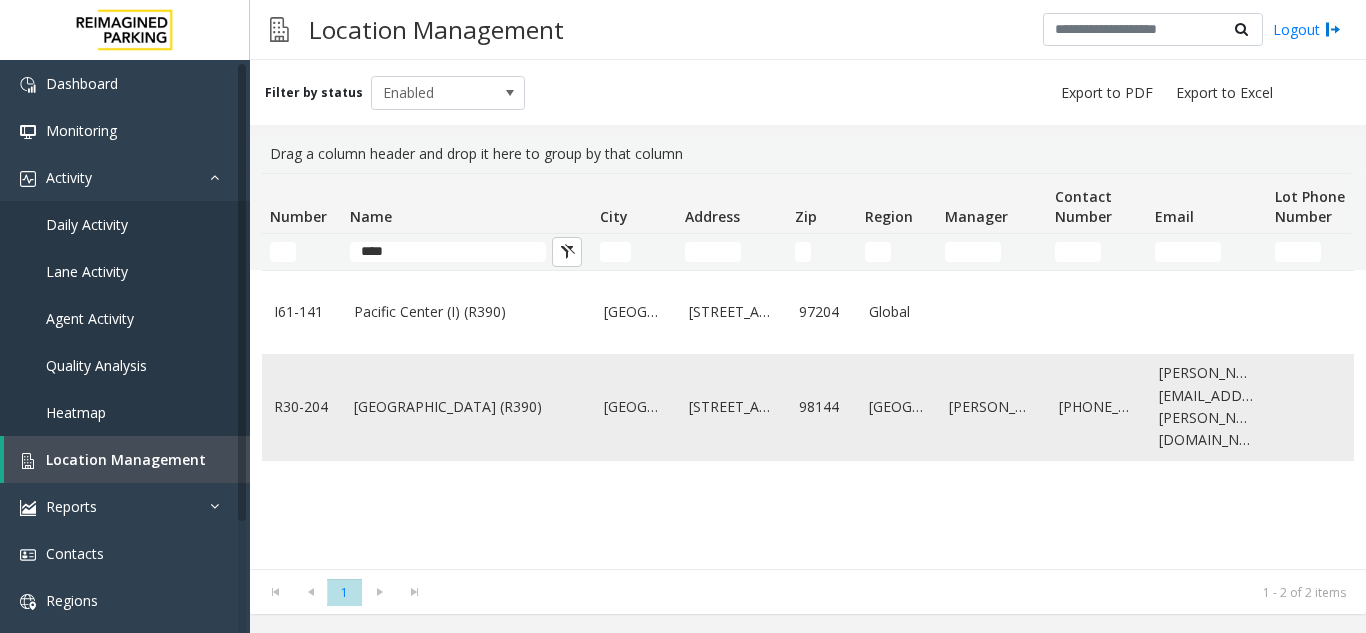 click on "[GEOGRAPHIC_DATA] (R390)" 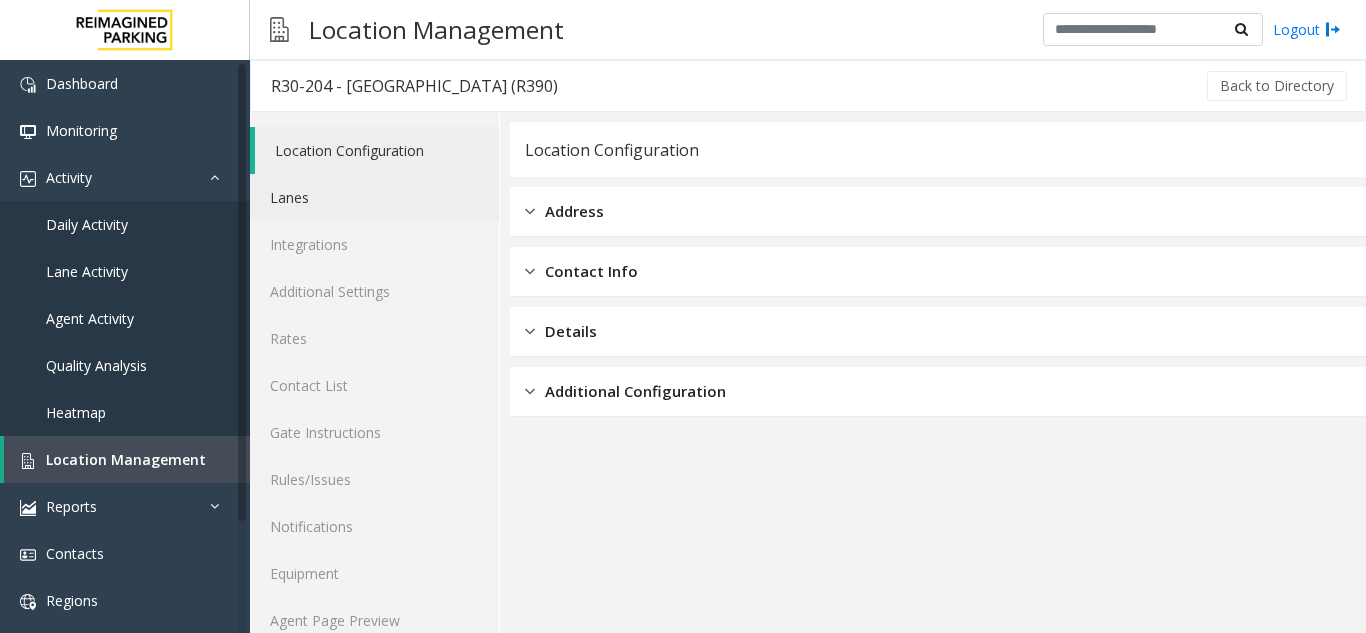 click on "Lanes" 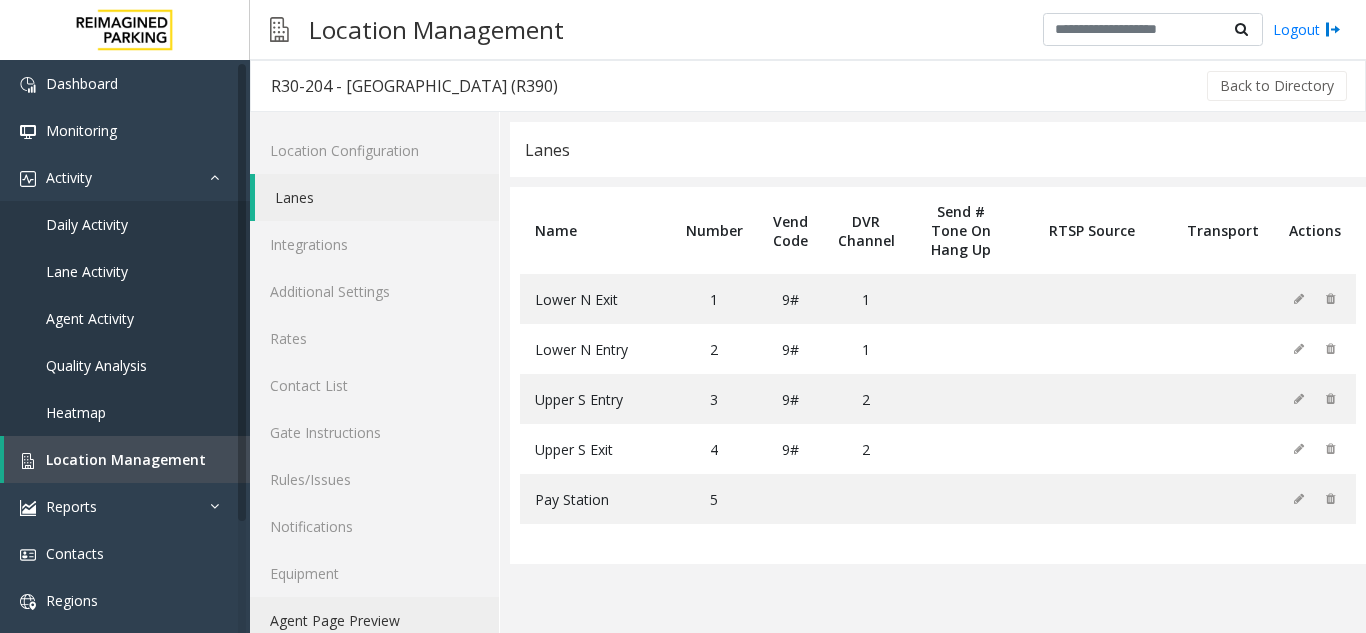 click on "Agent Page Preview" 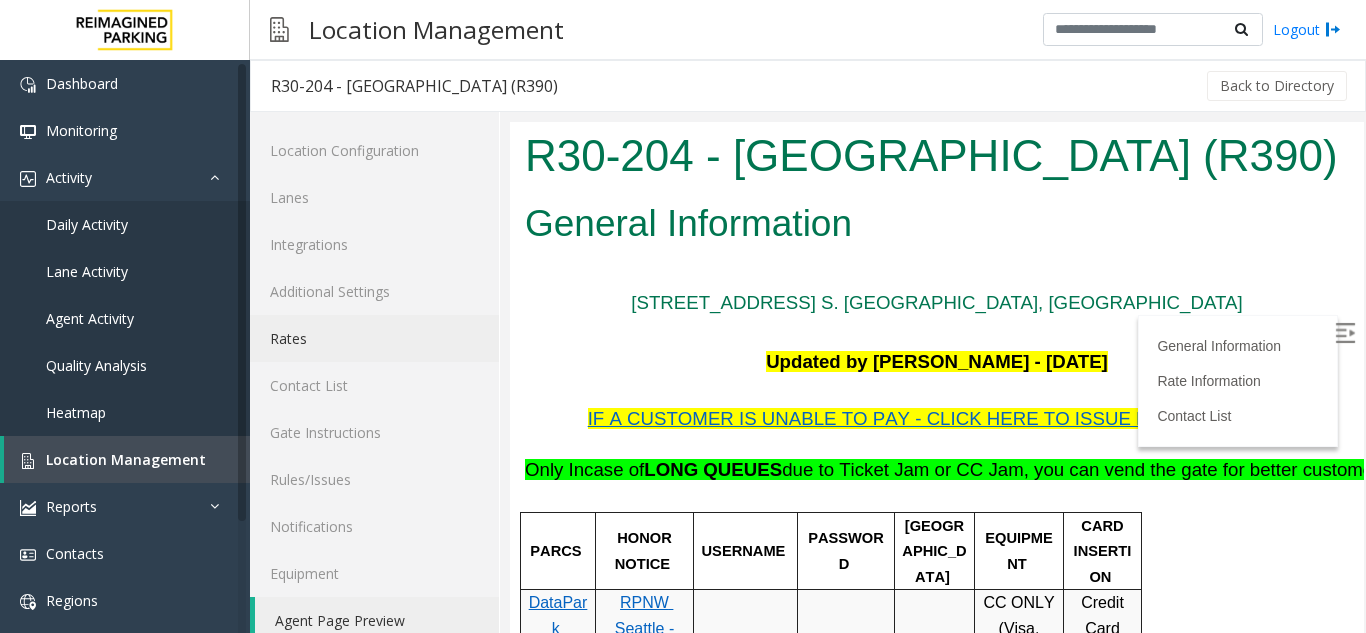 scroll, scrollTop: 200, scrollLeft: 0, axis: vertical 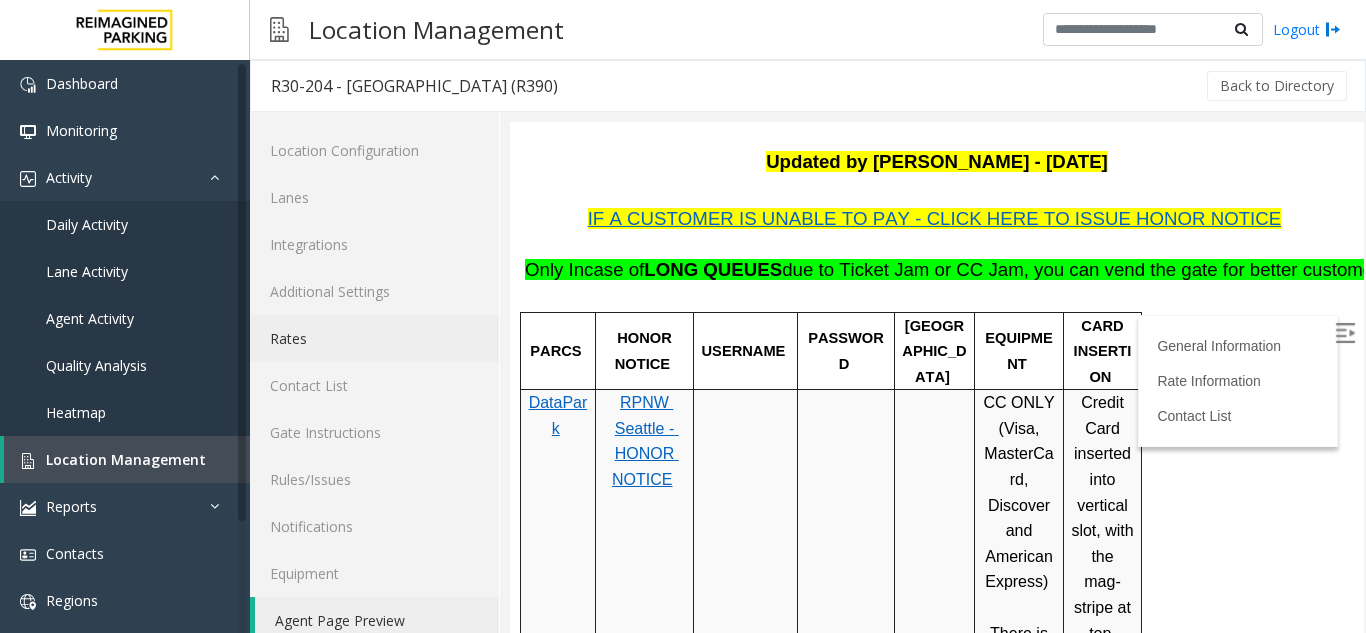 click on "Rates" 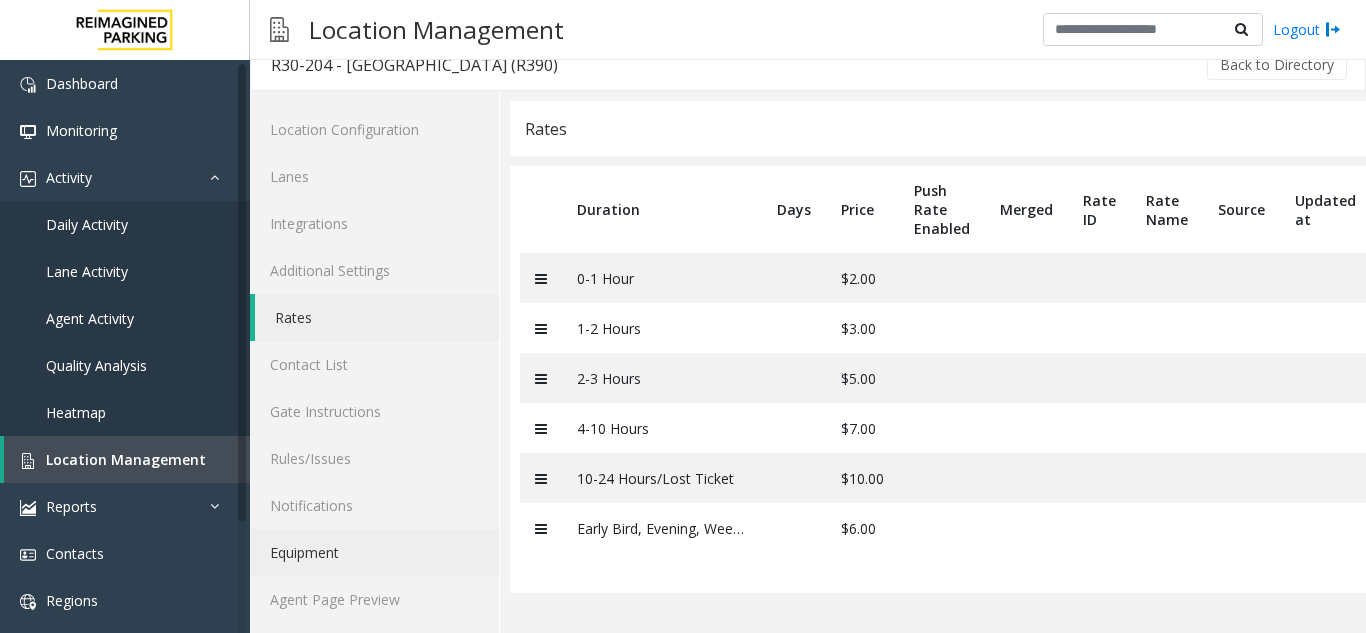 scroll, scrollTop: 26, scrollLeft: 0, axis: vertical 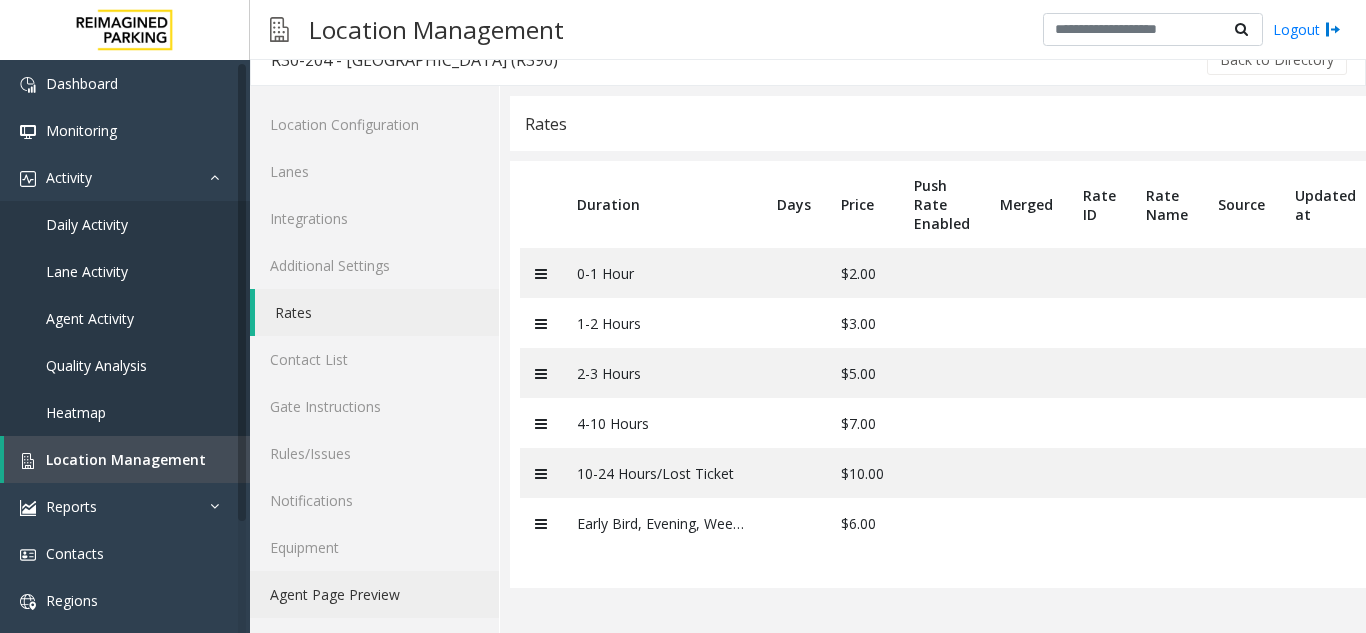 click on "Agent Page Preview" 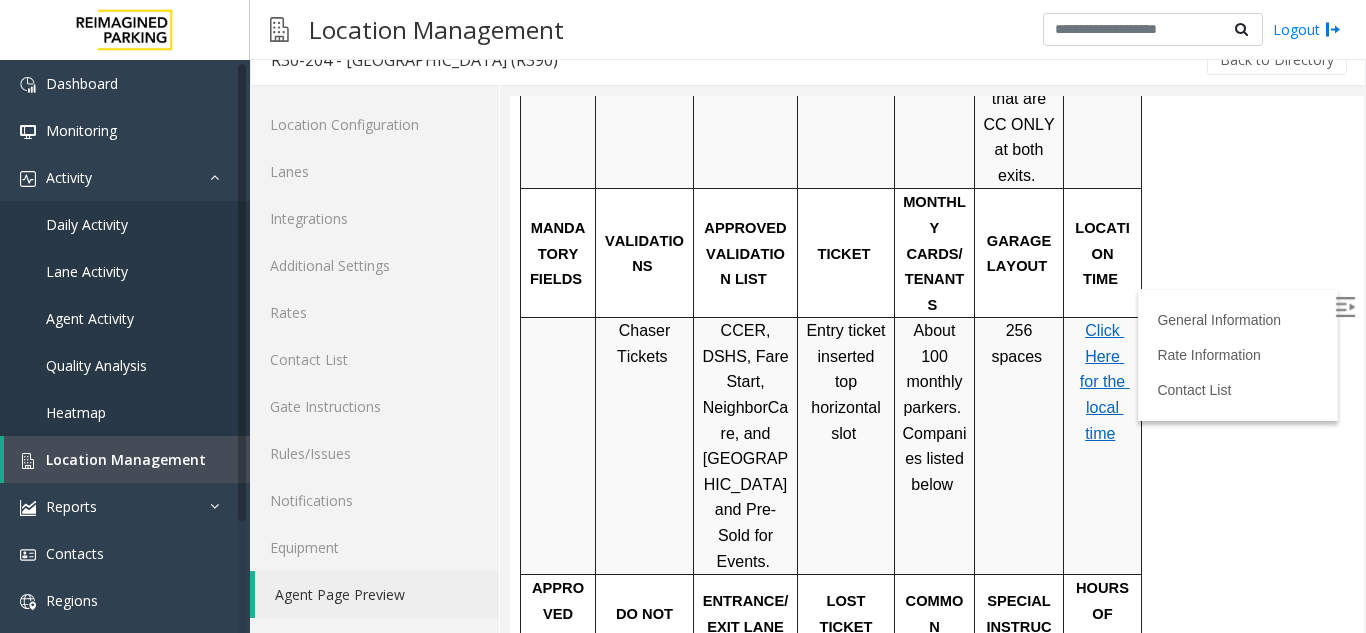 scroll, scrollTop: 1200, scrollLeft: 0, axis: vertical 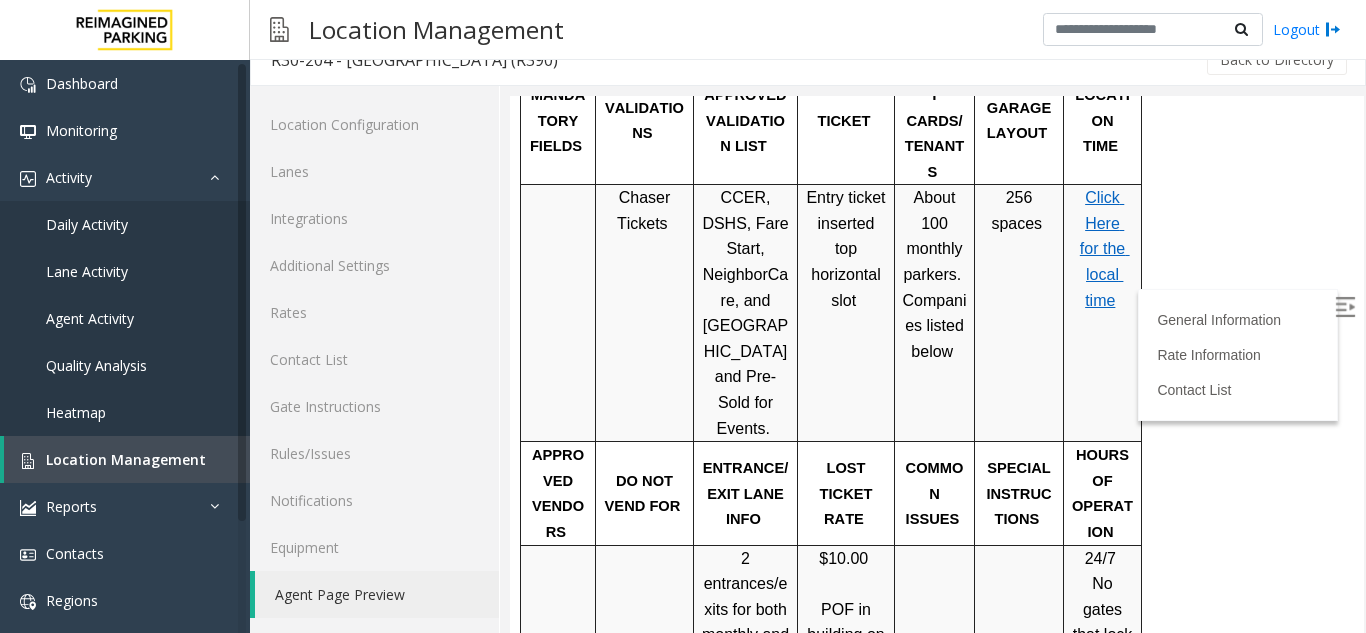 click on "Click Here for the local time" at bounding box center (1102, 249) 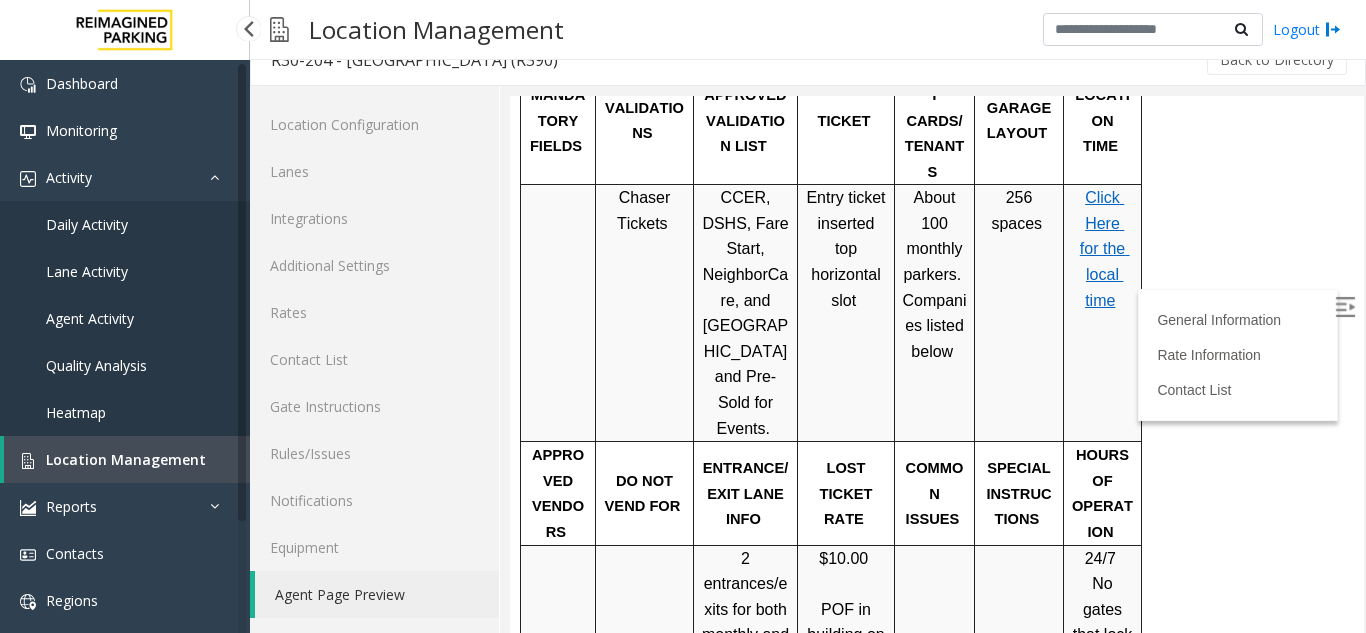 click on "Location Management" at bounding box center (127, 459) 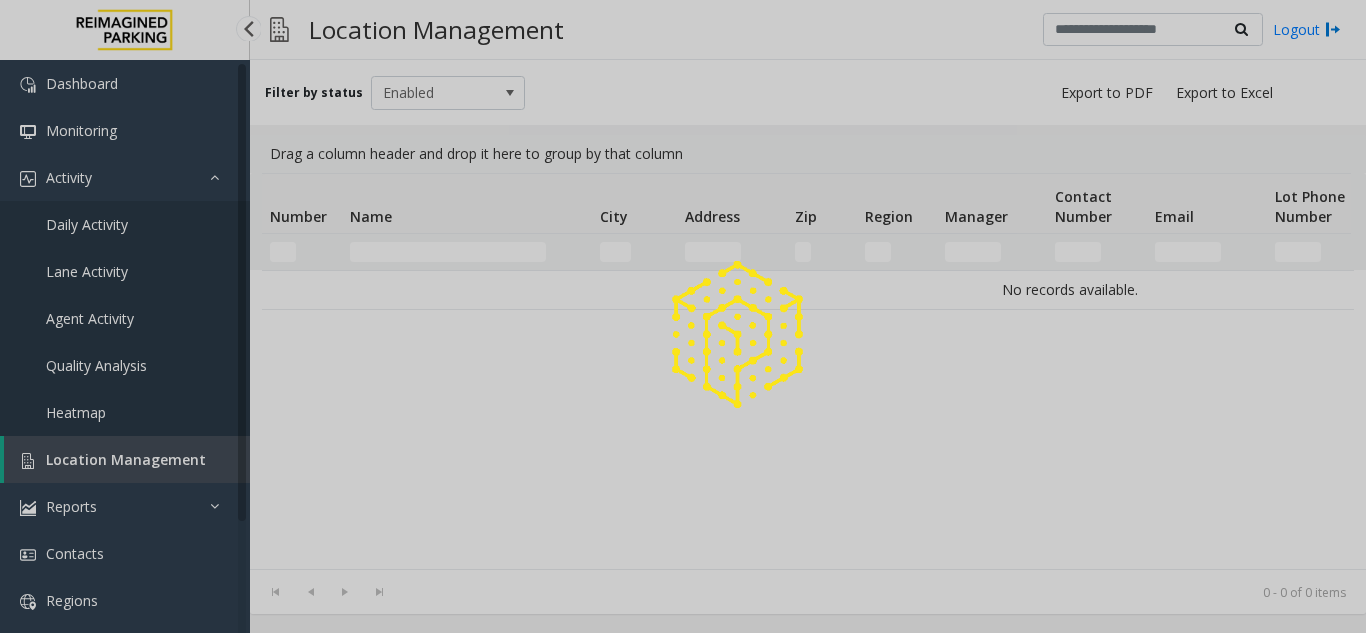 scroll, scrollTop: 0, scrollLeft: 0, axis: both 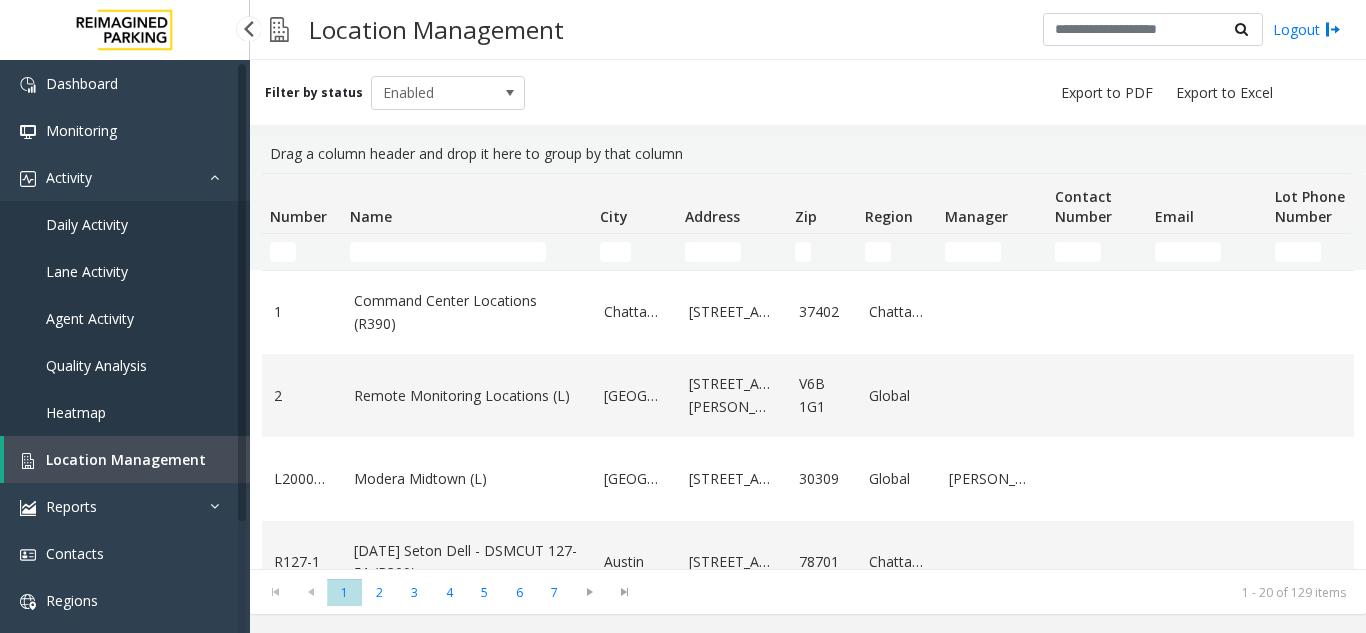 click on "Daily Activity" at bounding box center [125, 224] 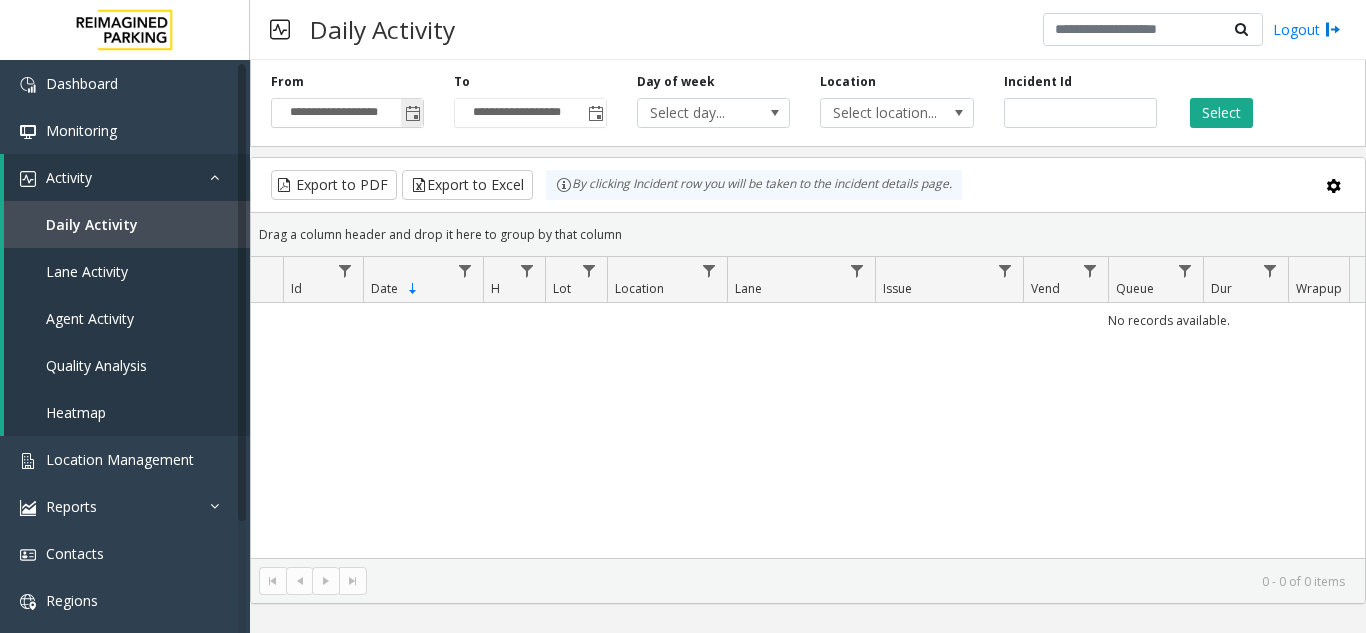 click 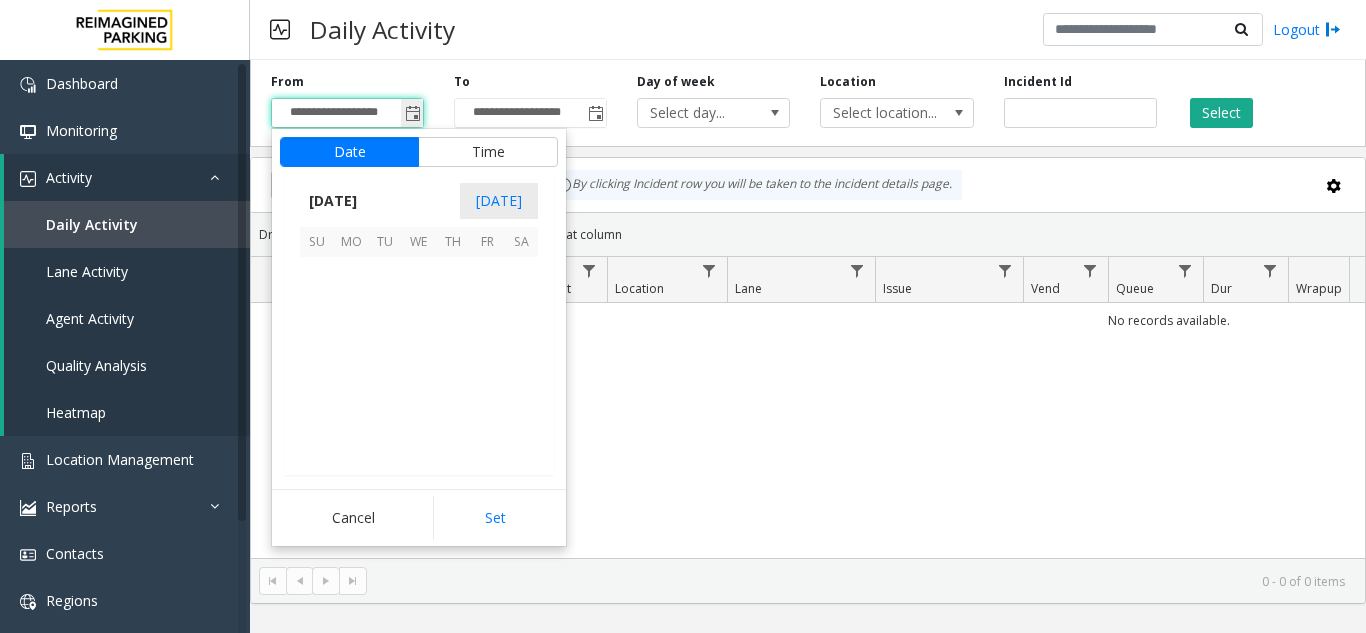scroll, scrollTop: 358428, scrollLeft: 0, axis: vertical 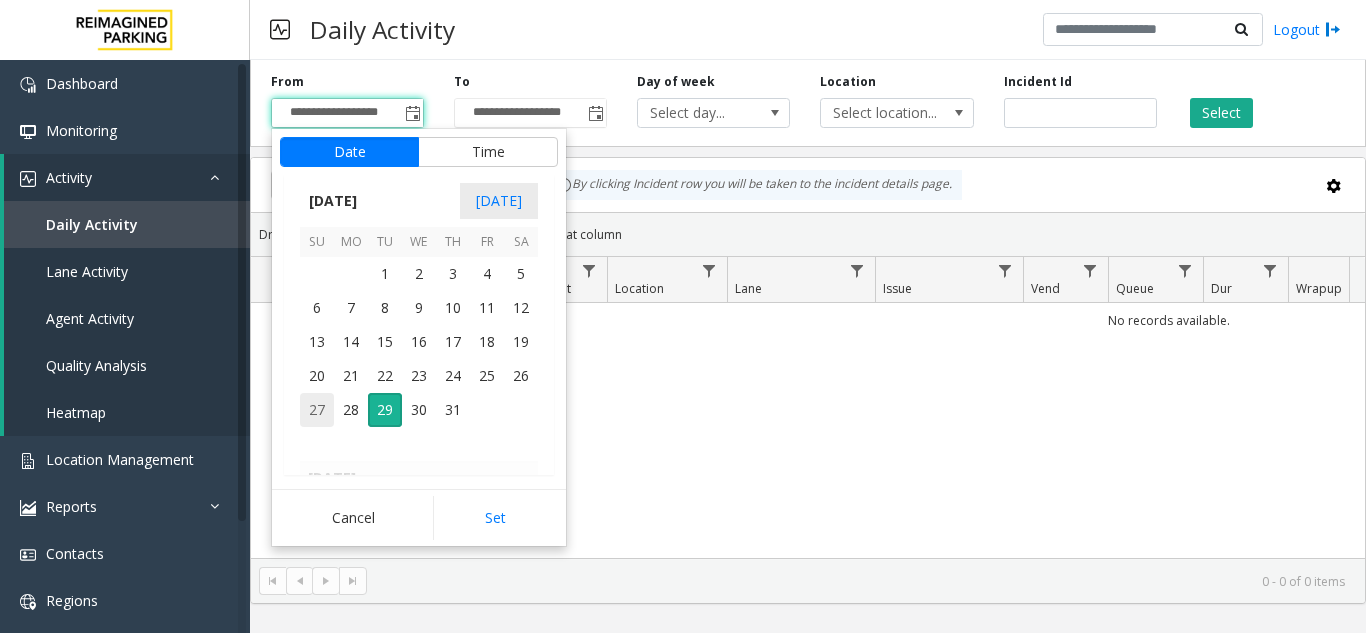 click on "27" at bounding box center (317, 410) 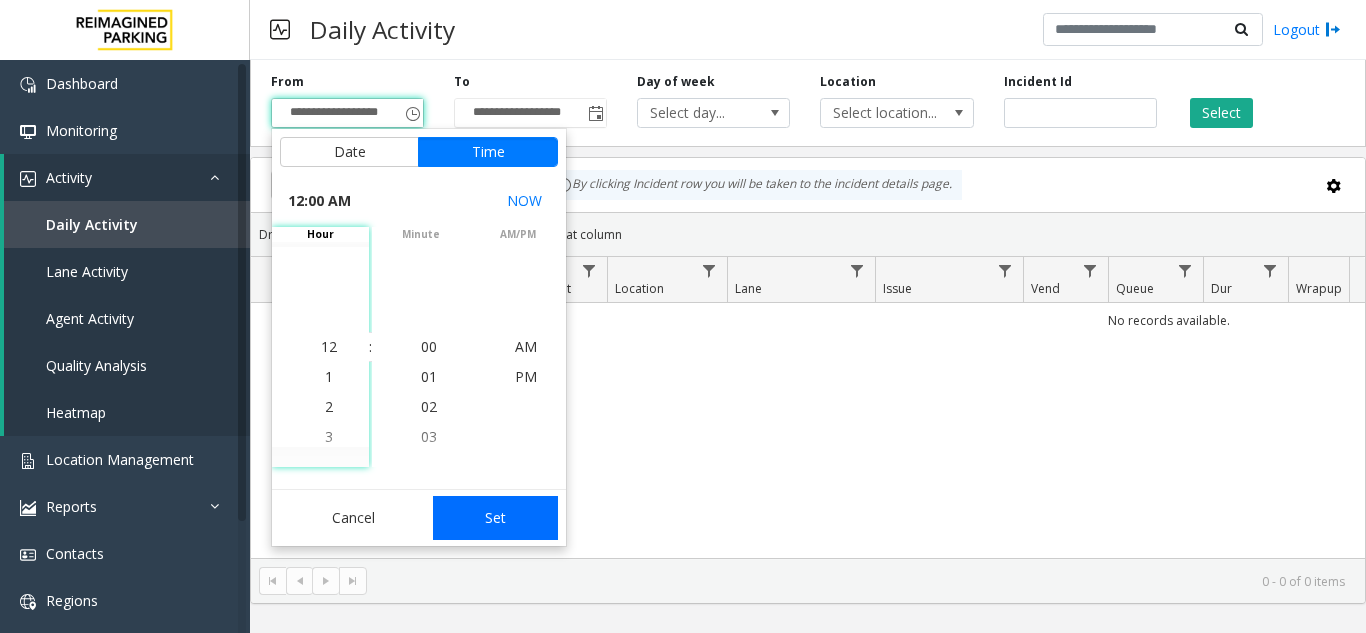 click on "Set" 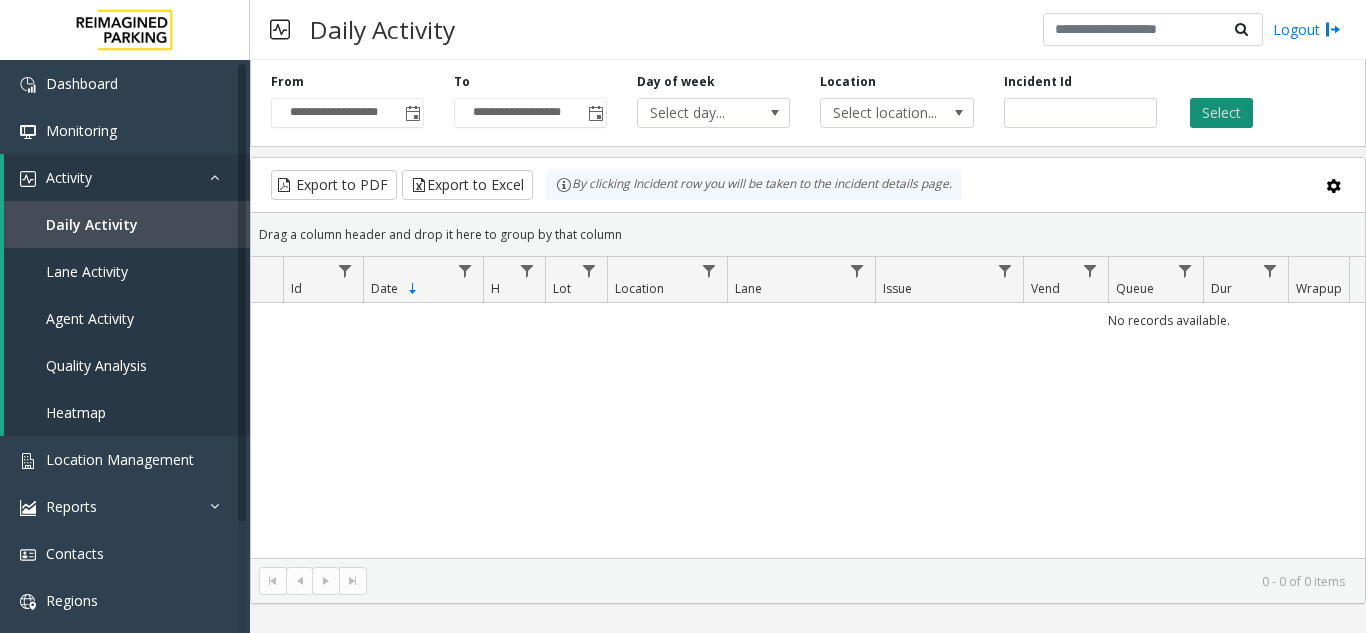 click on "Select" 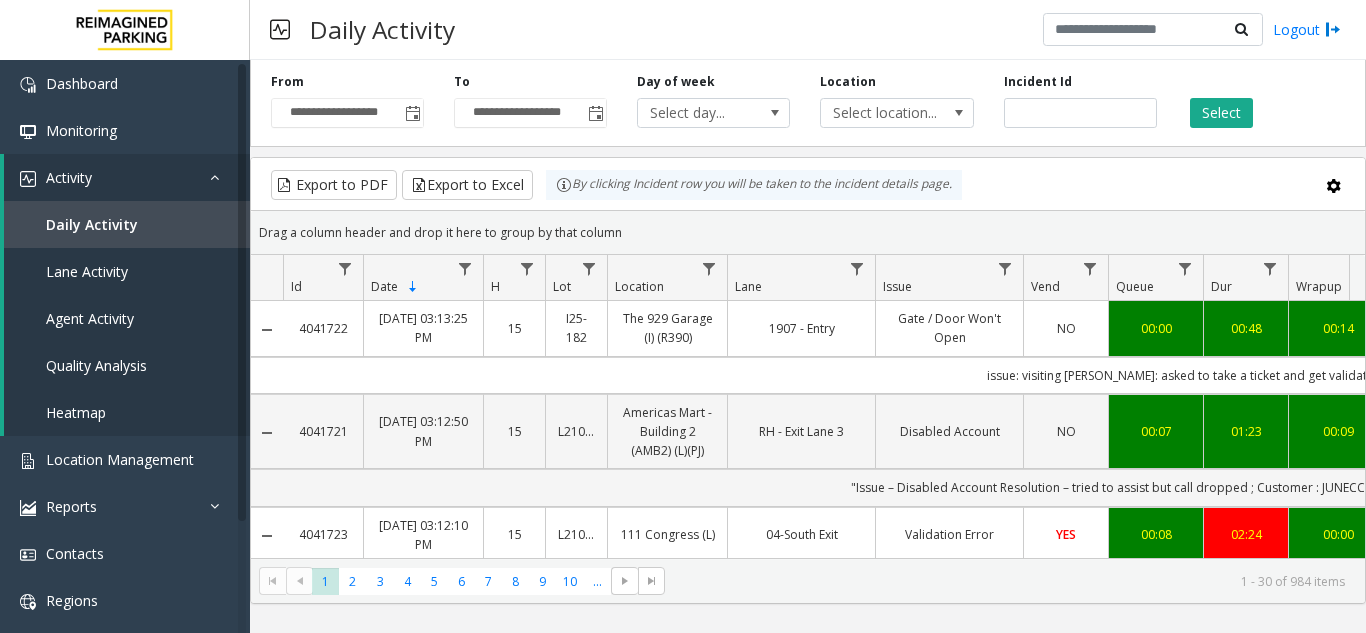 scroll, scrollTop: 0, scrollLeft: 252, axis: horizontal 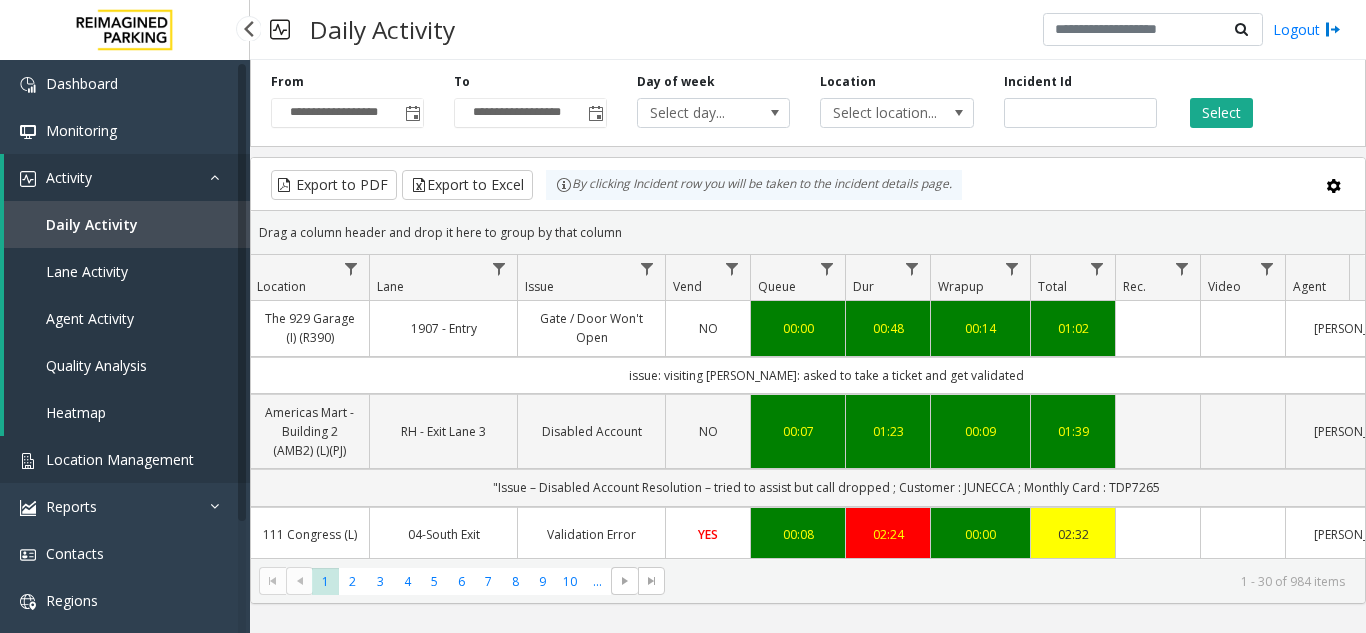 click on "Location Management" at bounding box center (120, 459) 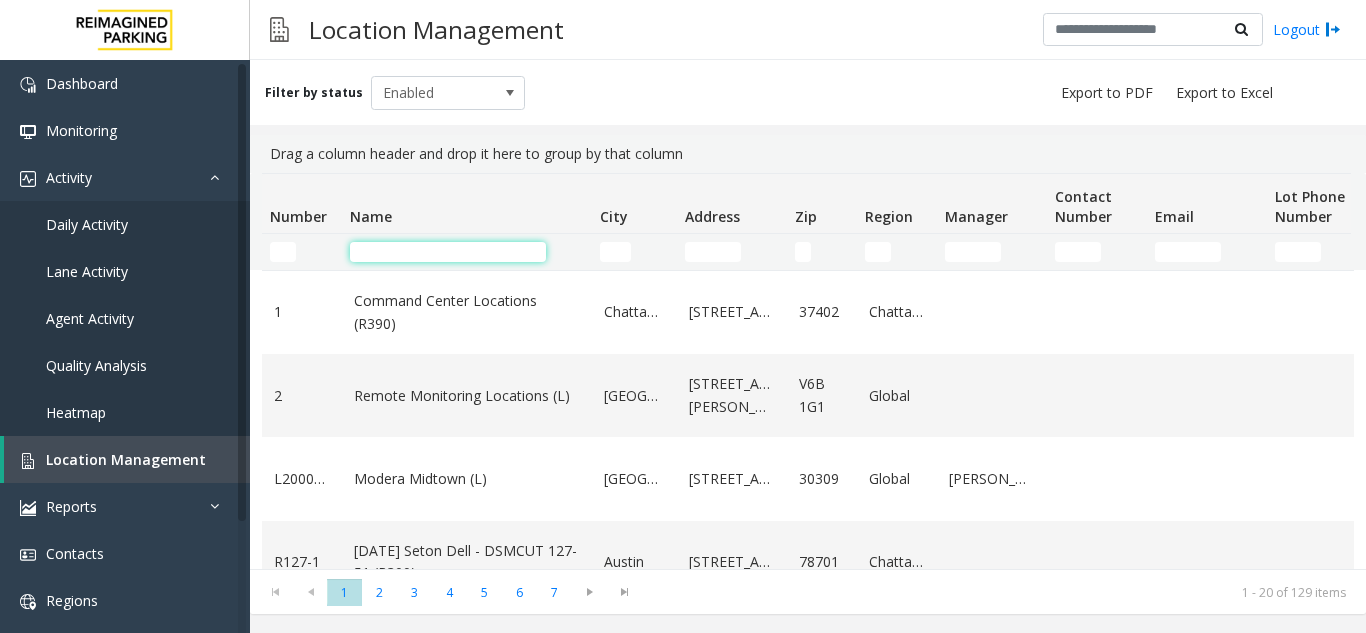 click 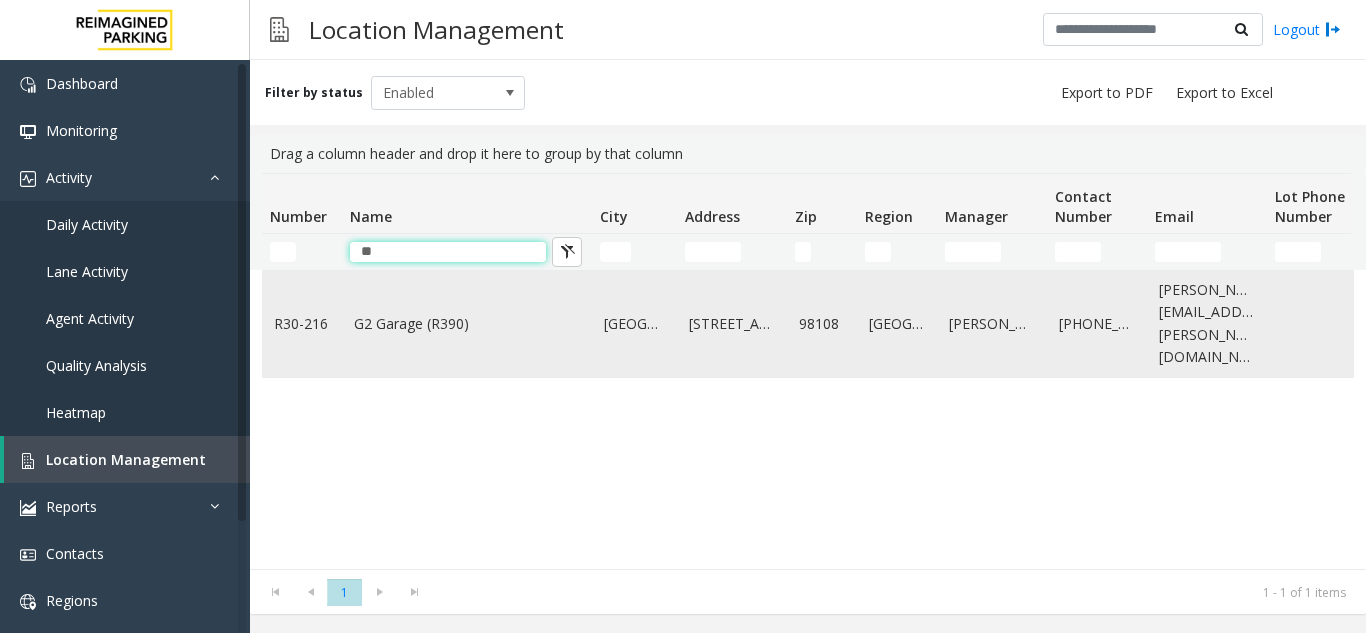 type on "**" 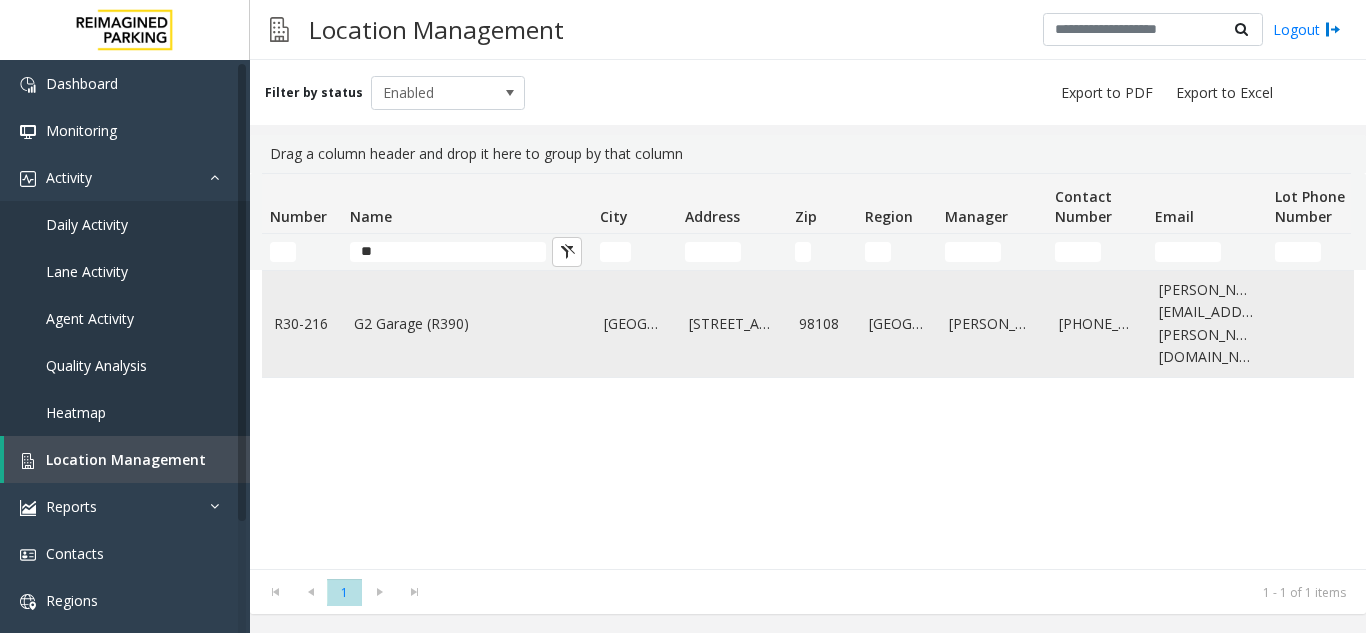 click on "G2 Garage (R390)" 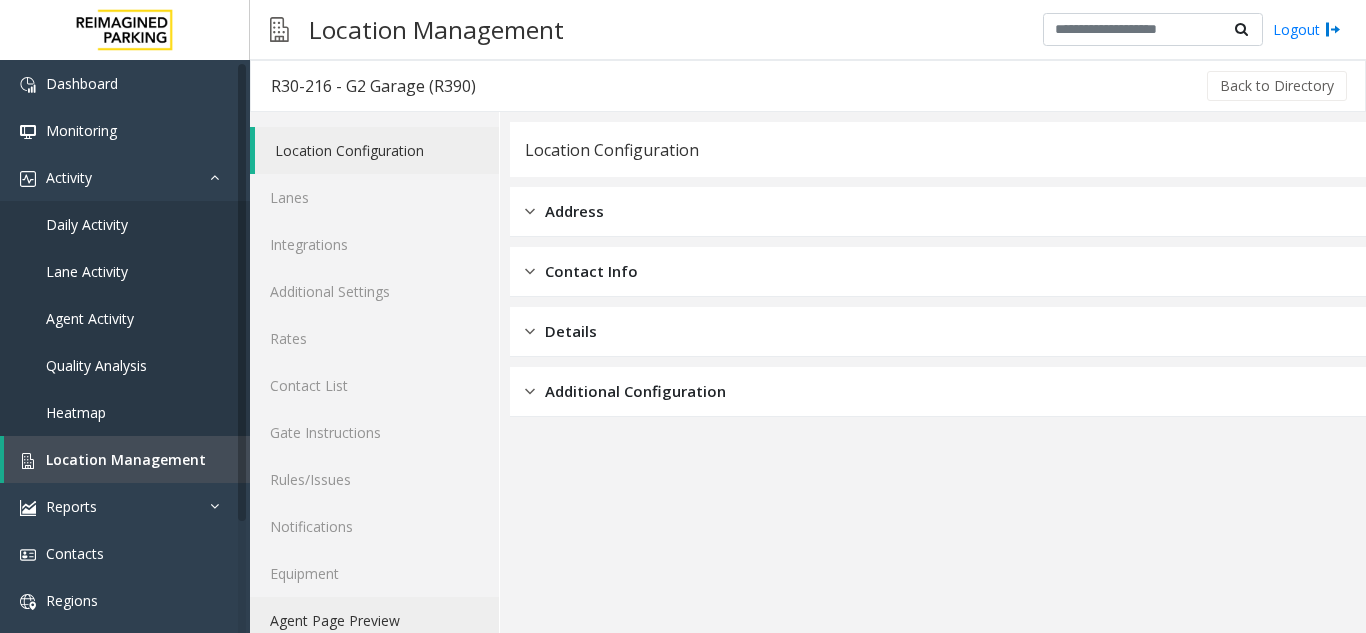 click on "Agent Page Preview" 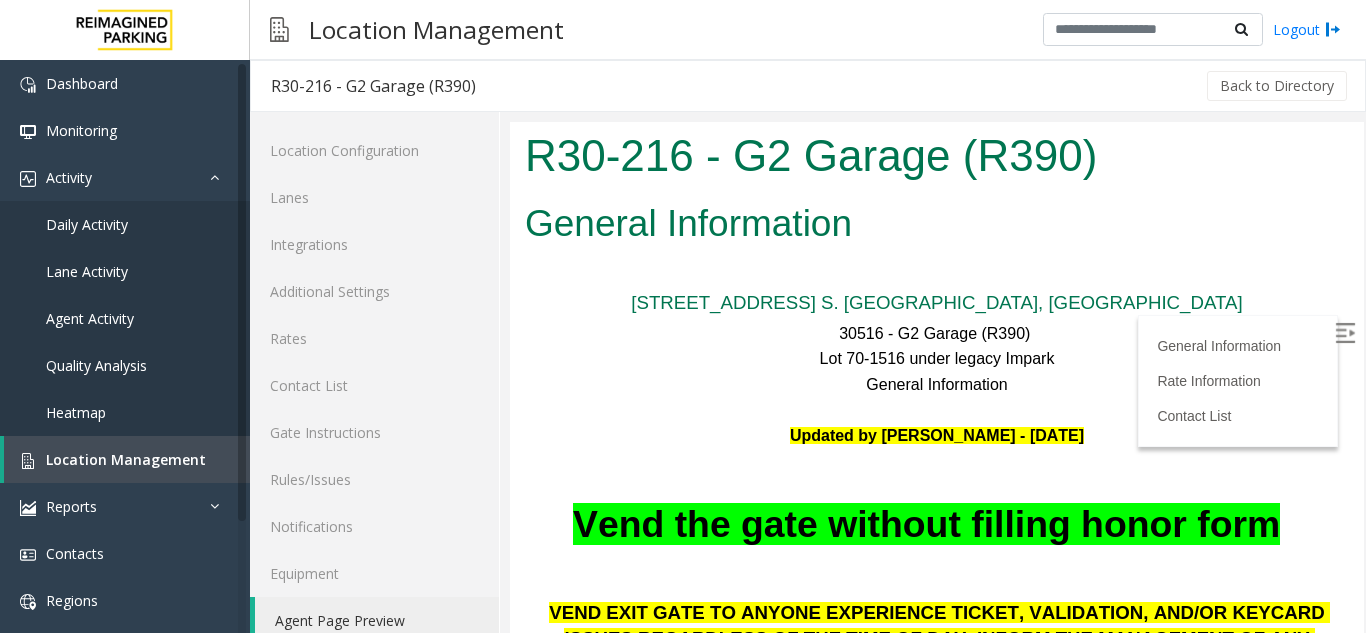 scroll, scrollTop: 400, scrollLeft: 0, axis: vertical 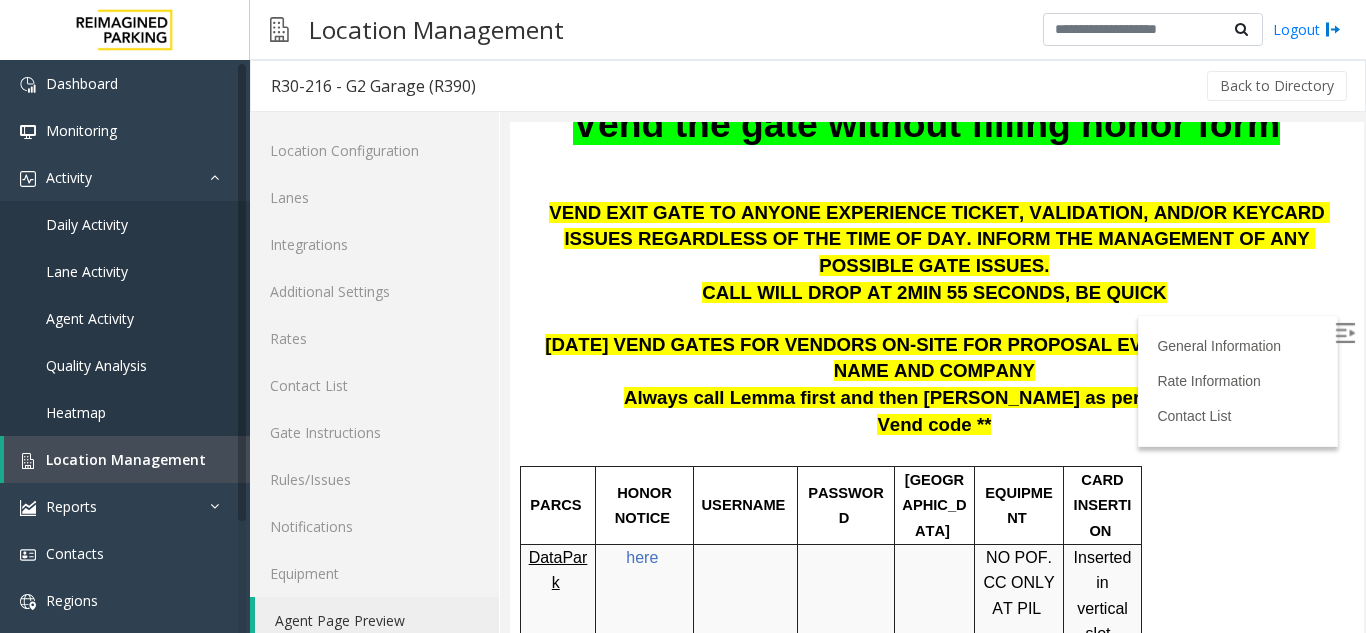 click at bounding box center (1345, 333) 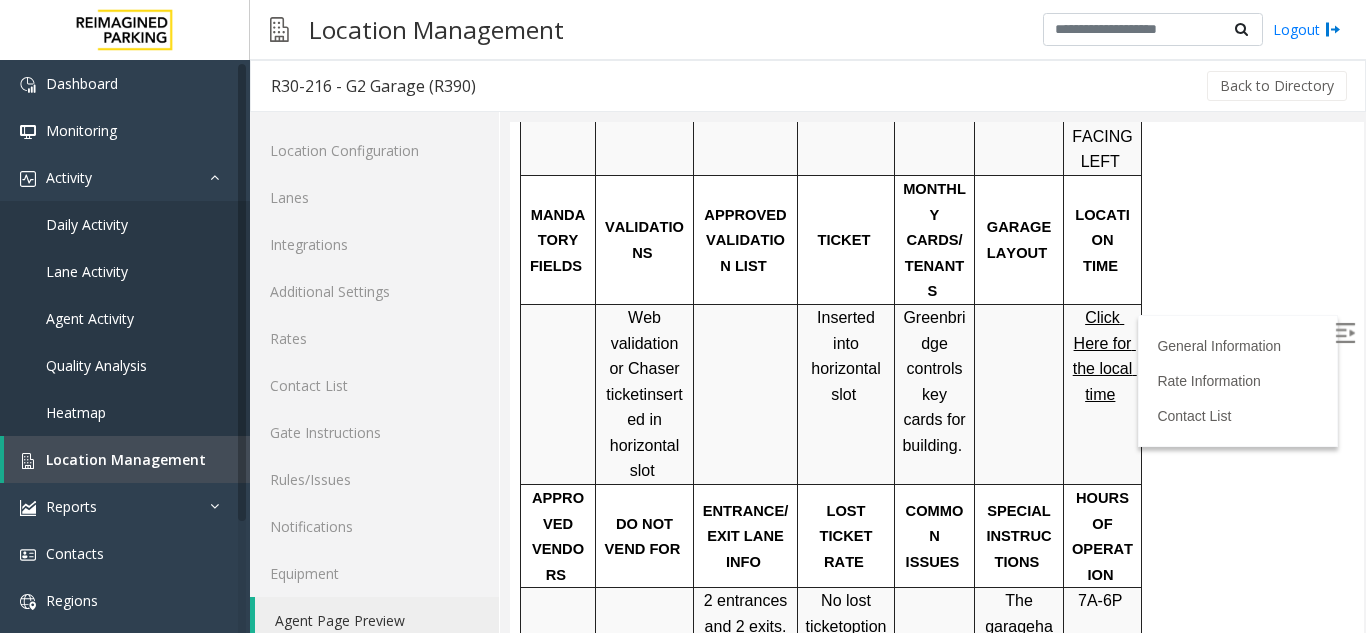 scroll, scrollTop: 1200, scrollLeft: 0, axis: vertical 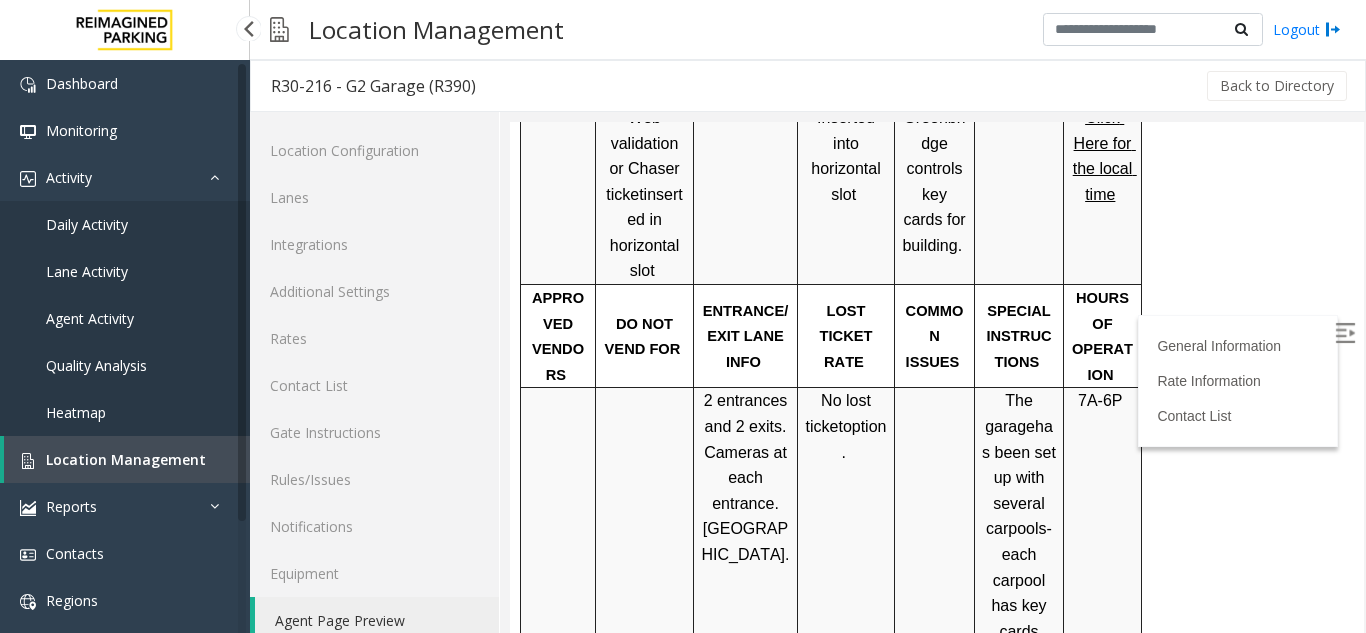 click on "Location Management" at bounding box center [127, 459] 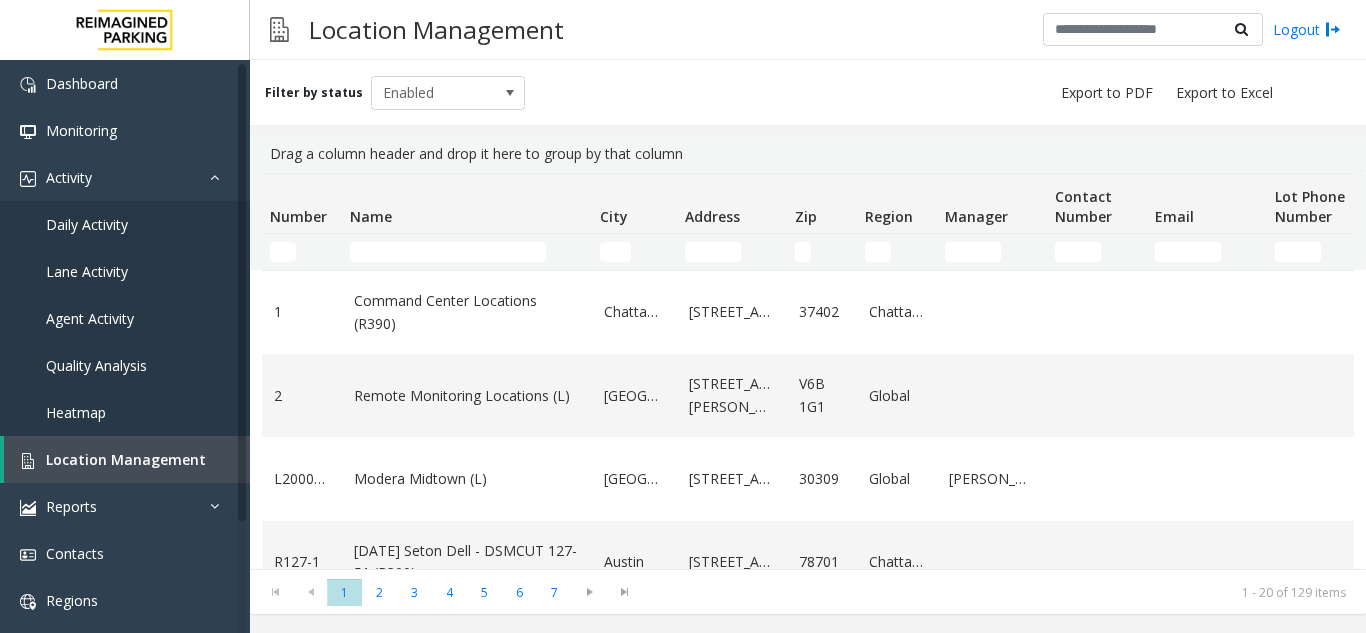 click 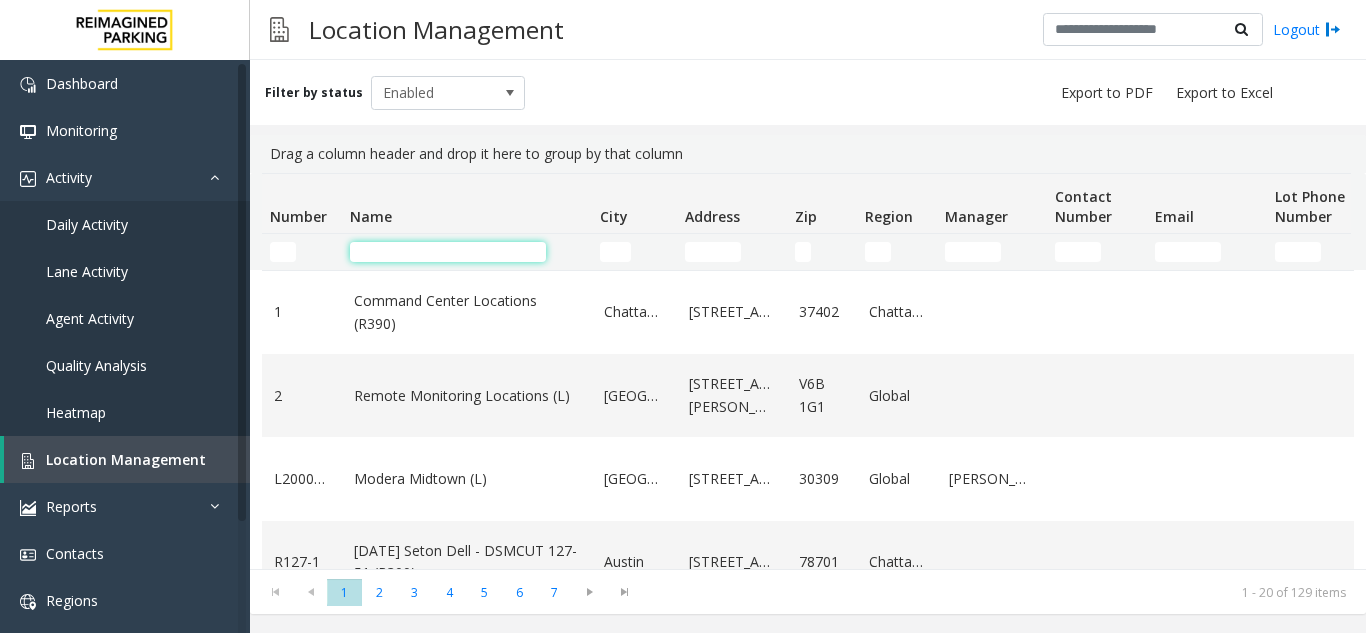 click 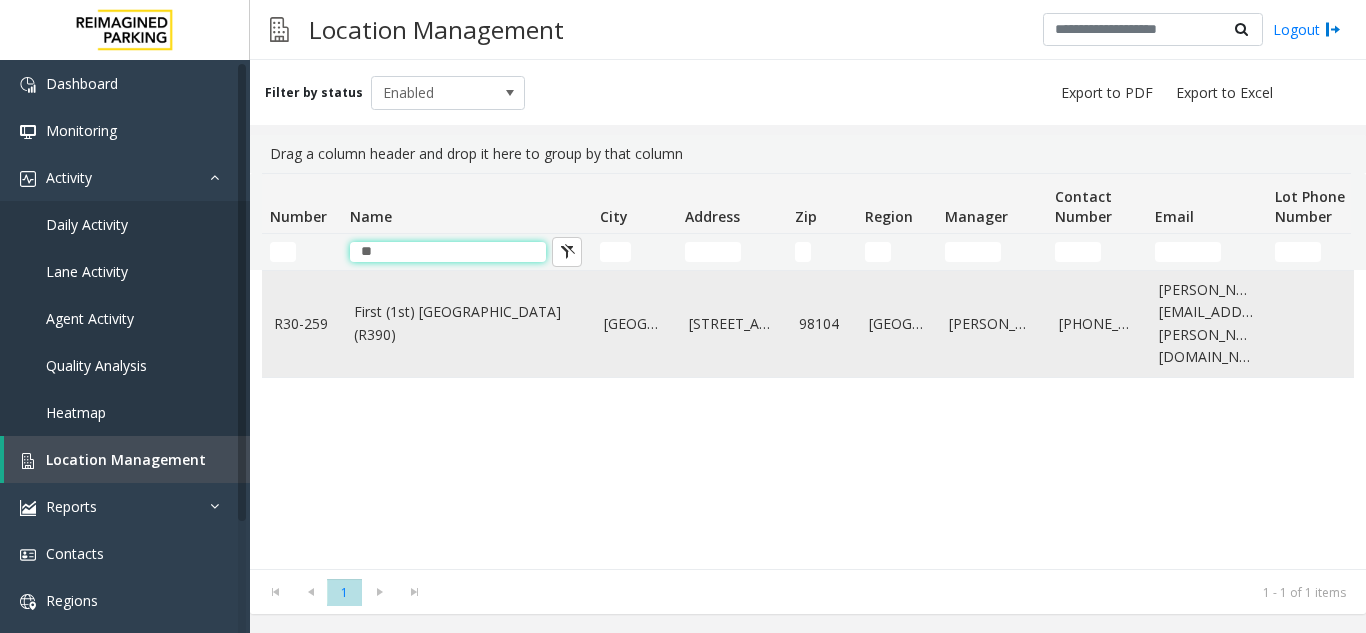 type on "*" 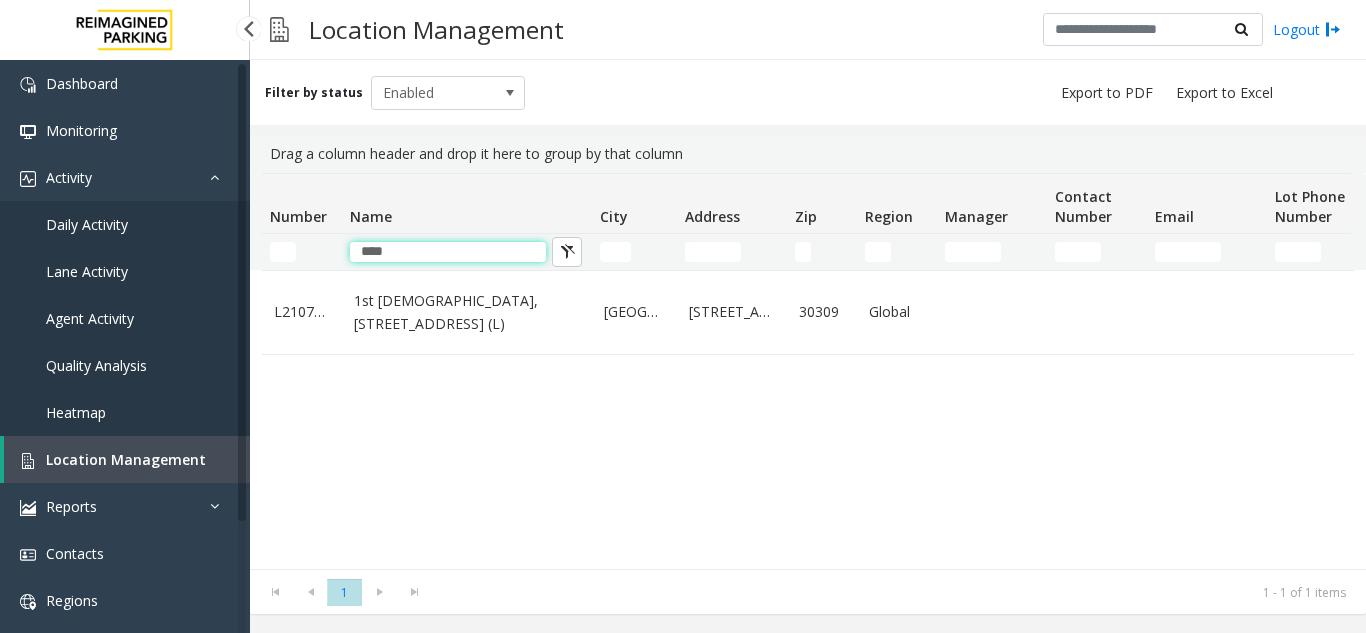 type on "****" 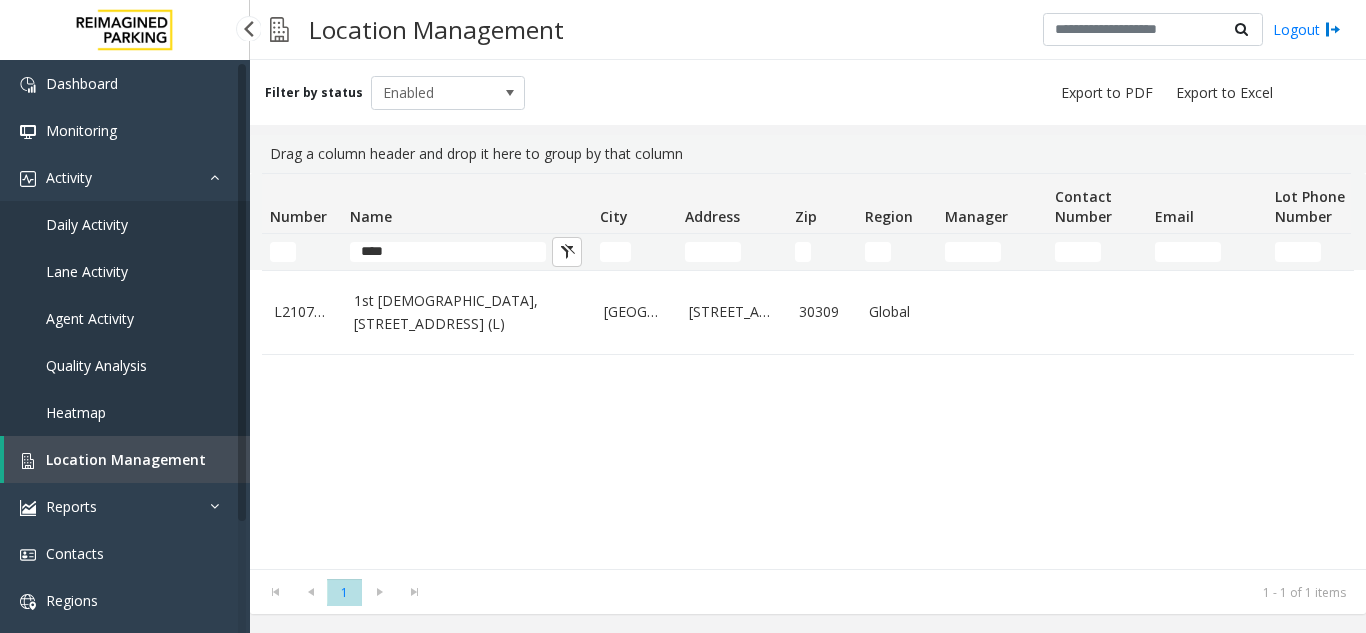 click on "Location Management" at bounding box center [127, 459] 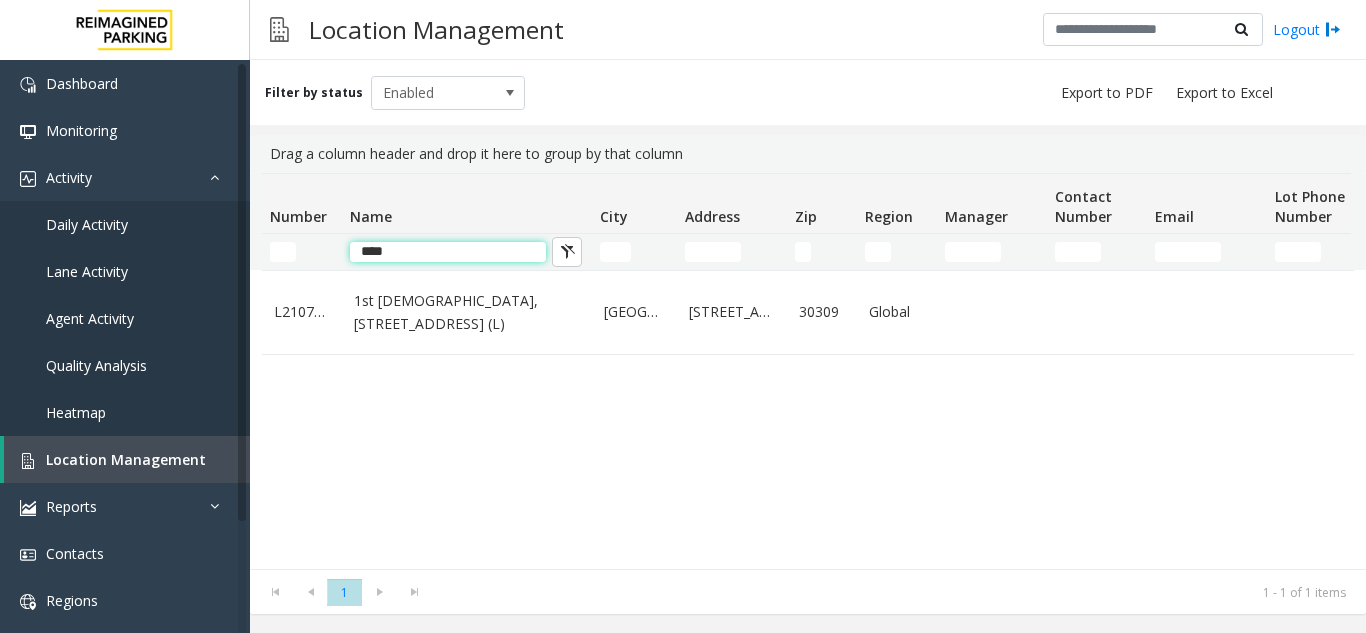 click on "****" 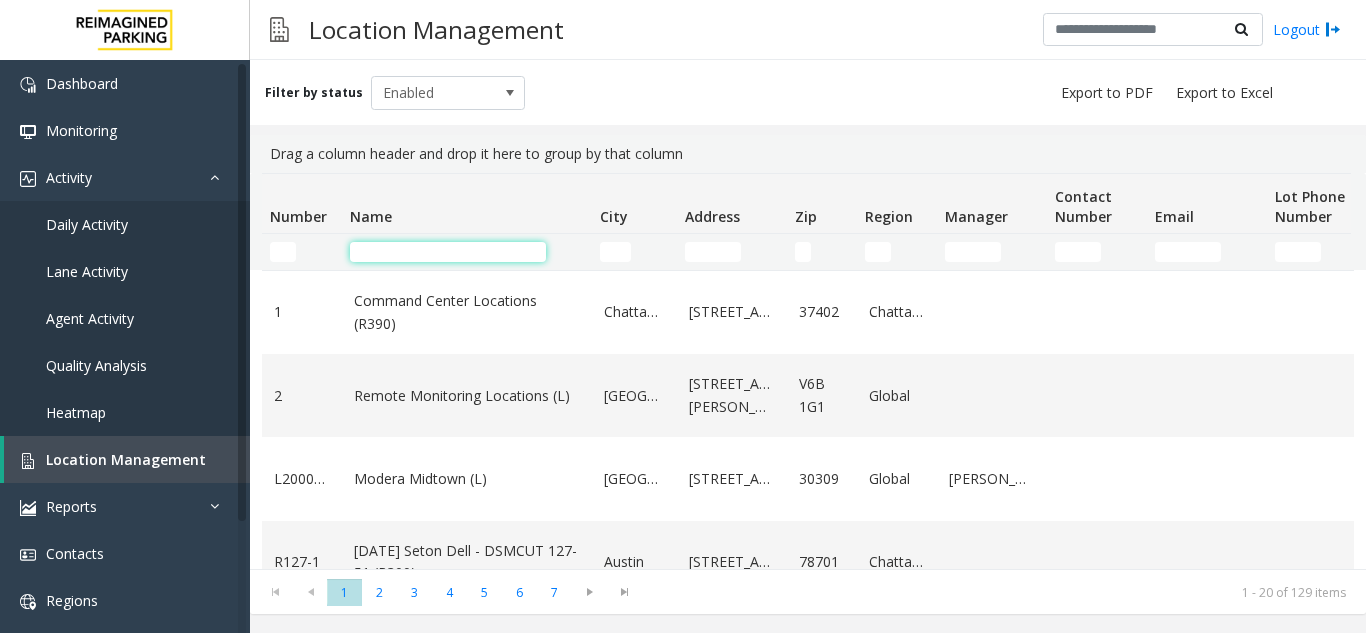 type 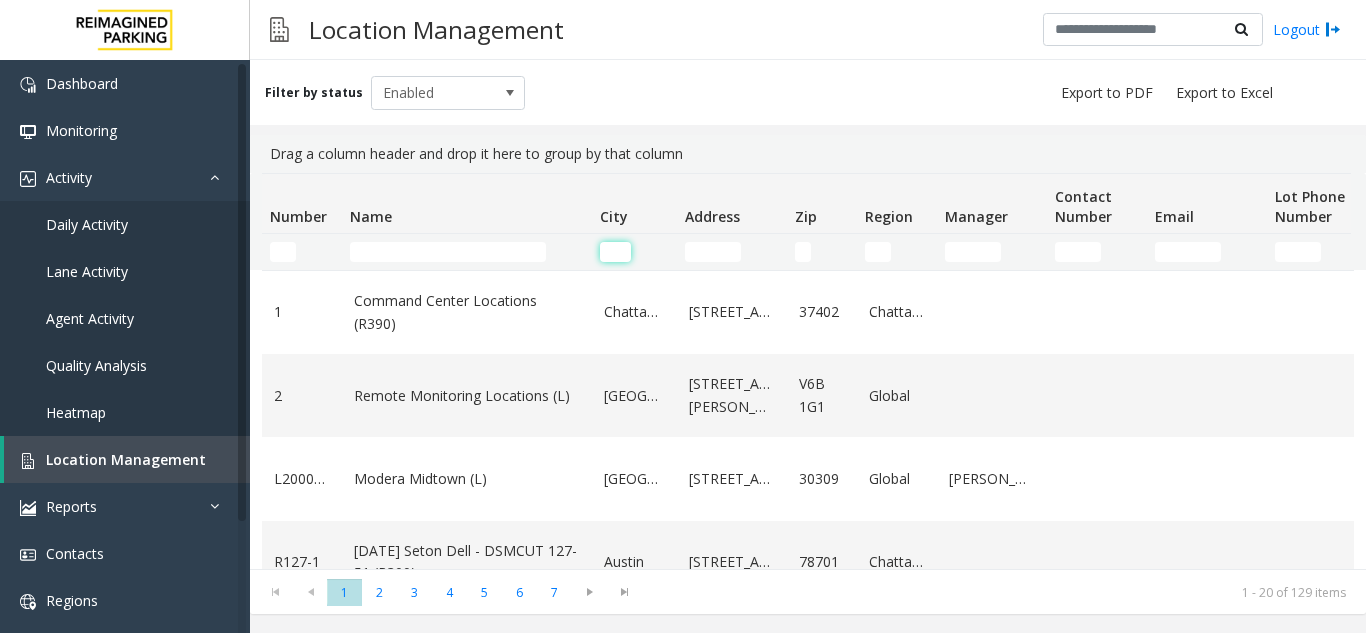 click 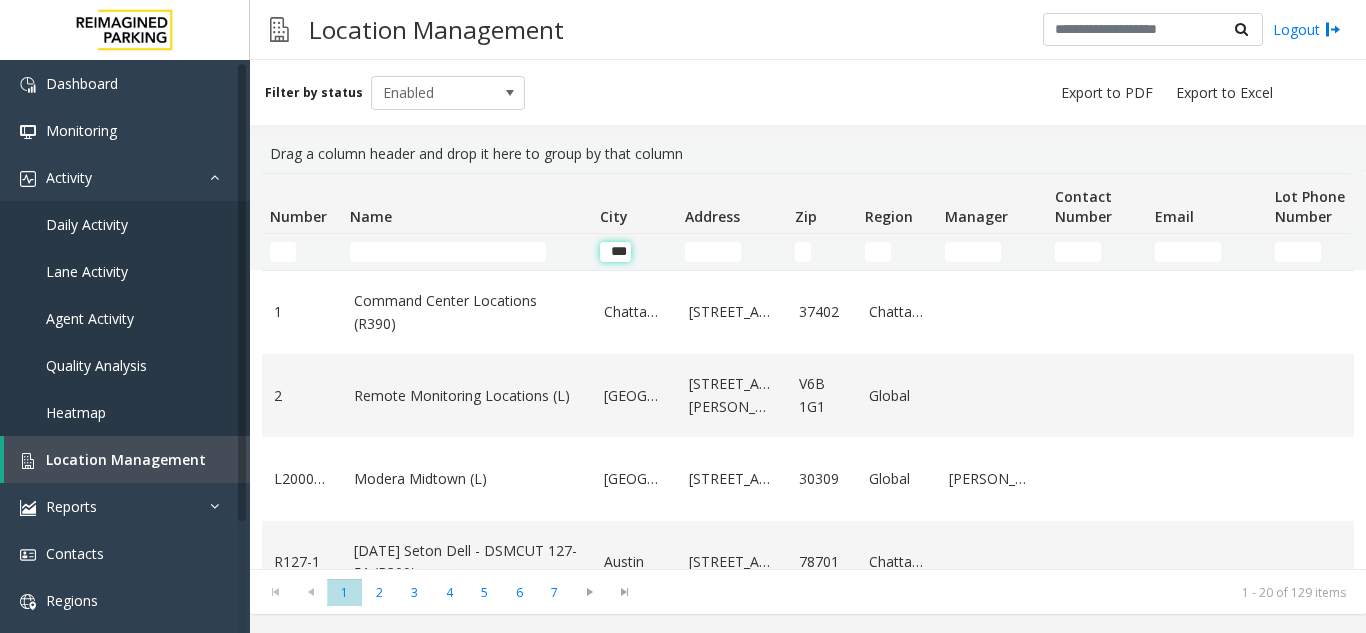 scroll, scrollTop: 0, scrollLeft: 1, axis: horizontal 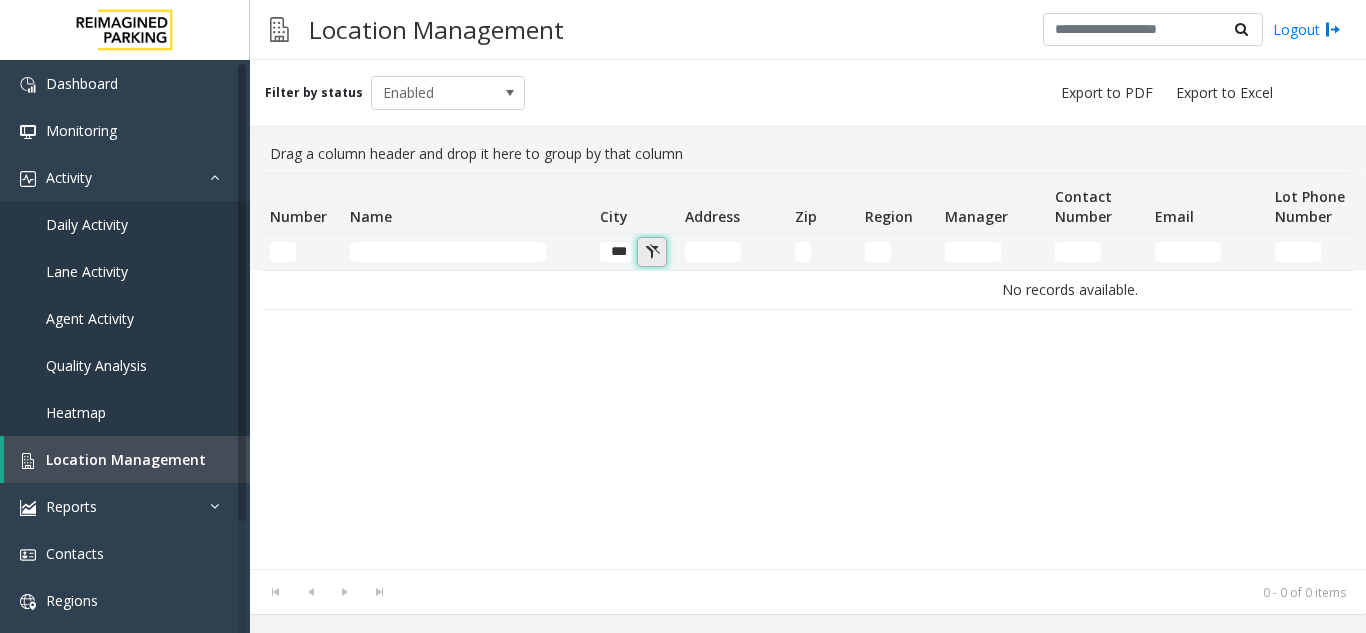 click 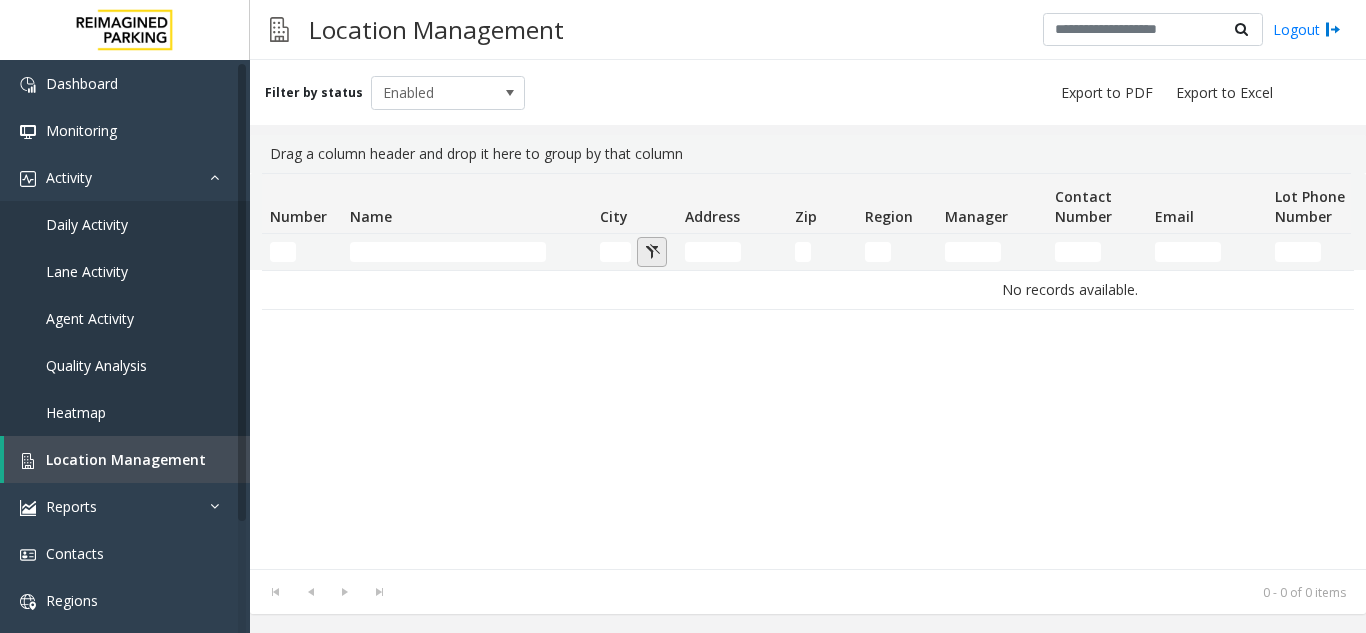 scroll, scrollTop: 0, scrollLeft: 0, axis: both 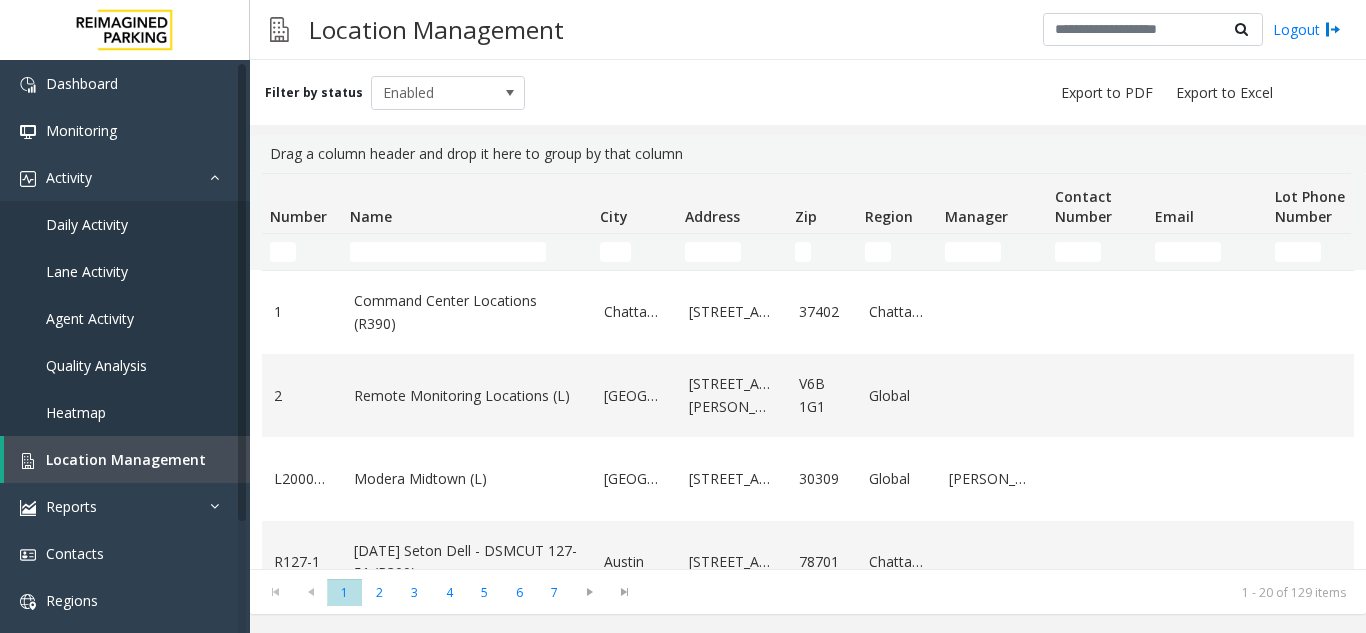 click 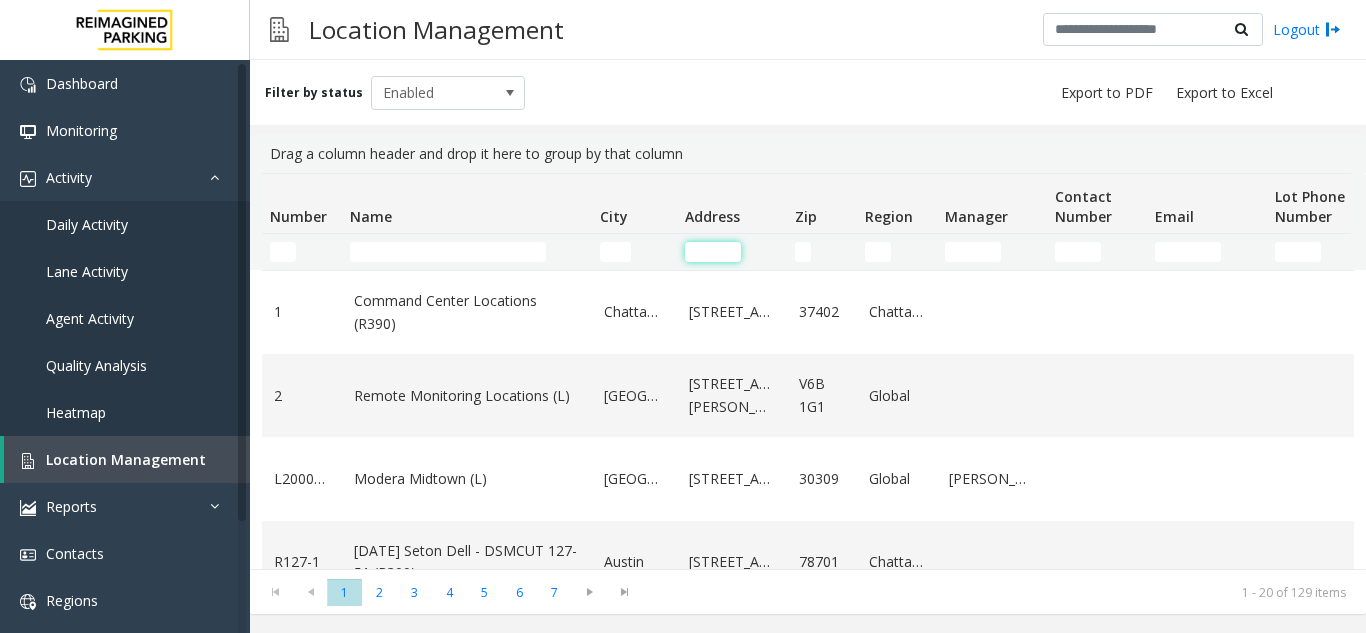 click 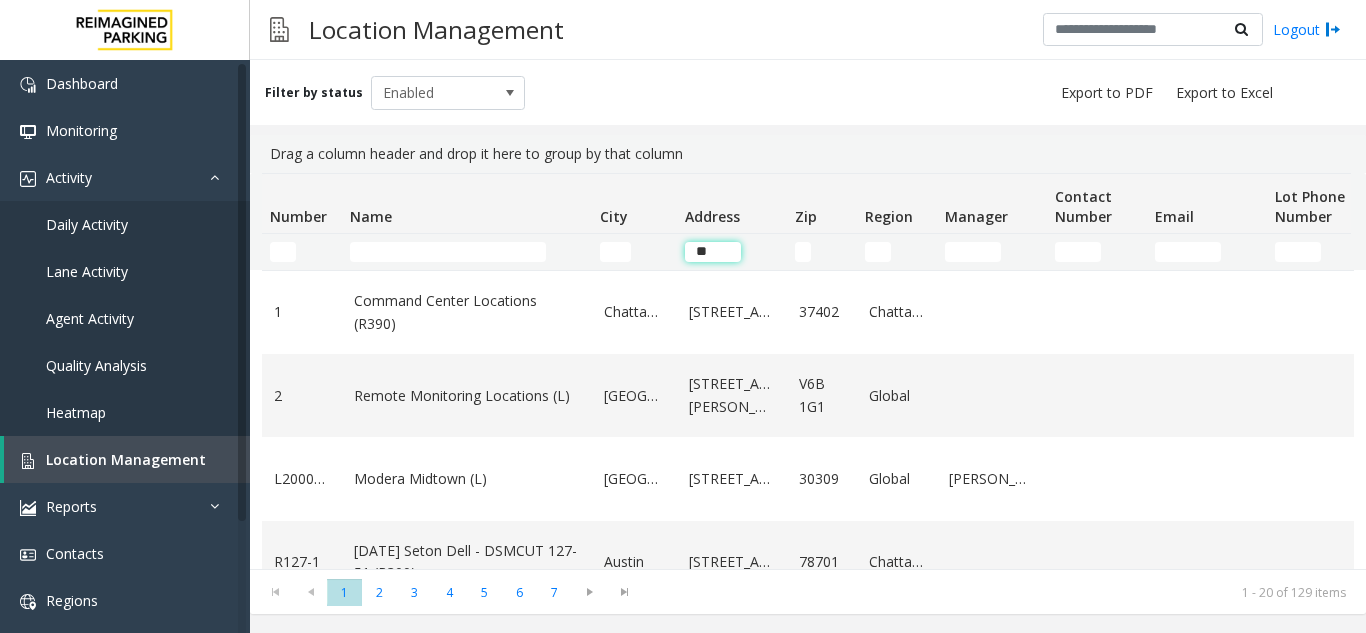 type on "***" 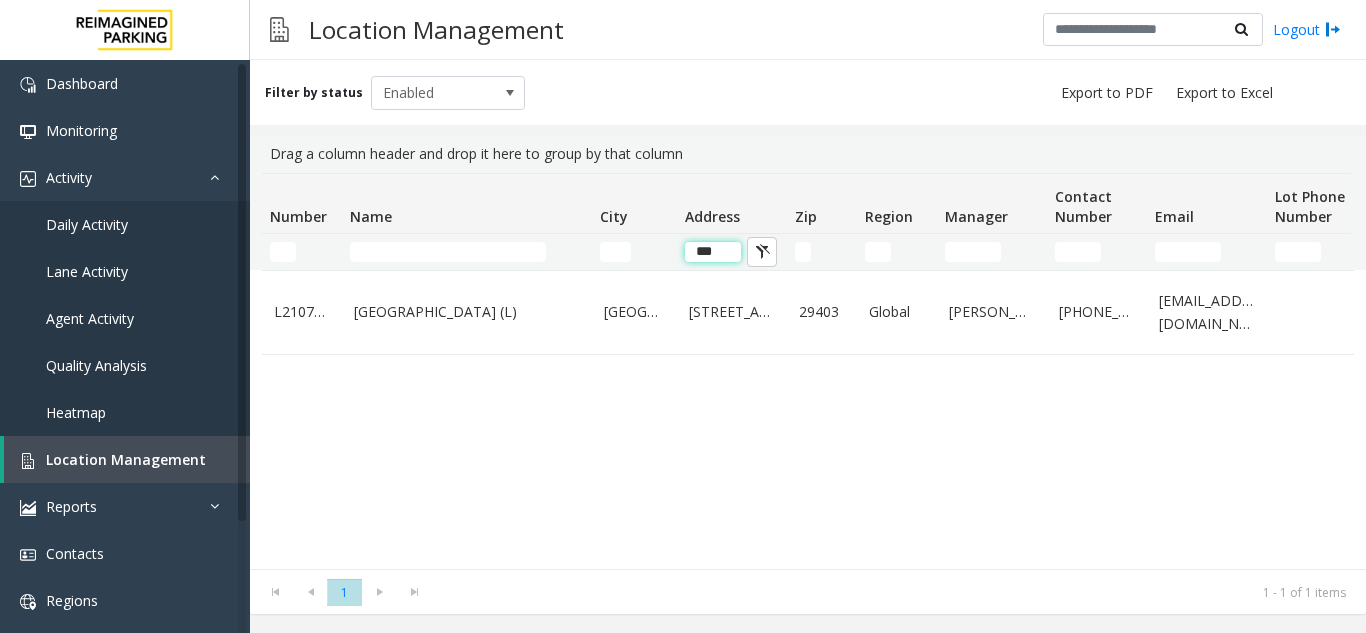 click on "***" 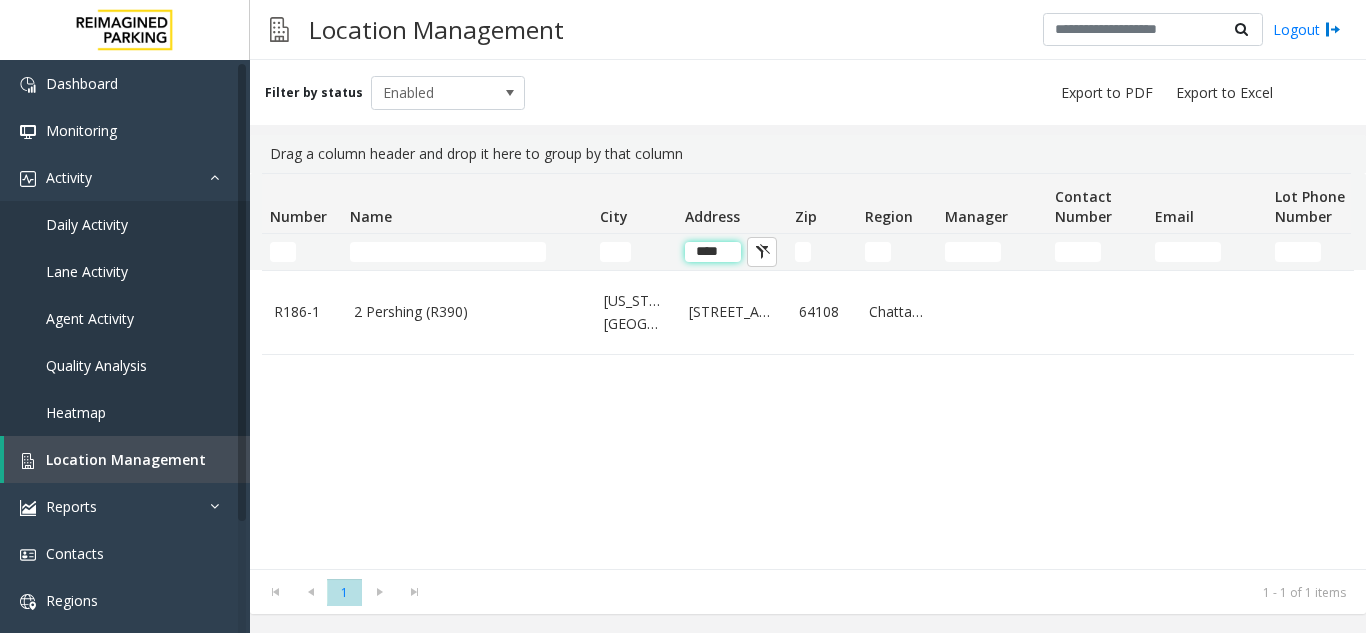click on "****" 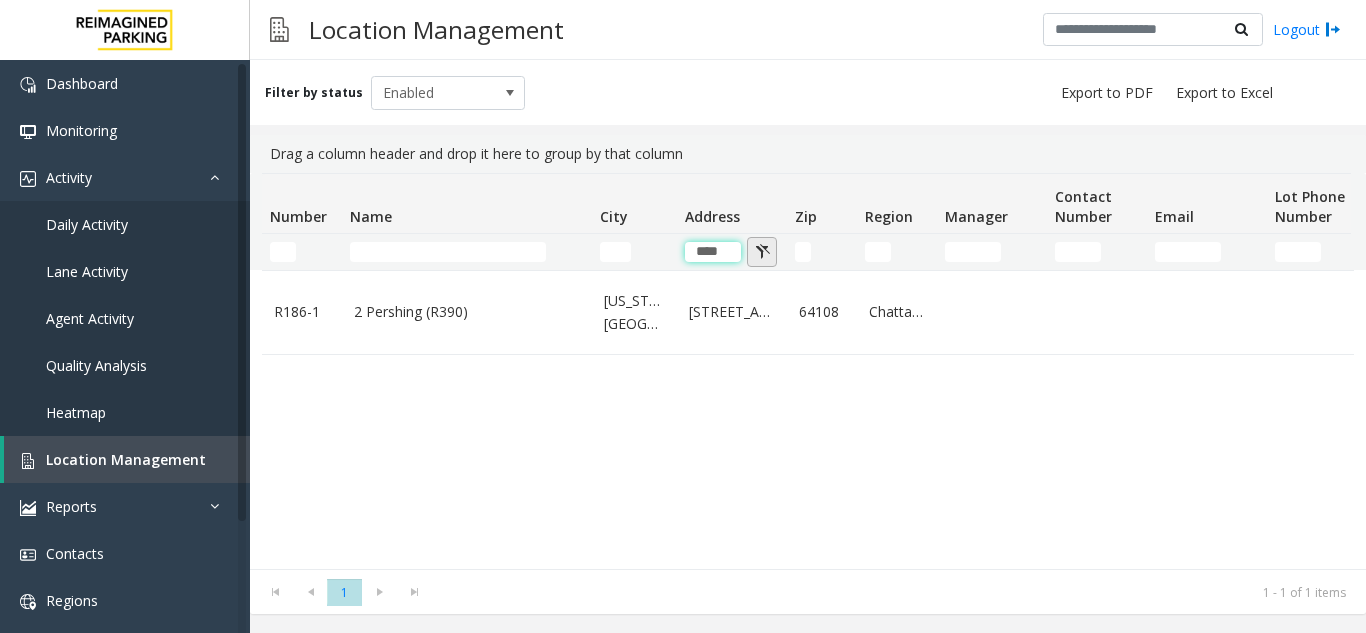 type on "****" 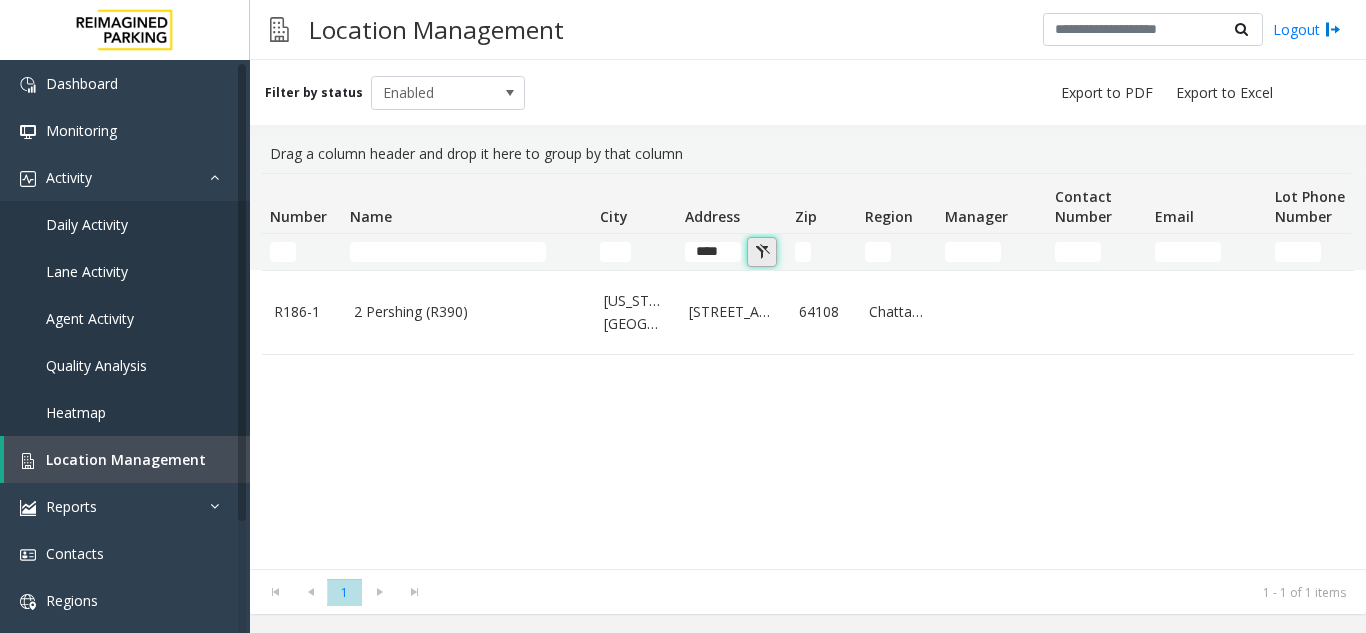 click 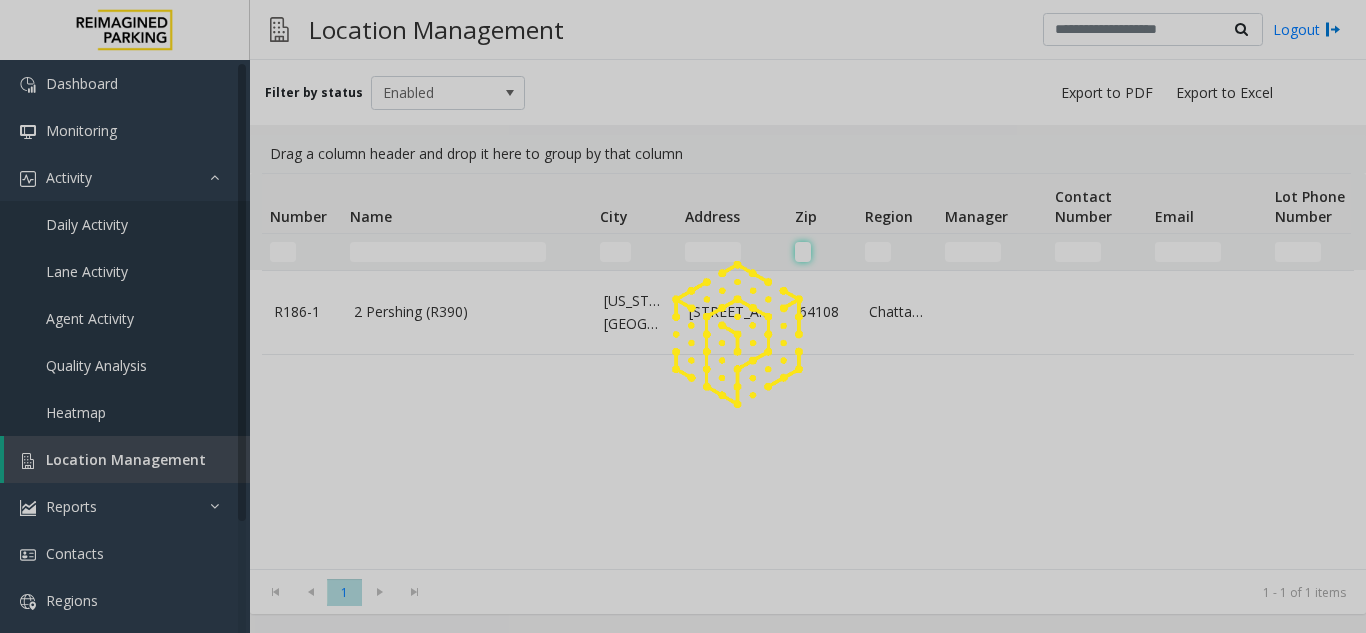 click 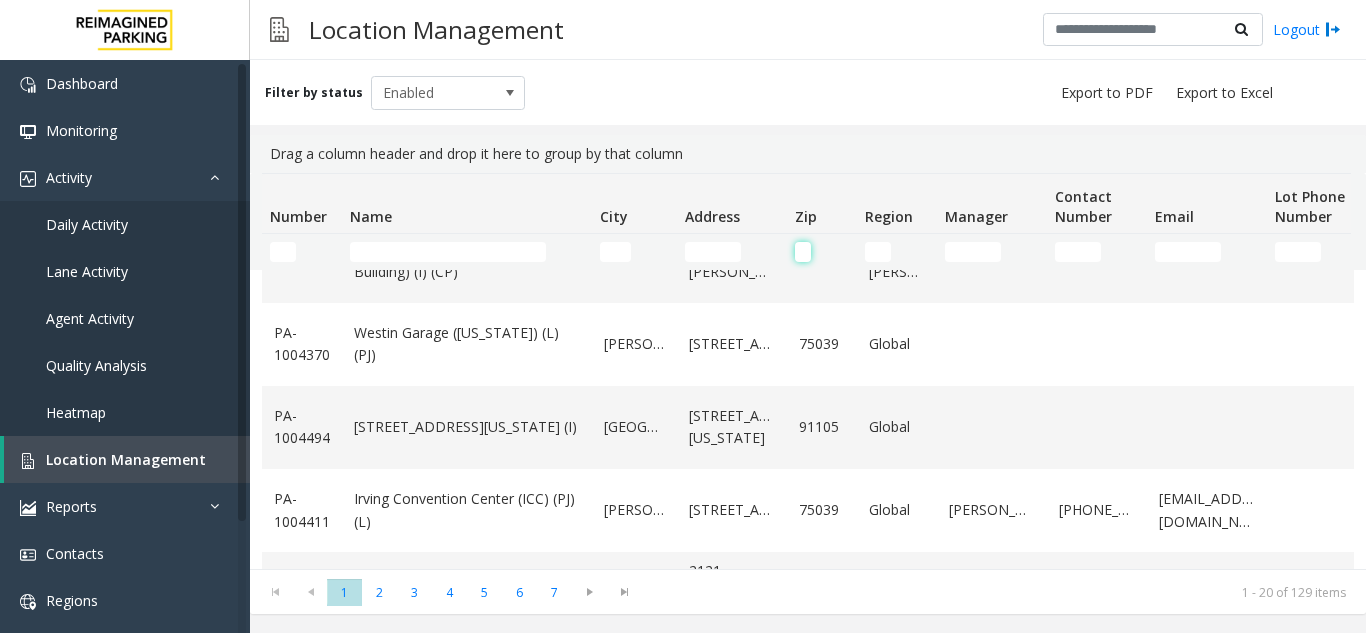 scroll, scrollTop: 1382, scrollLeft: 0, axis: vertical 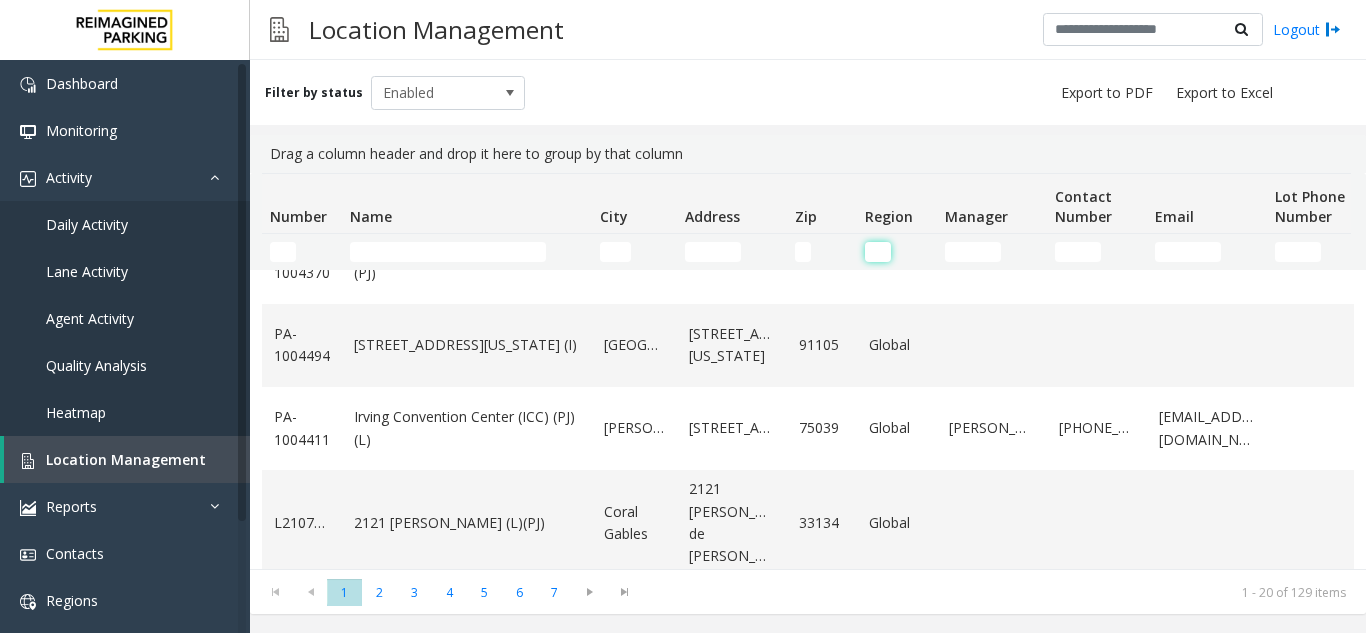 click 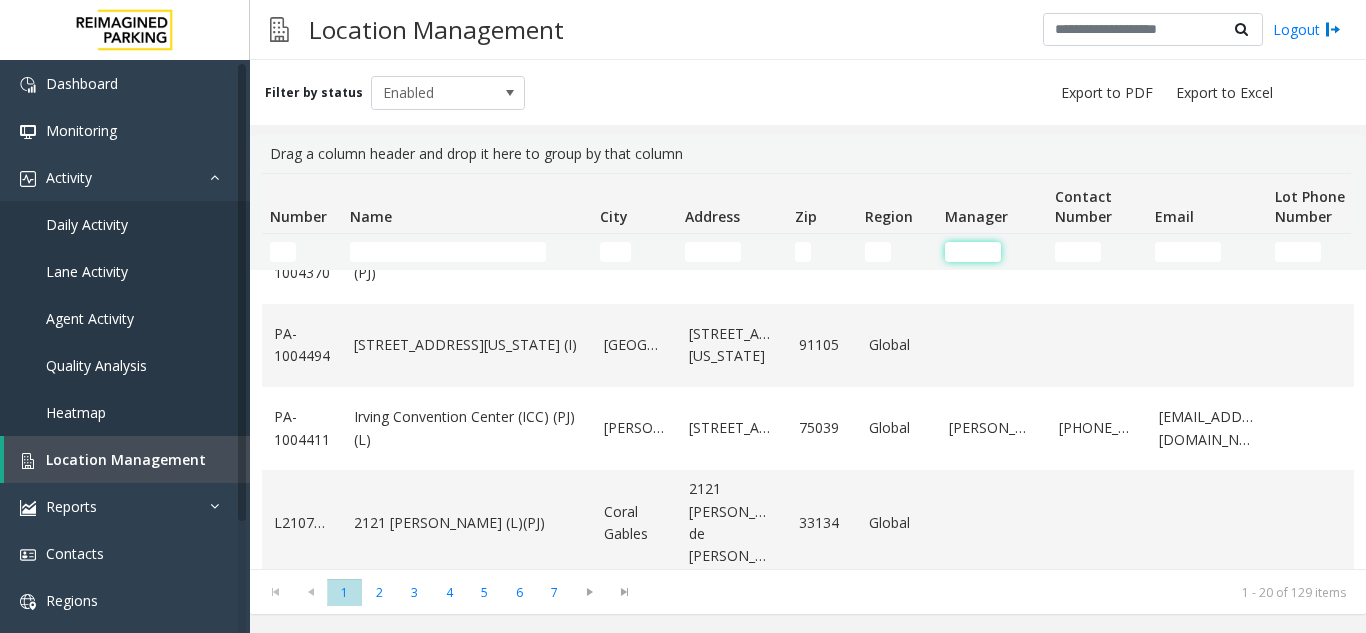 click 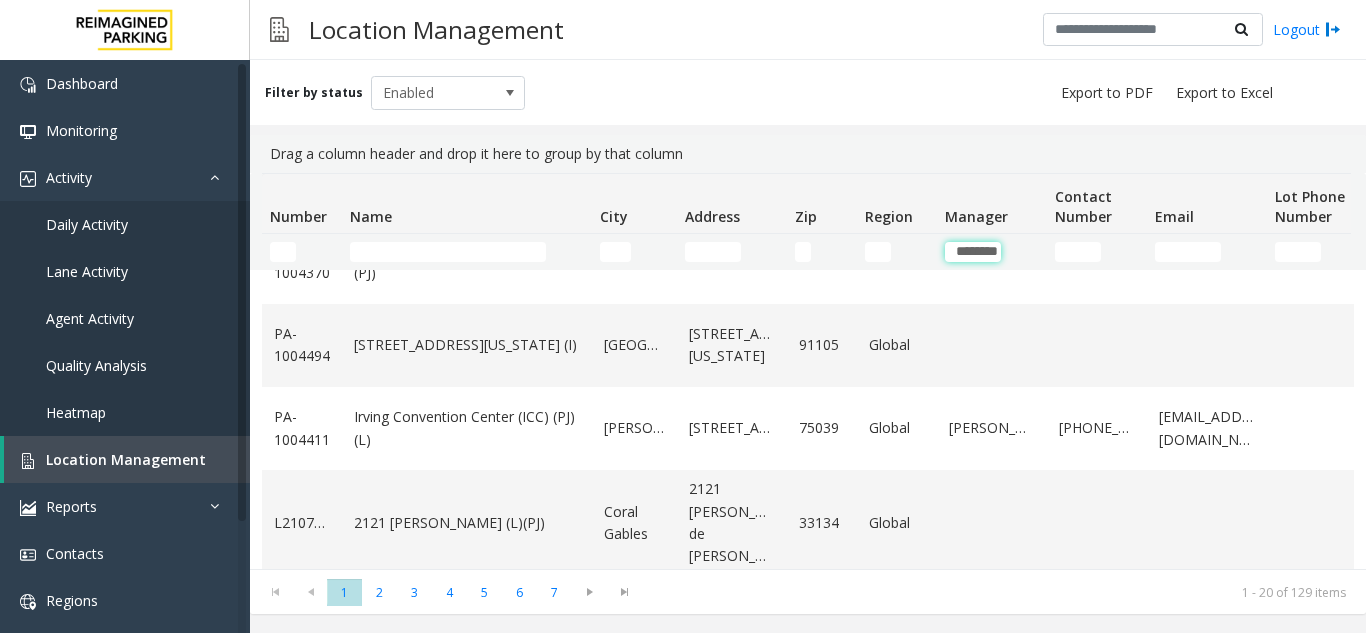 scroll, scrollTop: 0, scrollLeft: 8, axis: horizontal 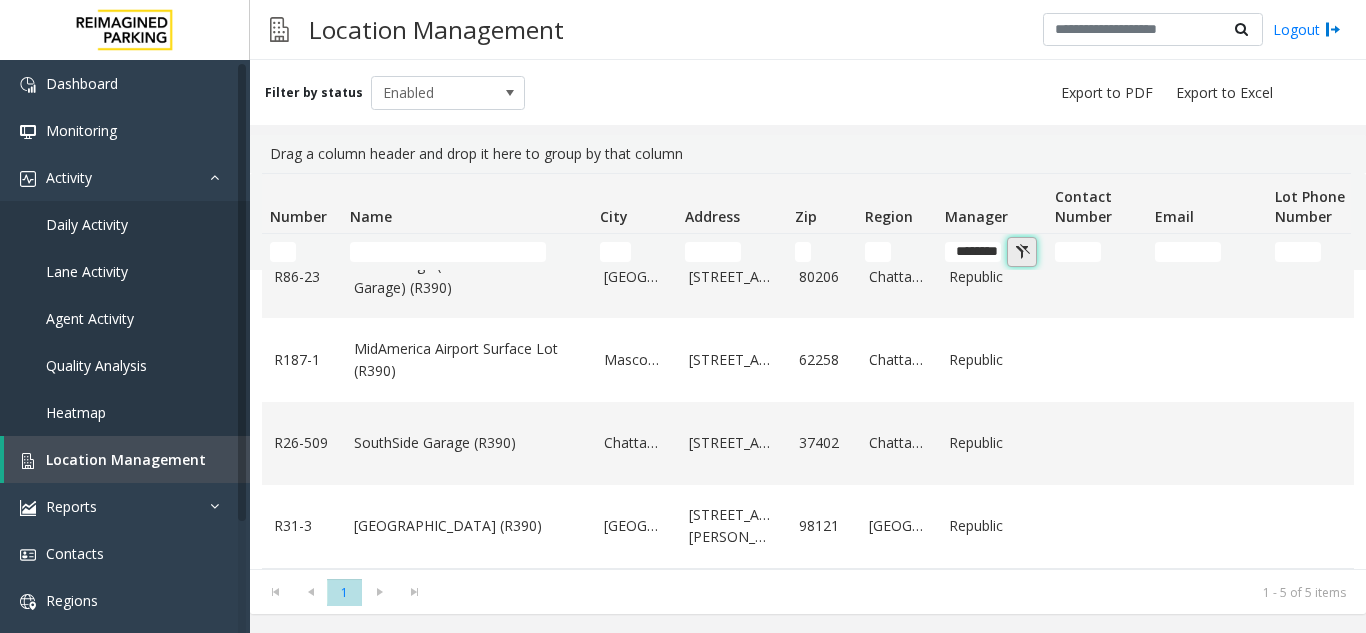 click 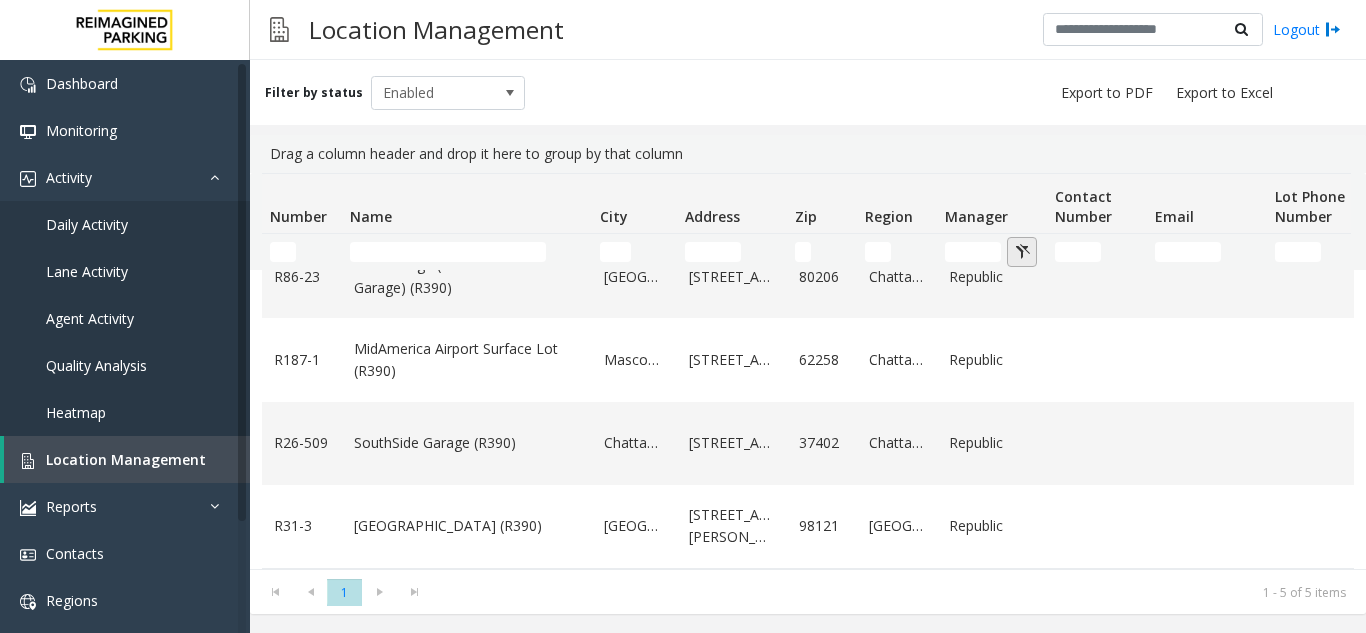 scroll, scrollTop: 0, scrollLeft: 0, axis: both 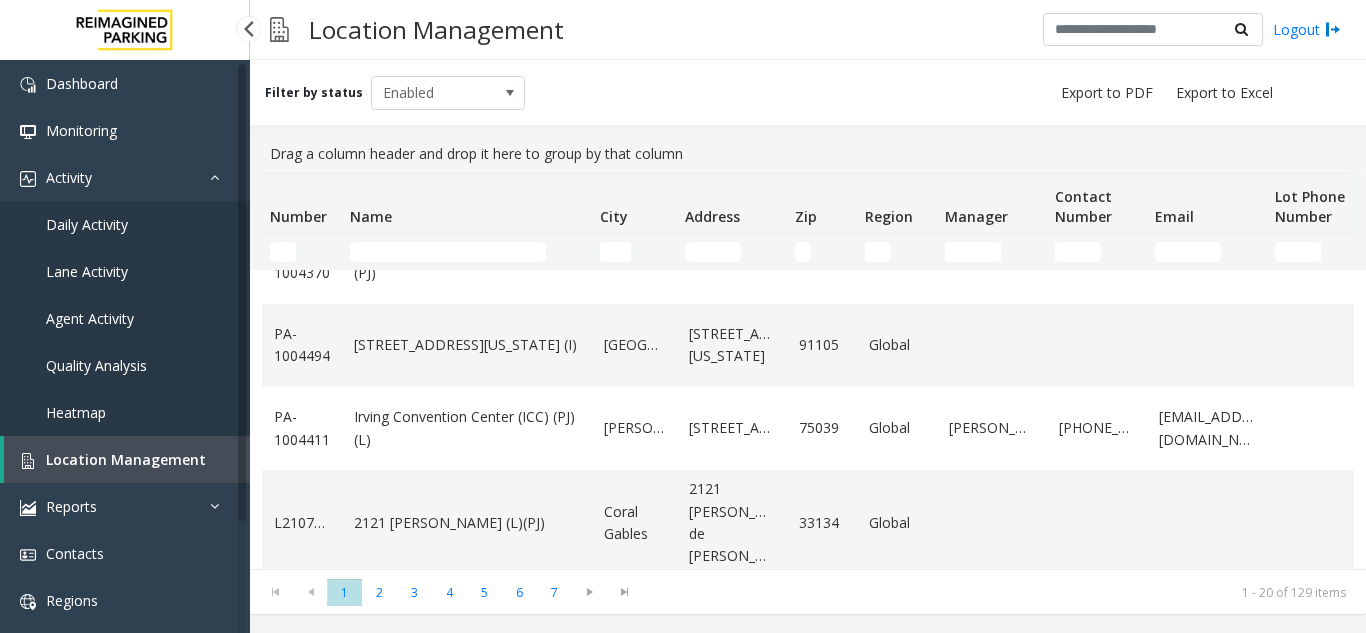 click on "Daily Activity" at bounding box center [125, 224] 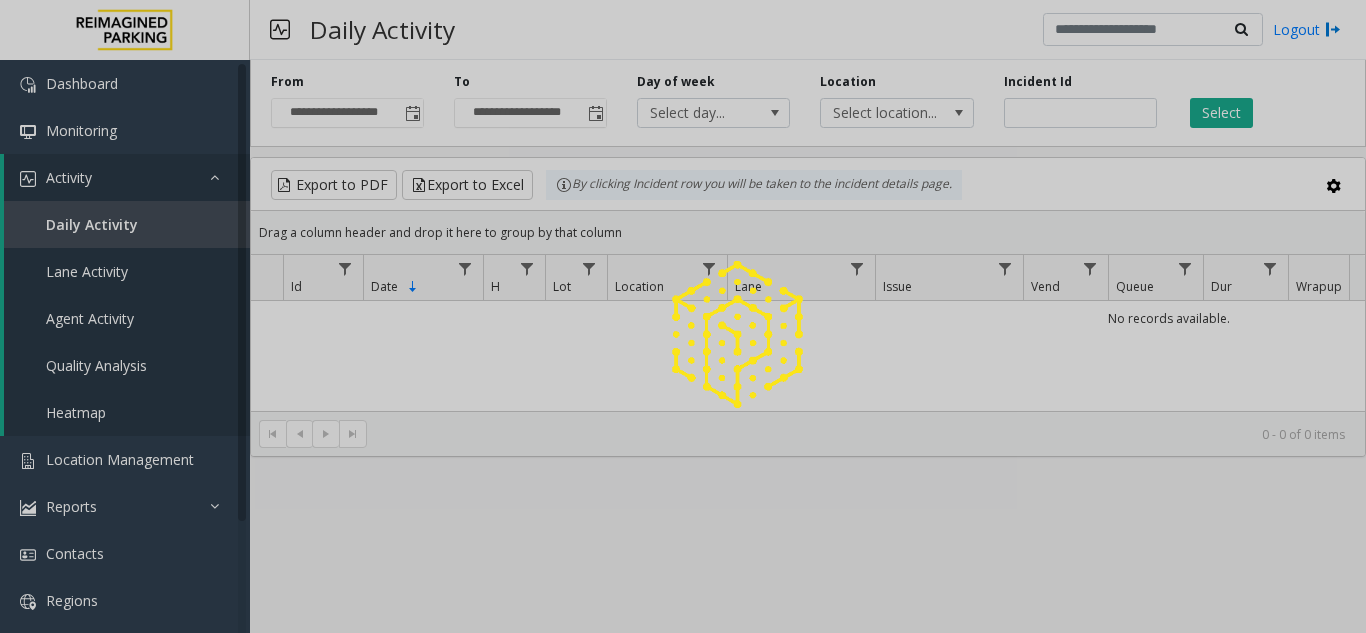 click 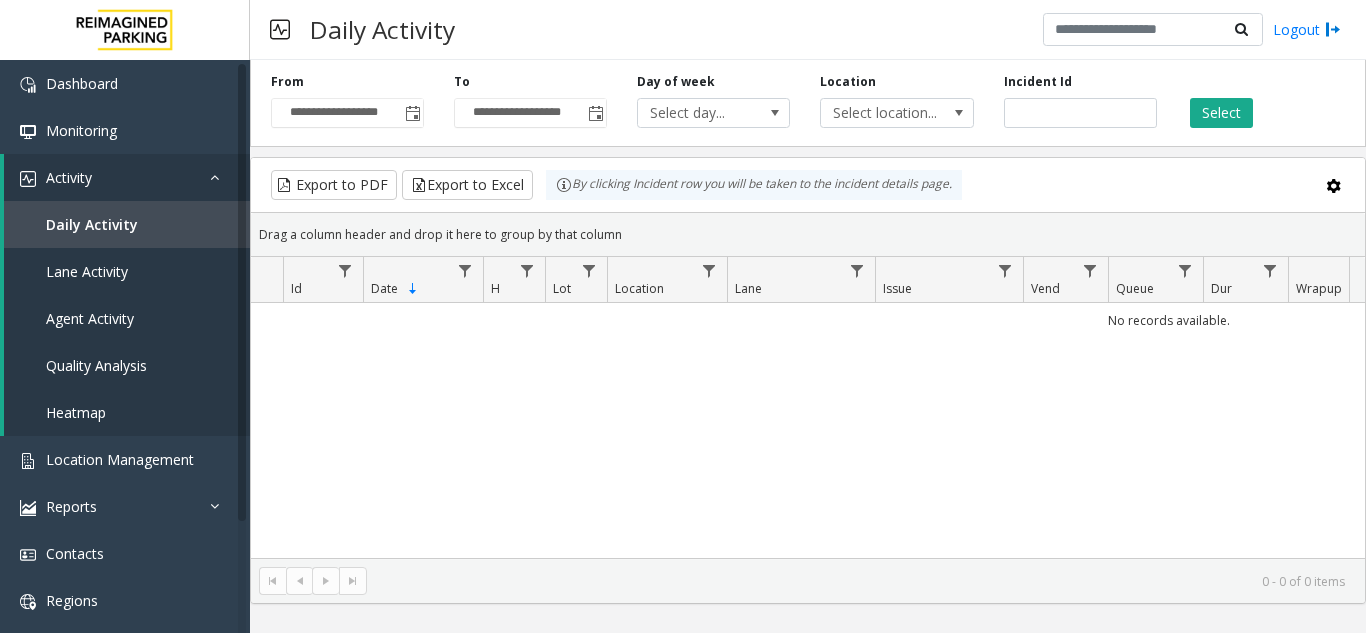 click 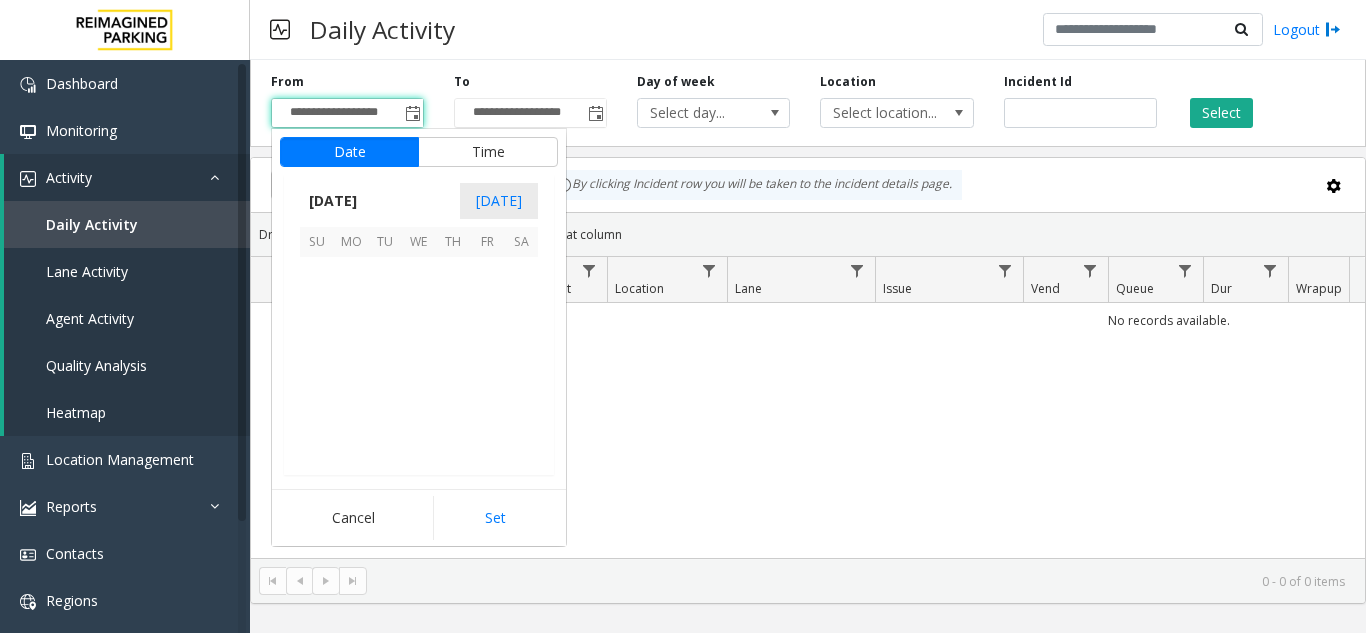 scroll, scrollTop: 358428, scrollLeft: 0, axis: vertical 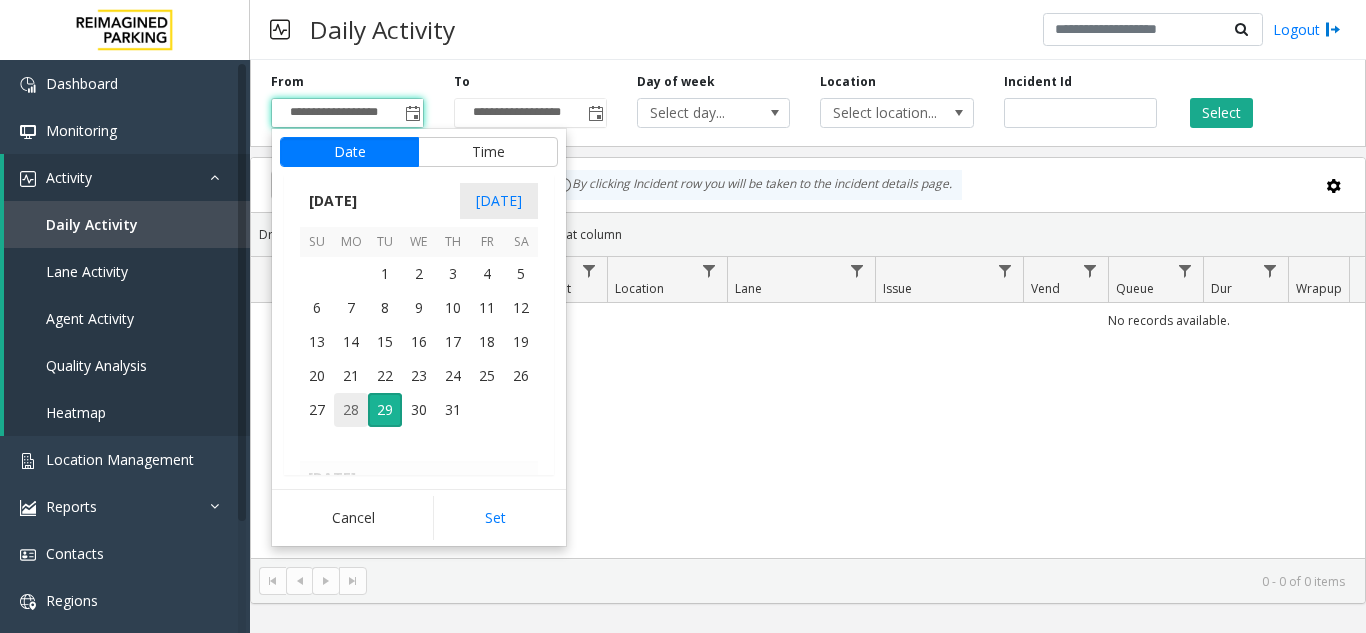 click on "28" at bounding box center [351, 410] 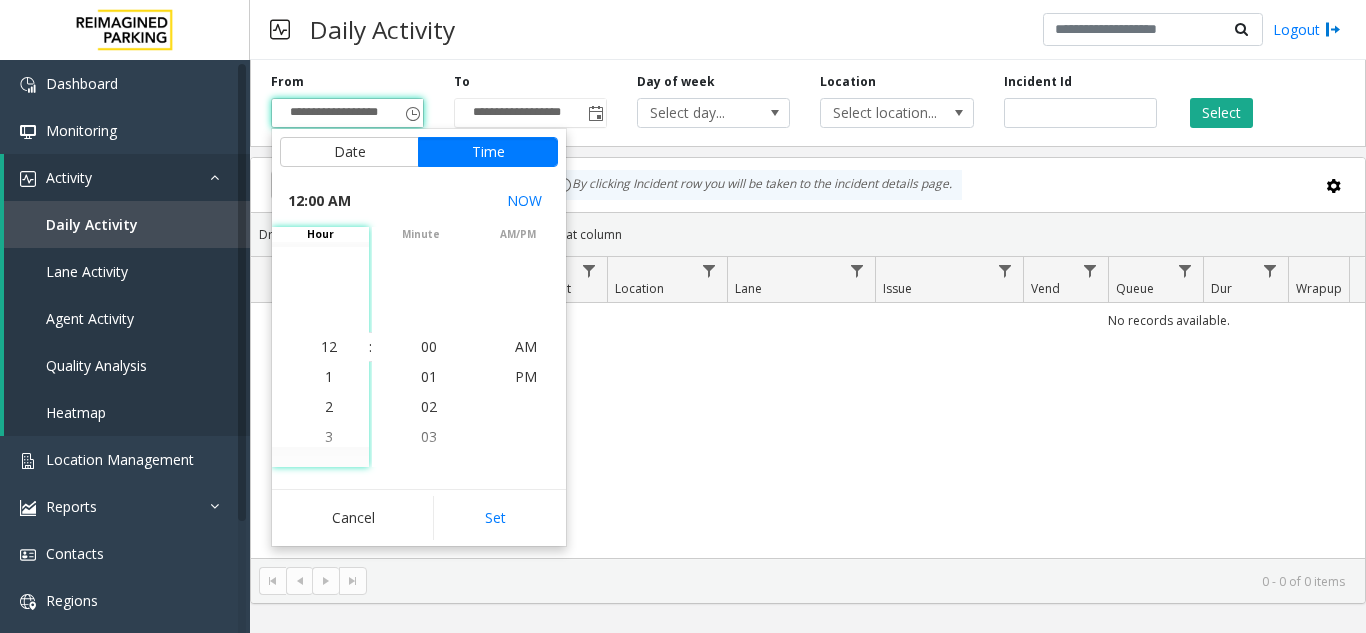 click on "Date   Time  [DATE]  [DATE]  Su Mo Tu We Th Fr Sa [DATE]     1 2 3 4 5 6 7 8 9 10 11 12 13 14 15 16 17 18 19 20 21 22 23 24 25 26 27 28 29 30 [DATE]           1 2 3 4 5 6 7 8 9 10 11 12 13 14 15 16 17 18 19 20 21 22 23 24 25 26 27 28 29 30 31             [DATE]   1 2 3 4 5 6 7 8 9 10 11 12 13 14 15 16 17 18 19 20 21 22 23 24 25 26 27 28 29 [DATE]       1 2 3 4 5 6 7 8 9 10 11 12 13 14 15 16 17 18 19 20 21 22 23 24 25 26 27 28 29 30 31                 [DATE]             1 2 3 4 5 6 7 8 9 10 11 12 13 14 15 16 17 18 19 20 21 22 23 24 25 26 27 28 29 30              12:00 AM  NOW hour 12 1 2 3 4 5 6 7 8 9 10 11 12 1 2 3 4 5 6 7 8 9 10 11  :  minute 00 01 02 03 04 05 06 07 08 09 10 11 12 13 14 15 16 17 18 19 20 21 22 23 24 25 26 27 28 29 30 31 32 33 34 35 36 37 38 39 40 41 42 43 44 45 46 47 48 49 50 51 52 53 54 55 56 57 58 59     AM/PM AM PM  Cancel   Set" 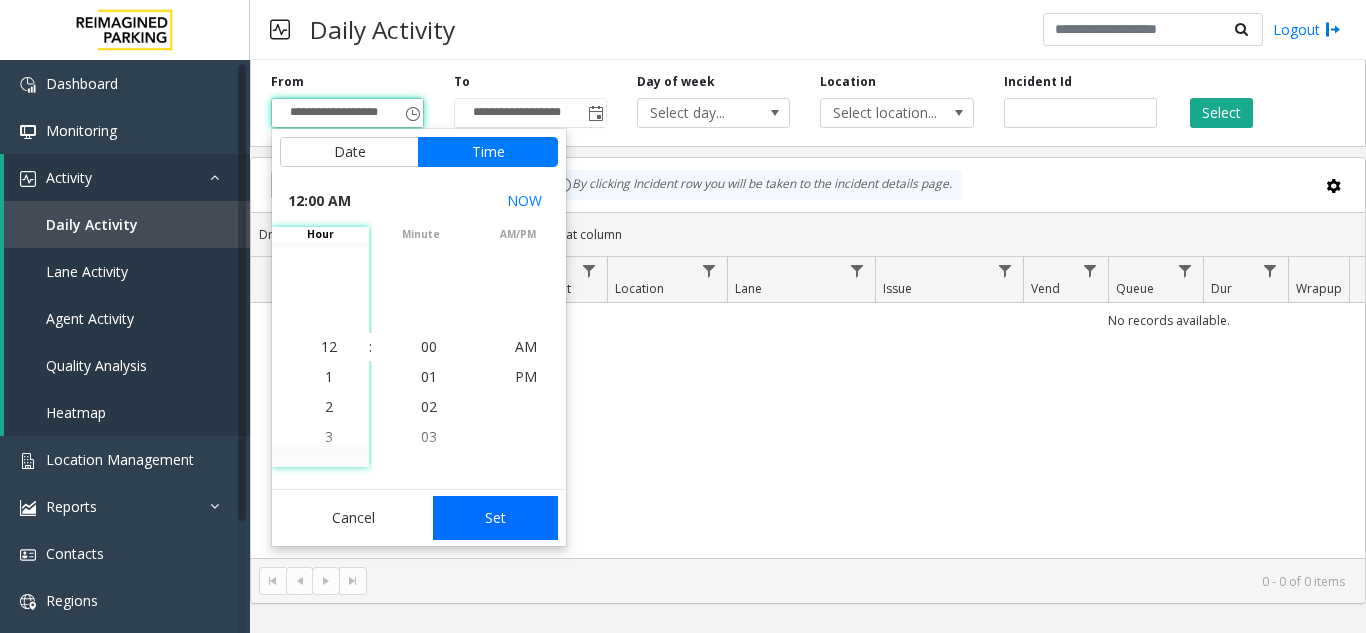 click on "Set" 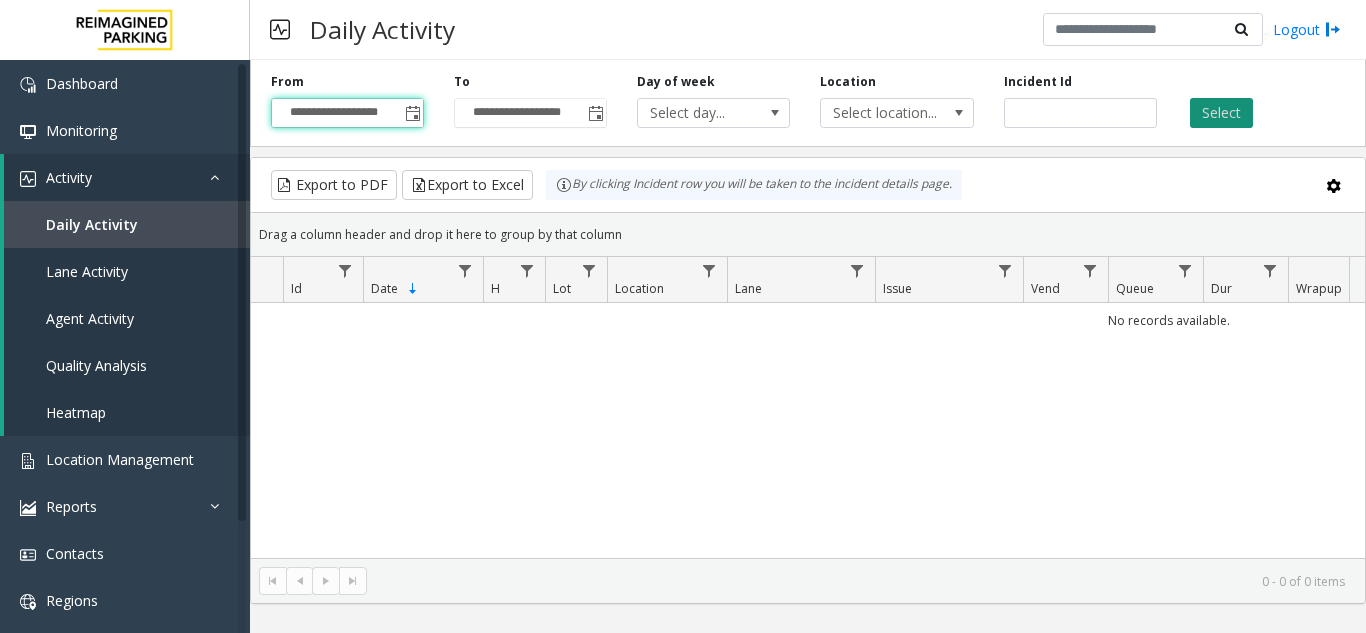 click on "Select" 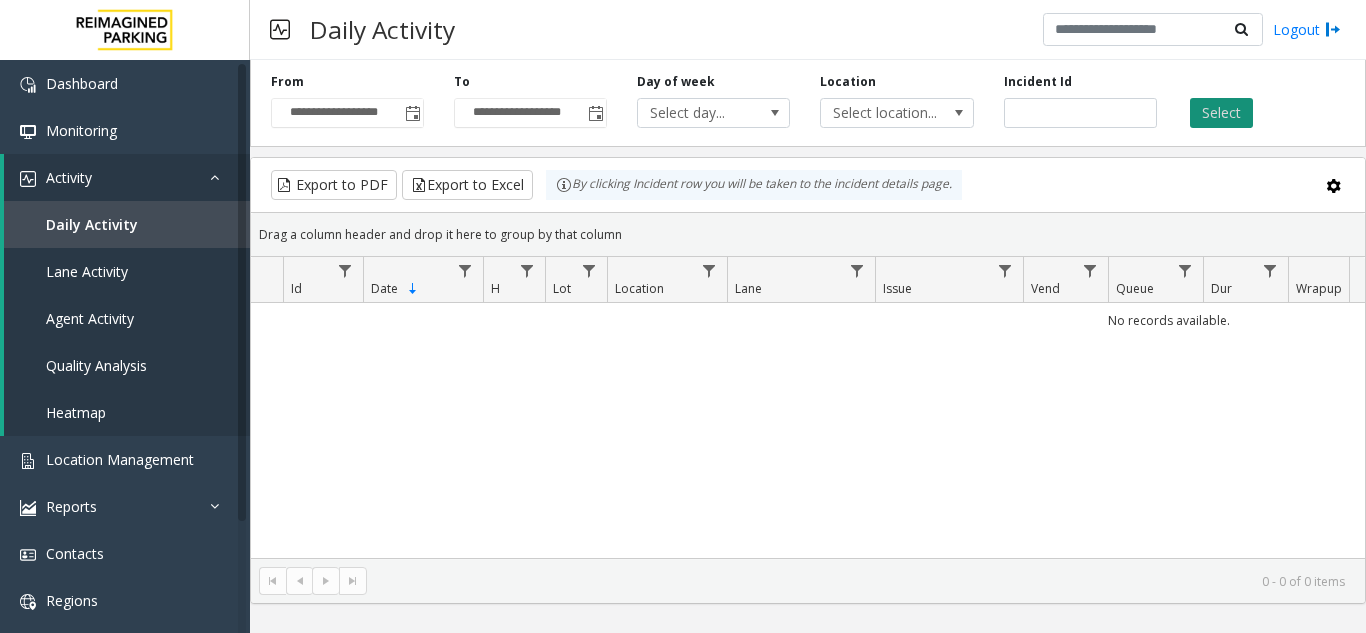 click on "Select" 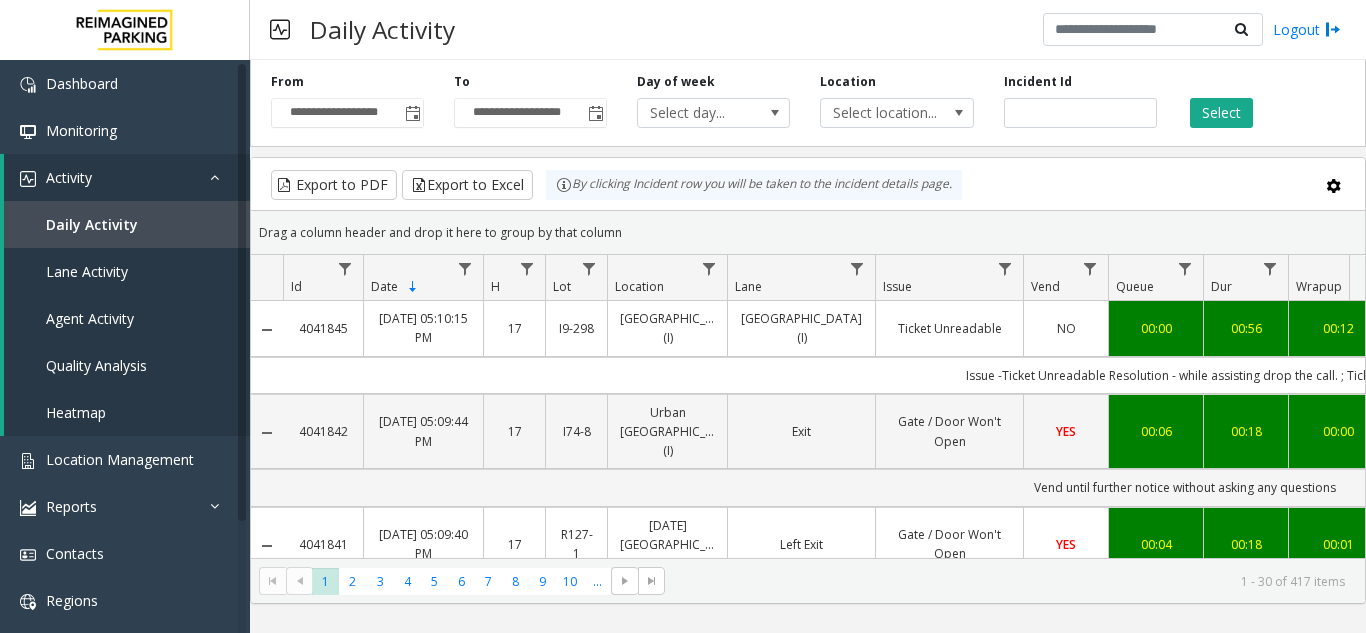 scroll, scrollTop: 0, scrollLeft: 149, axis: horizontal 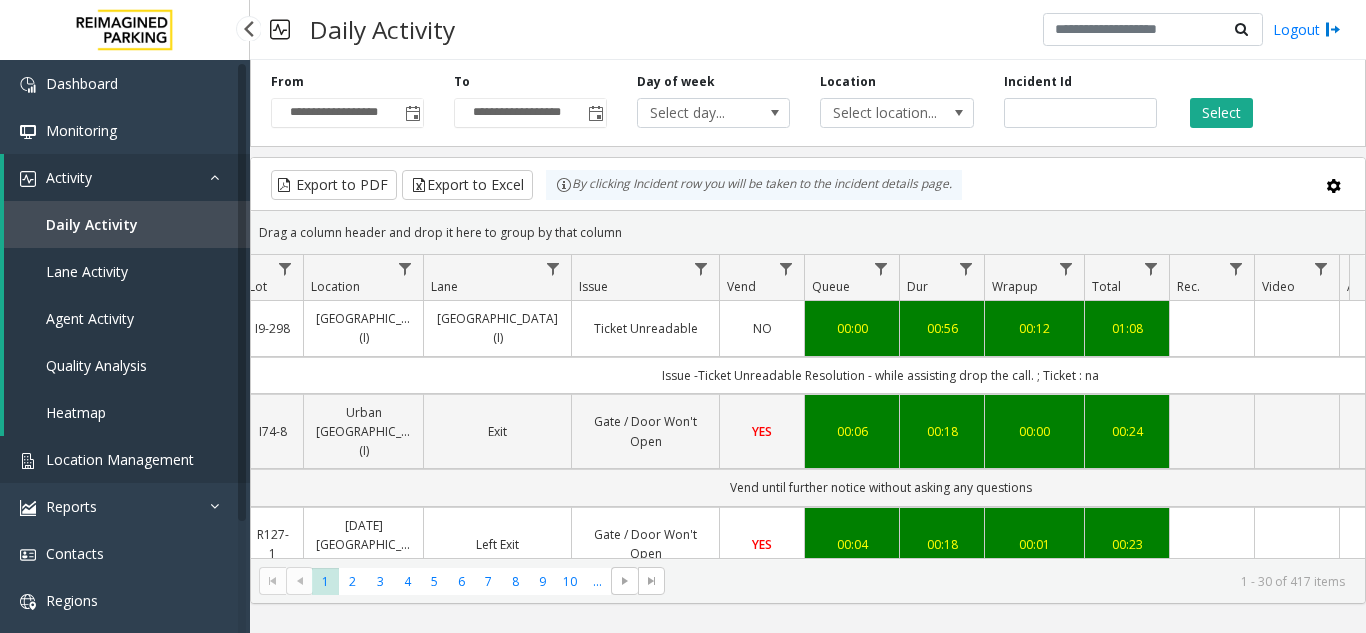 click on "Location Management" at bounding box center (125, 459) 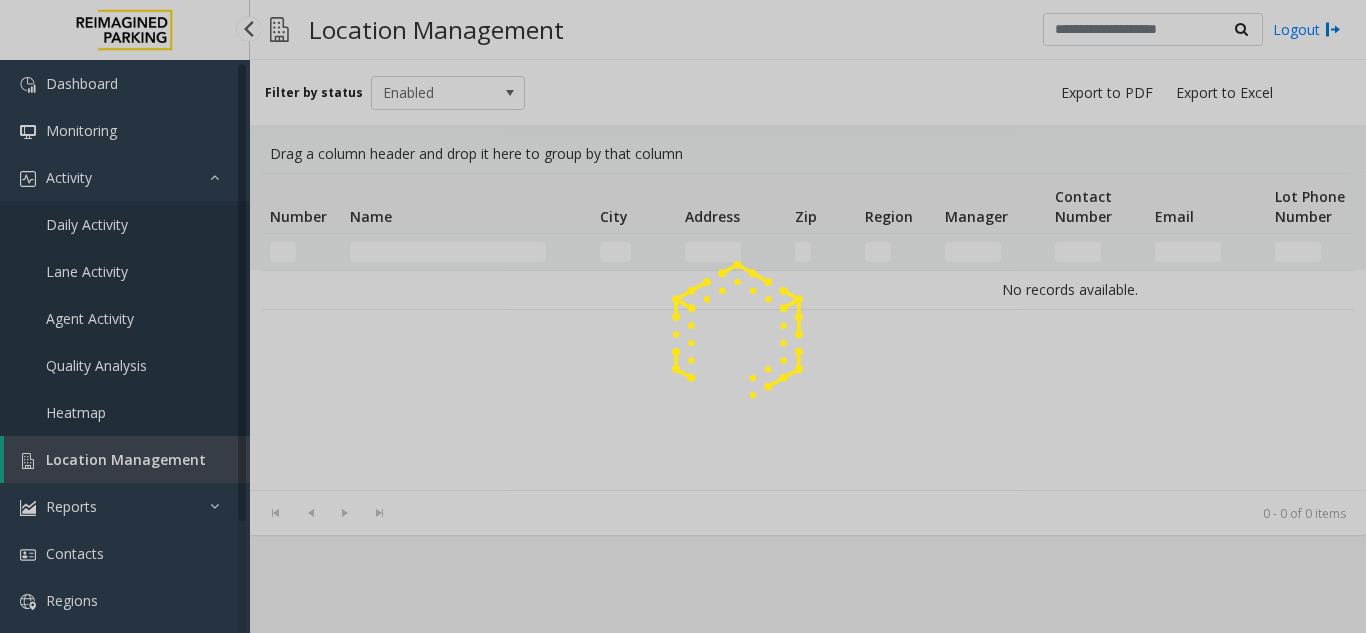 click 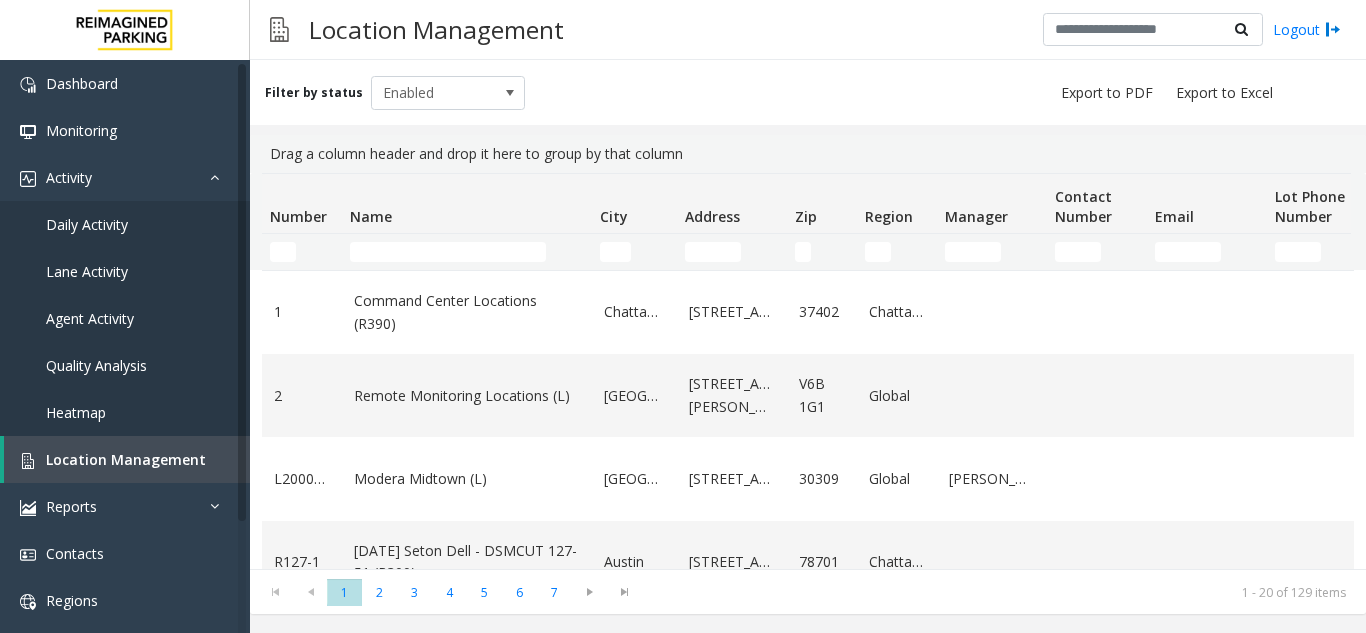 click 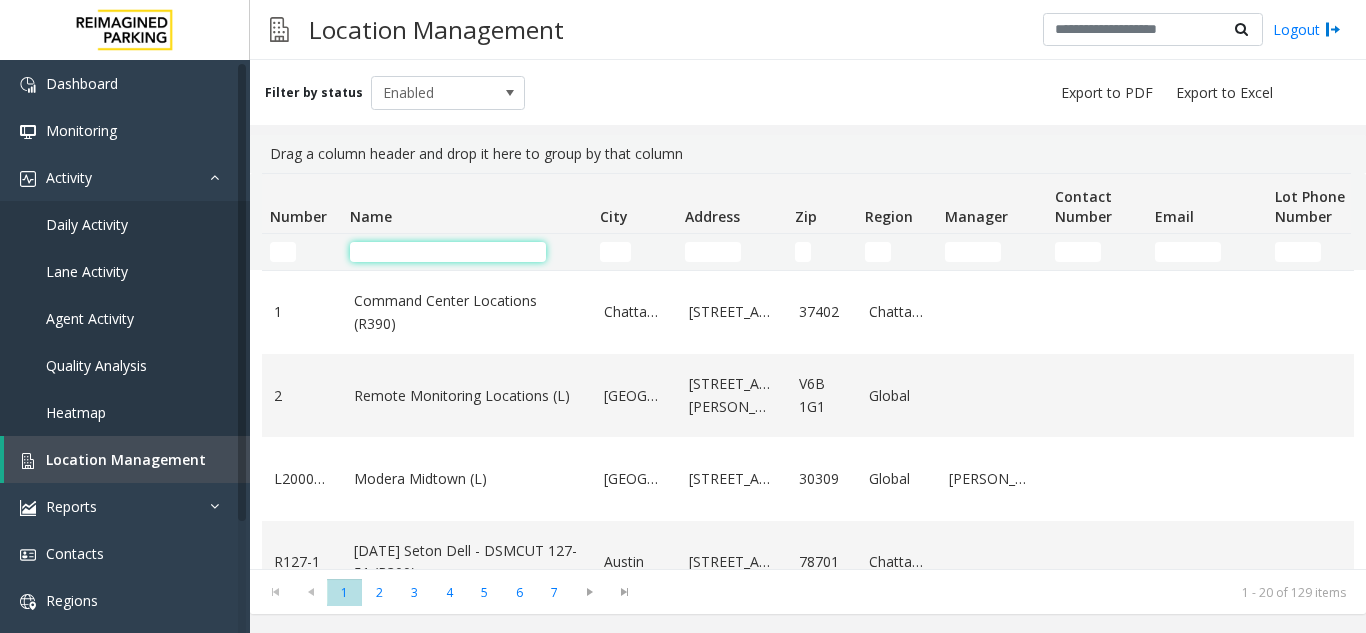 click 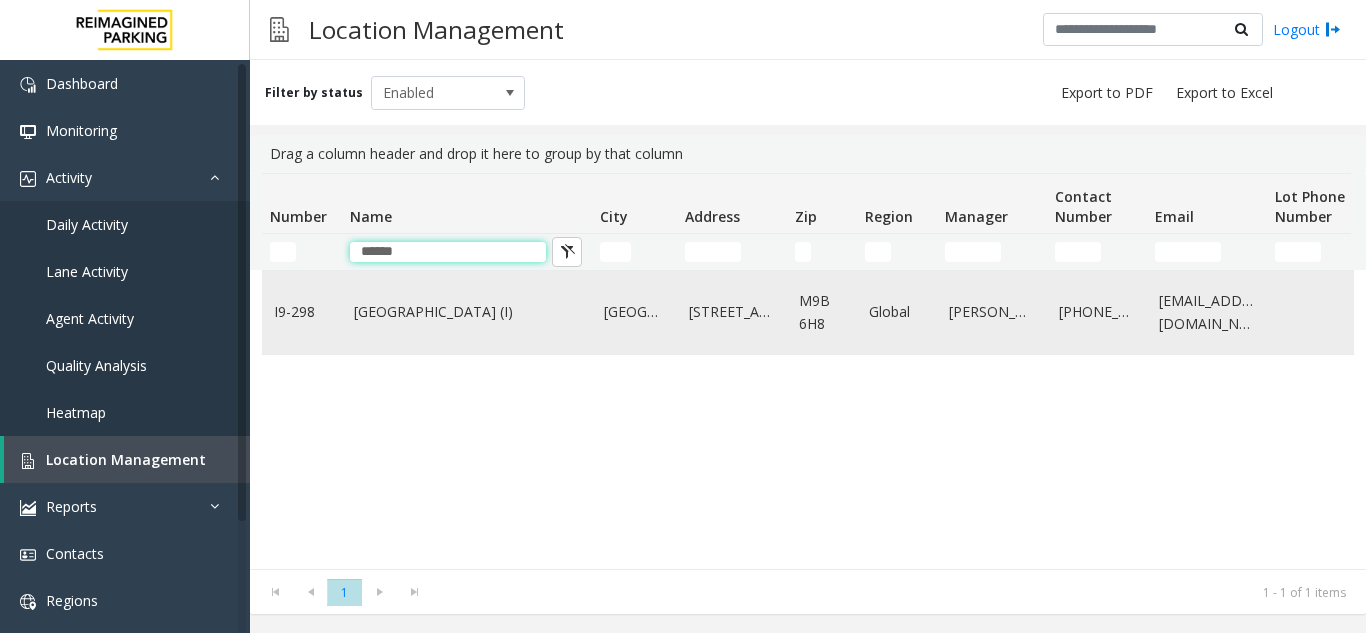 type on "******" 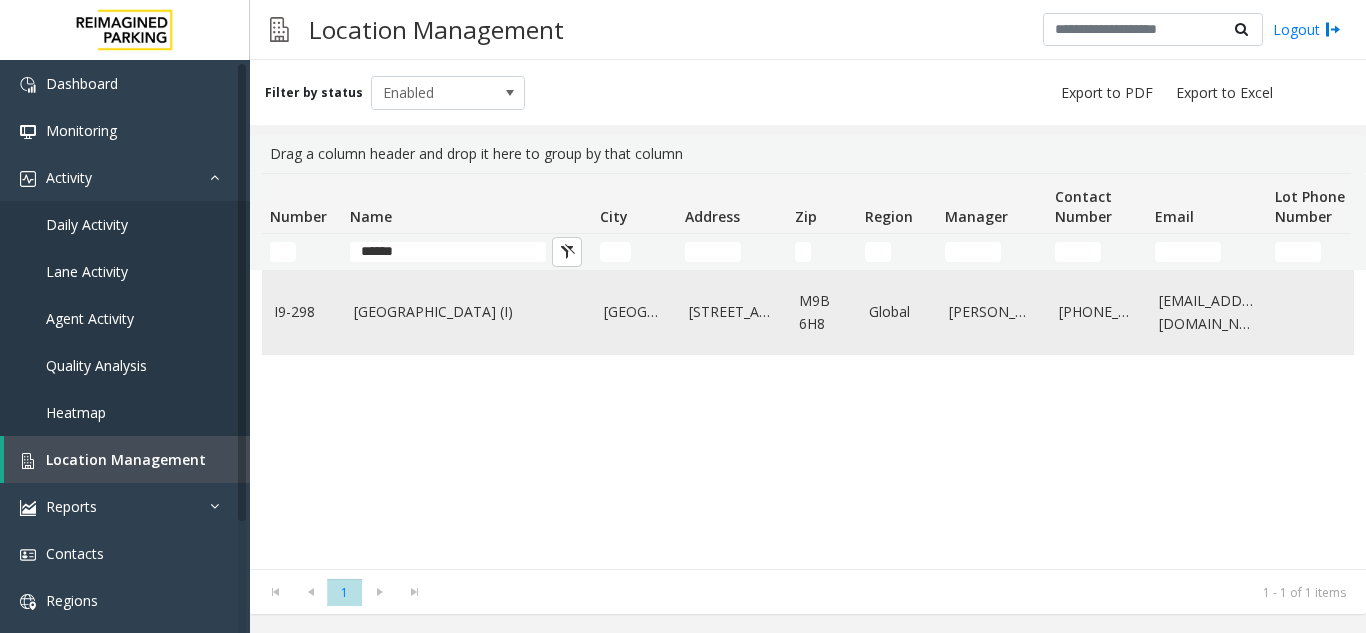 click on "[GEOGRAPHIC_DATA] (I)" 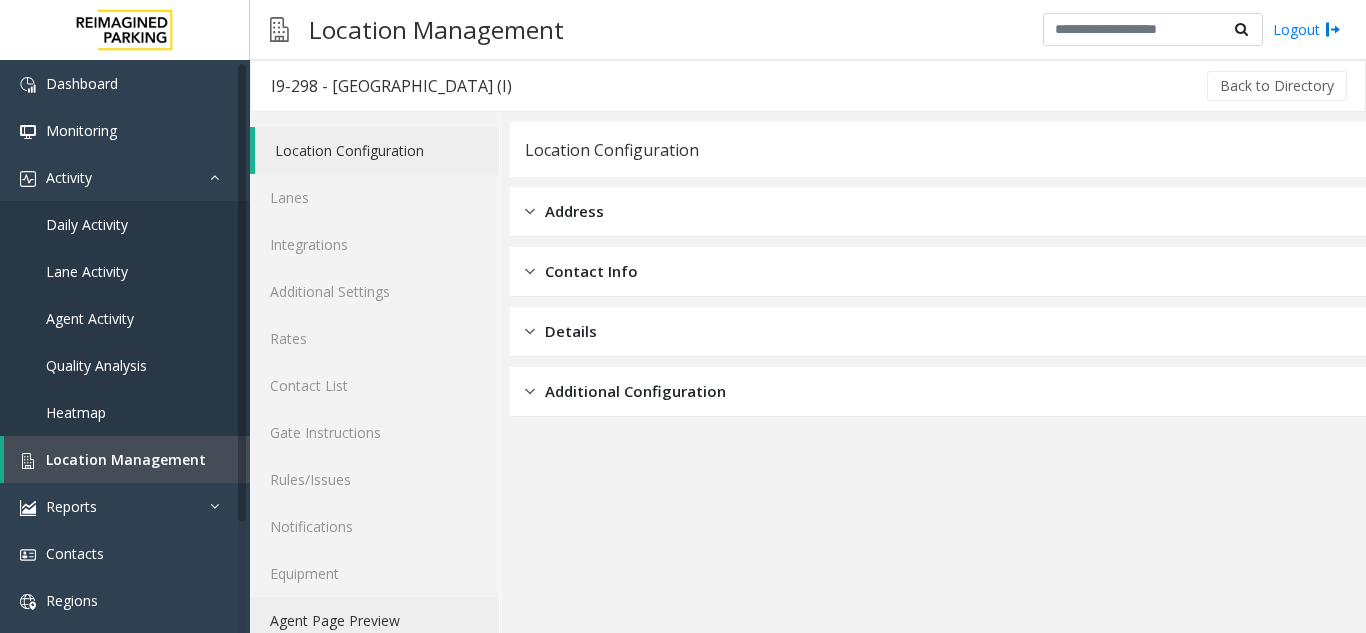 click on "Agent Page Preview" 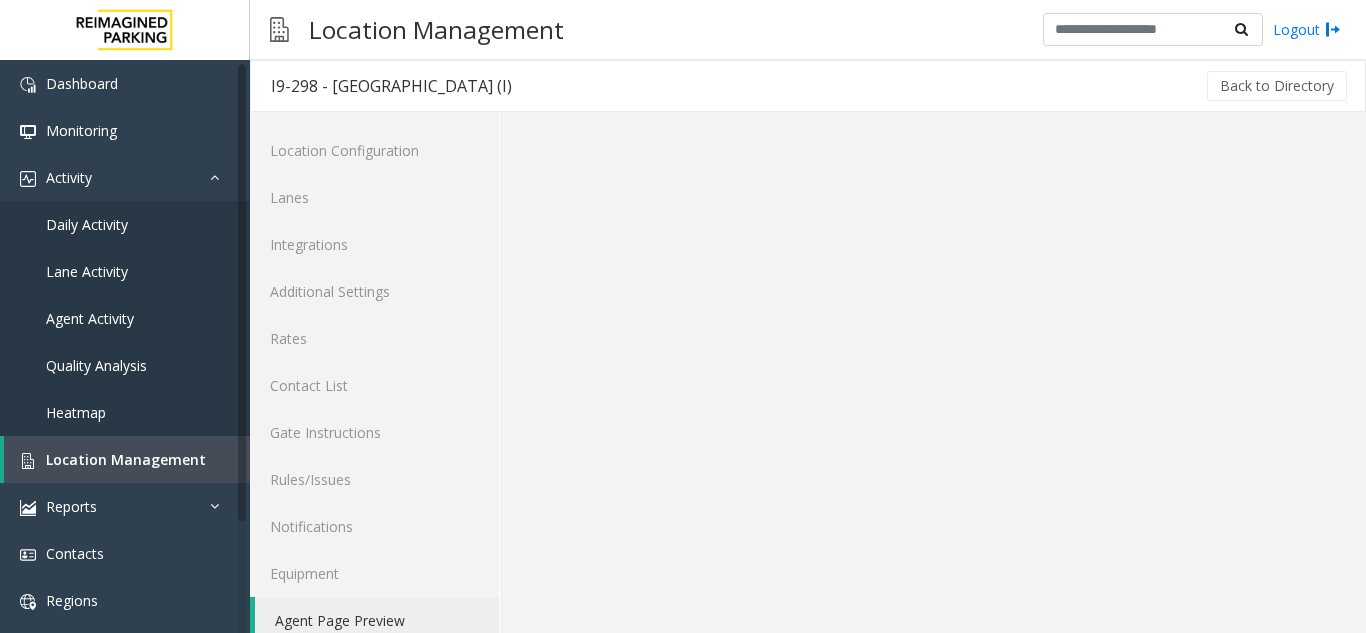 click on "Agent Page Preview" 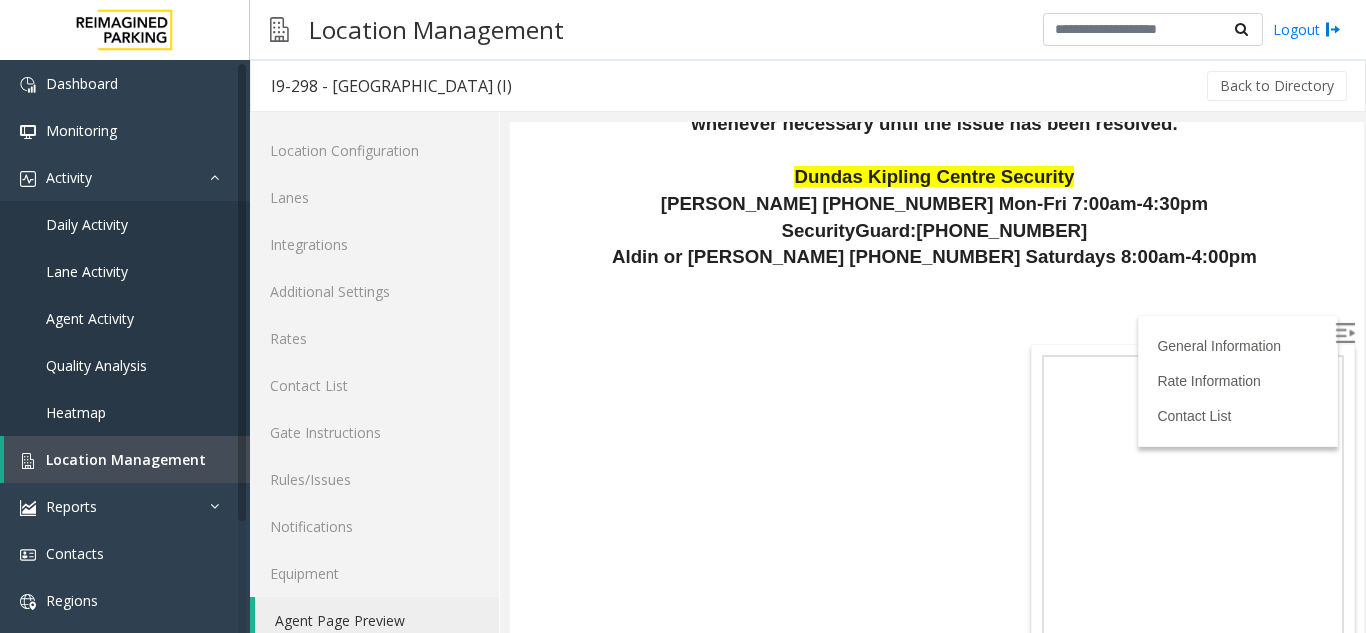 scroll, scrollTop: 3078, scrollLeft: 0, axis: vertical 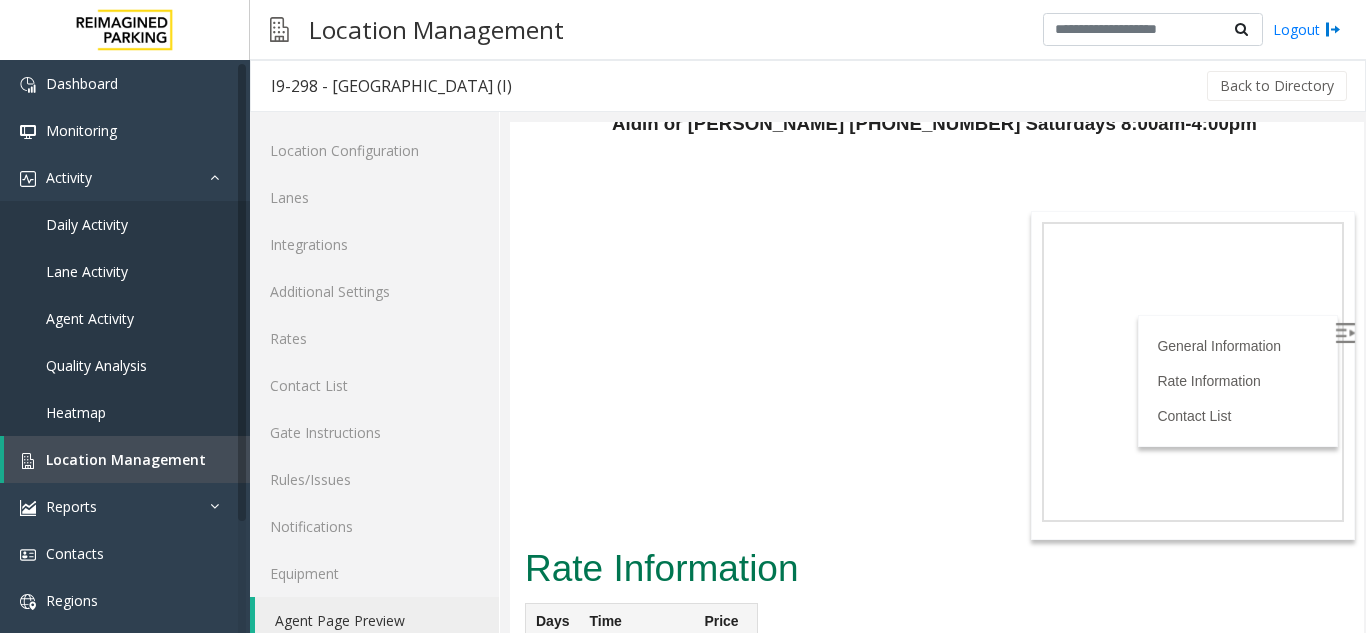 click at bounding box center [1345, 333] 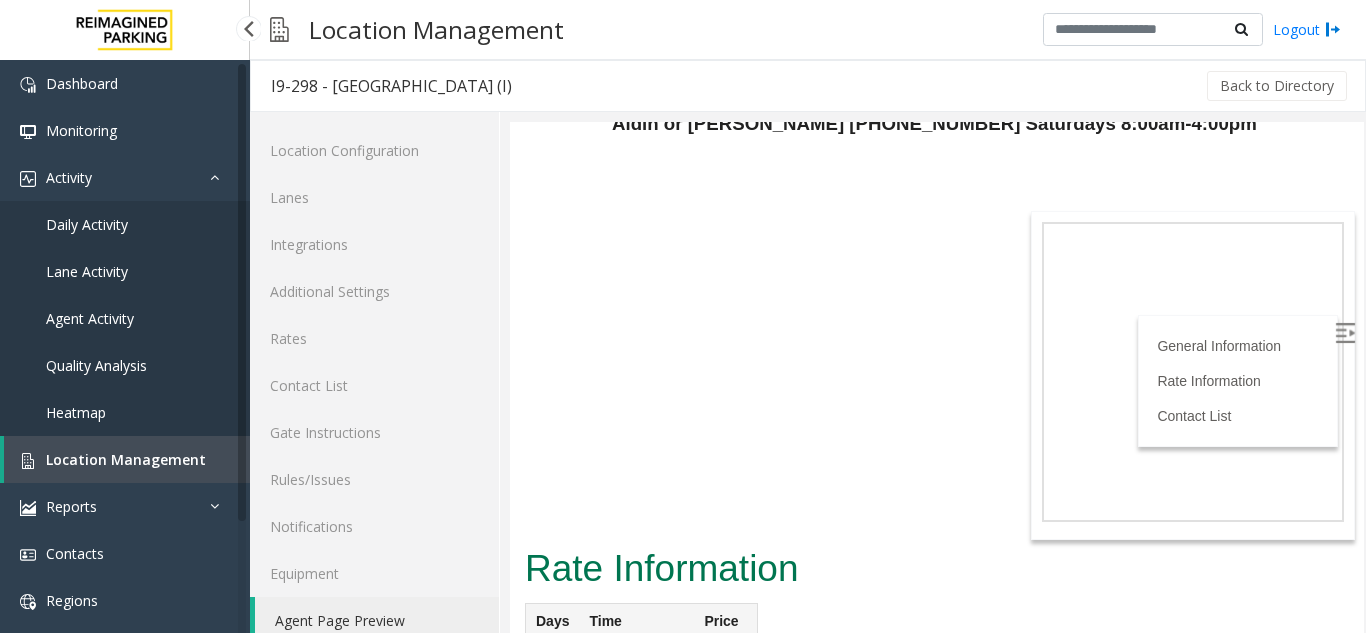 click on "Location Management" at bounding box center [126, 459] 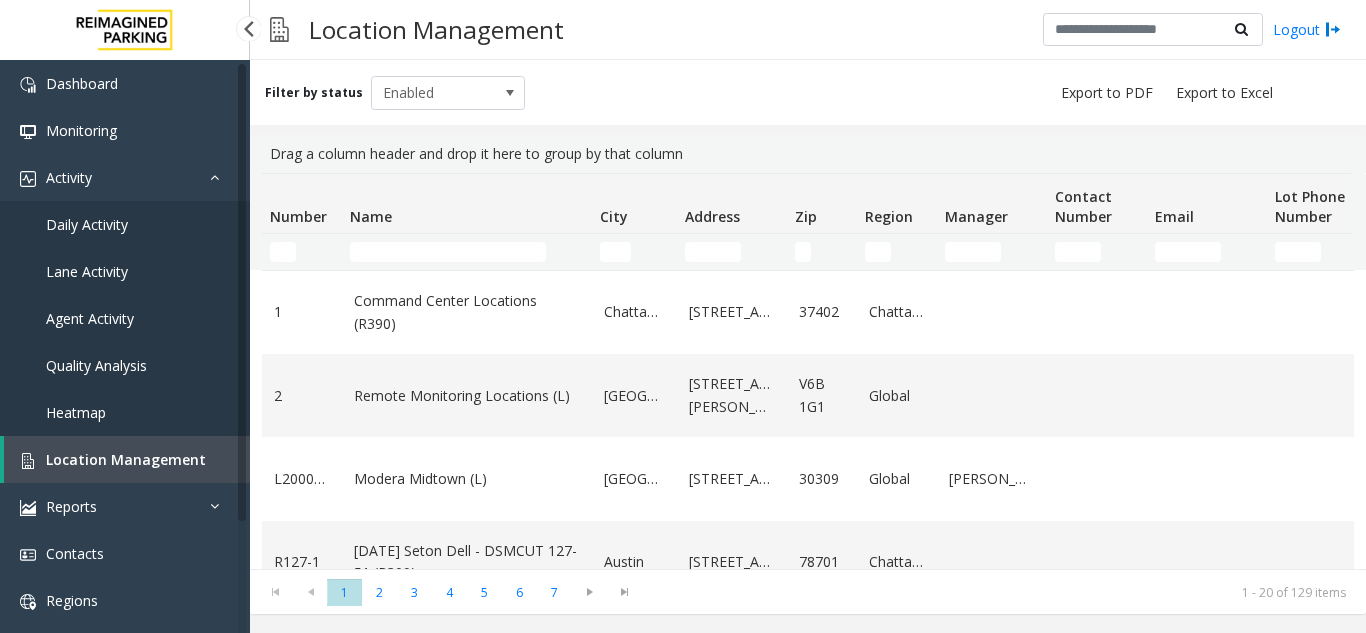 click on "Daily Activity" at bounding box center [87, 224] 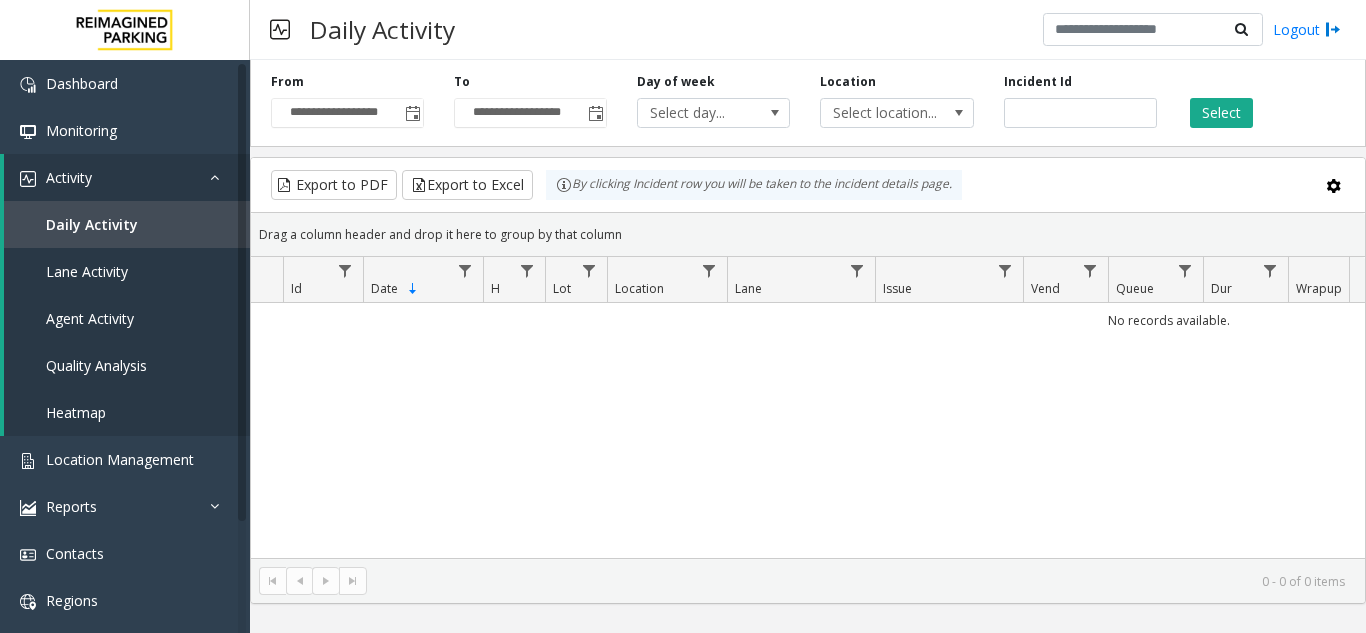 click 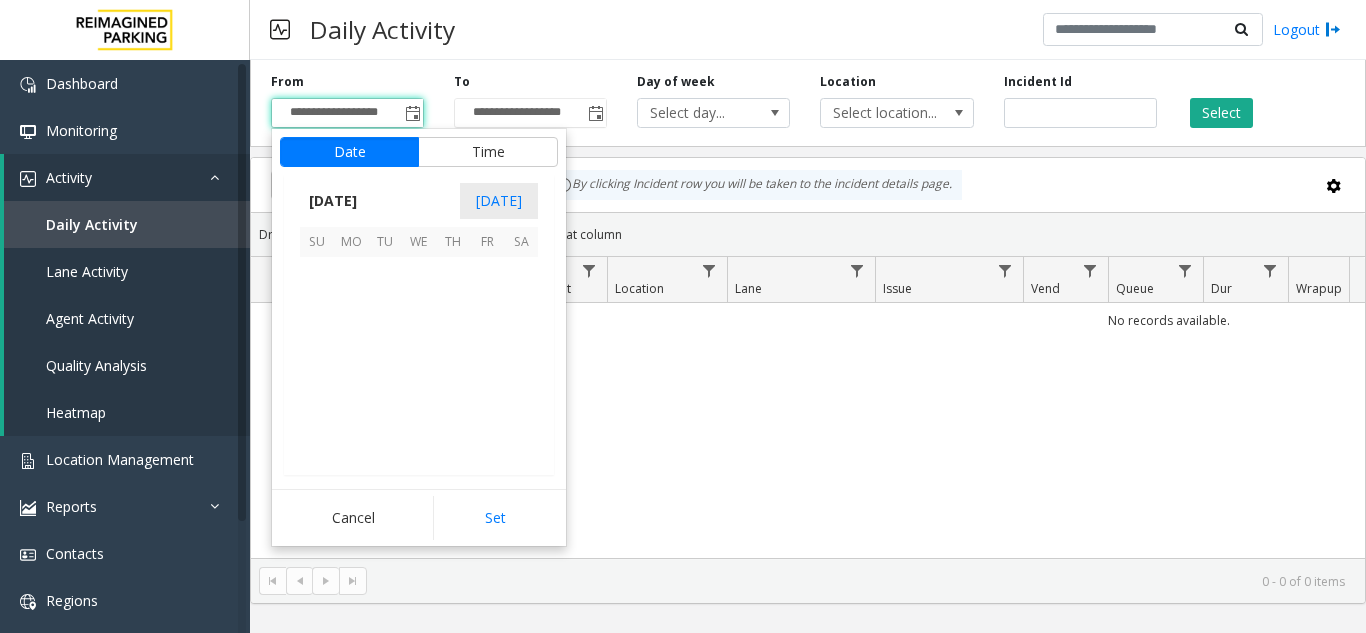 scroll, scrollTop: 358428, scrollLeft: 0, axis: vertical 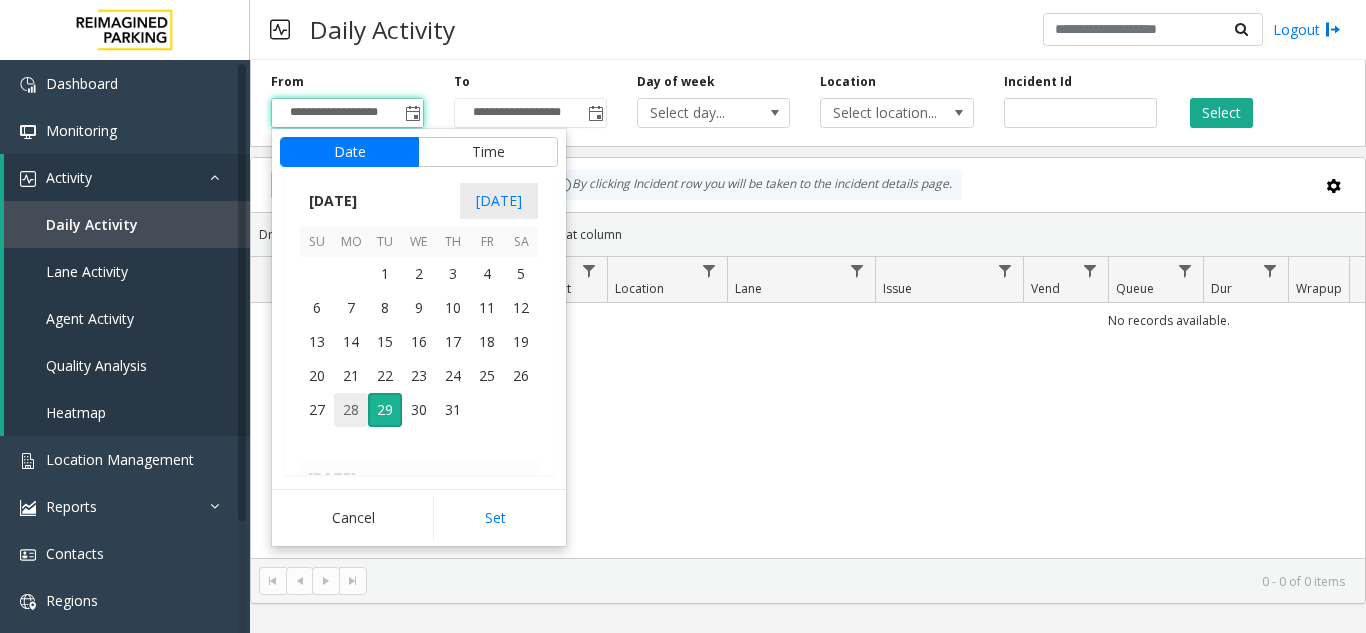 click on "28" at bounding box center [351, 410] 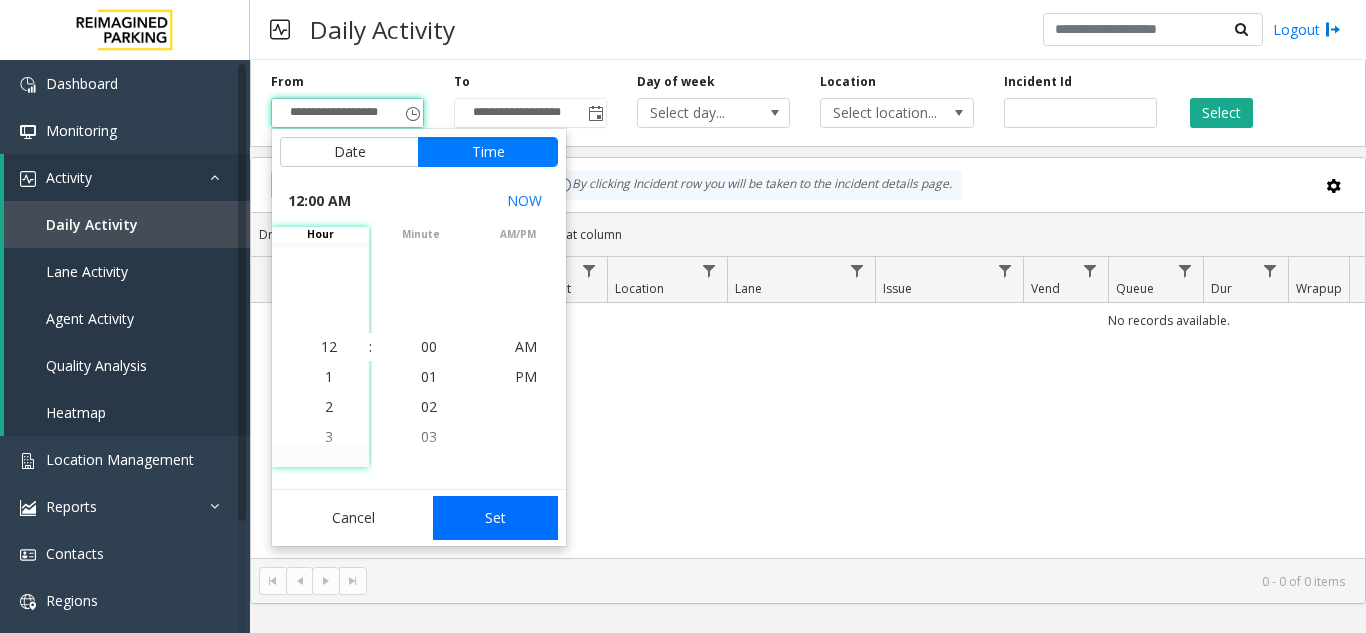 click on "Set" 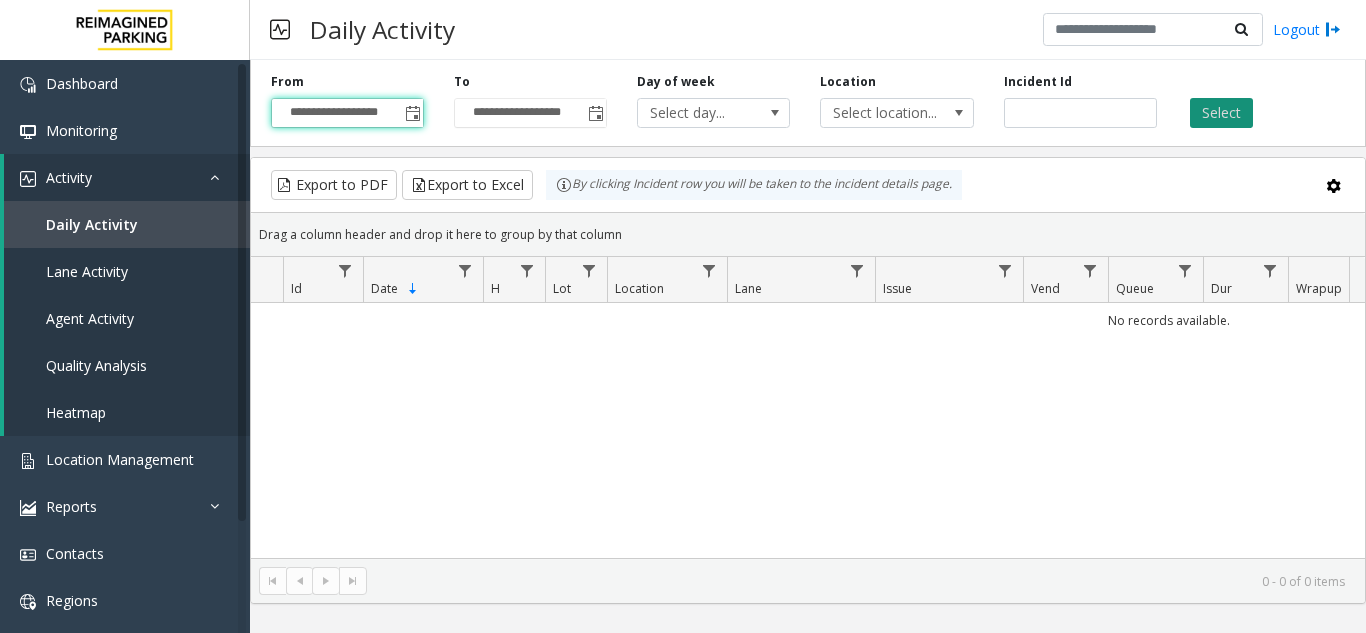 click on "Select" 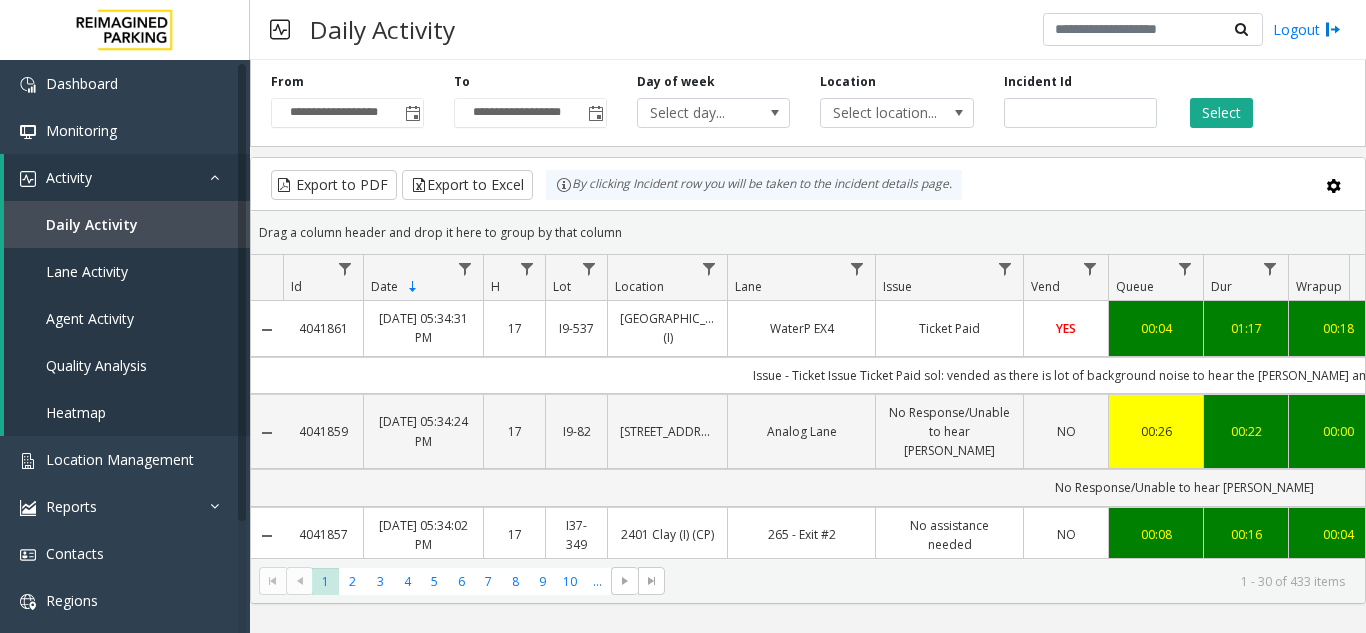 scroll, scrollTop: 0, scrollLeft: 204, axis: horizontal 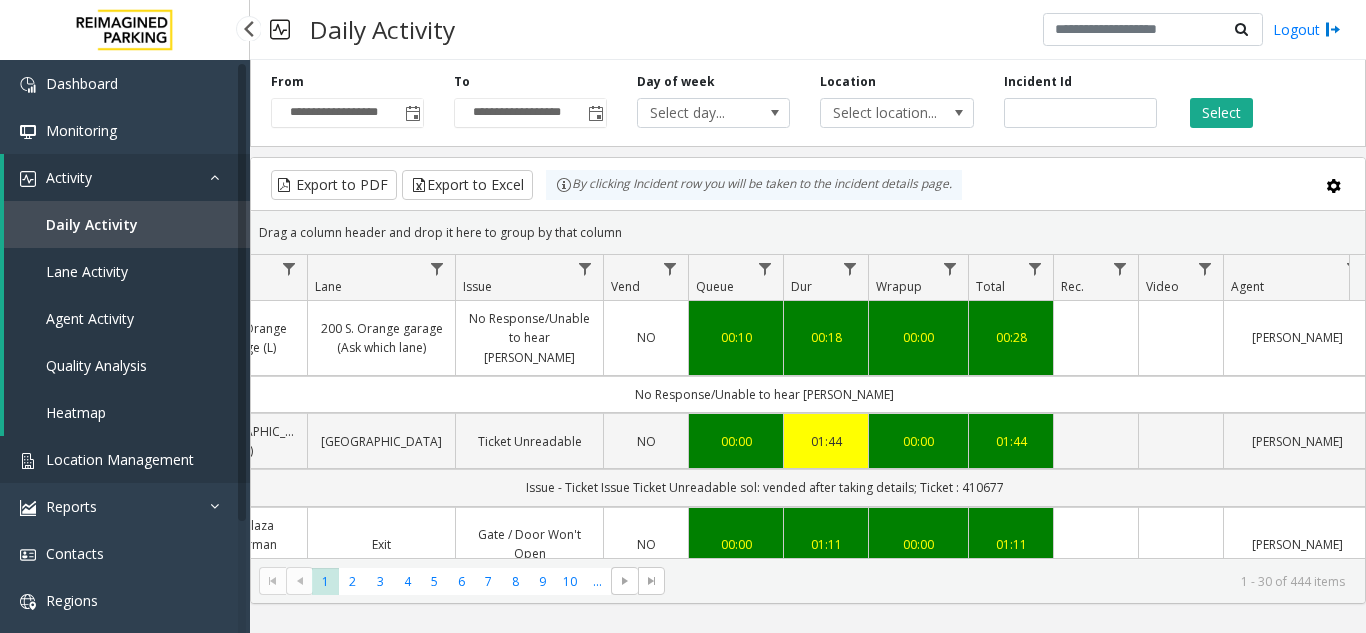 click on "Location Management" at bounding box center [125, 459] 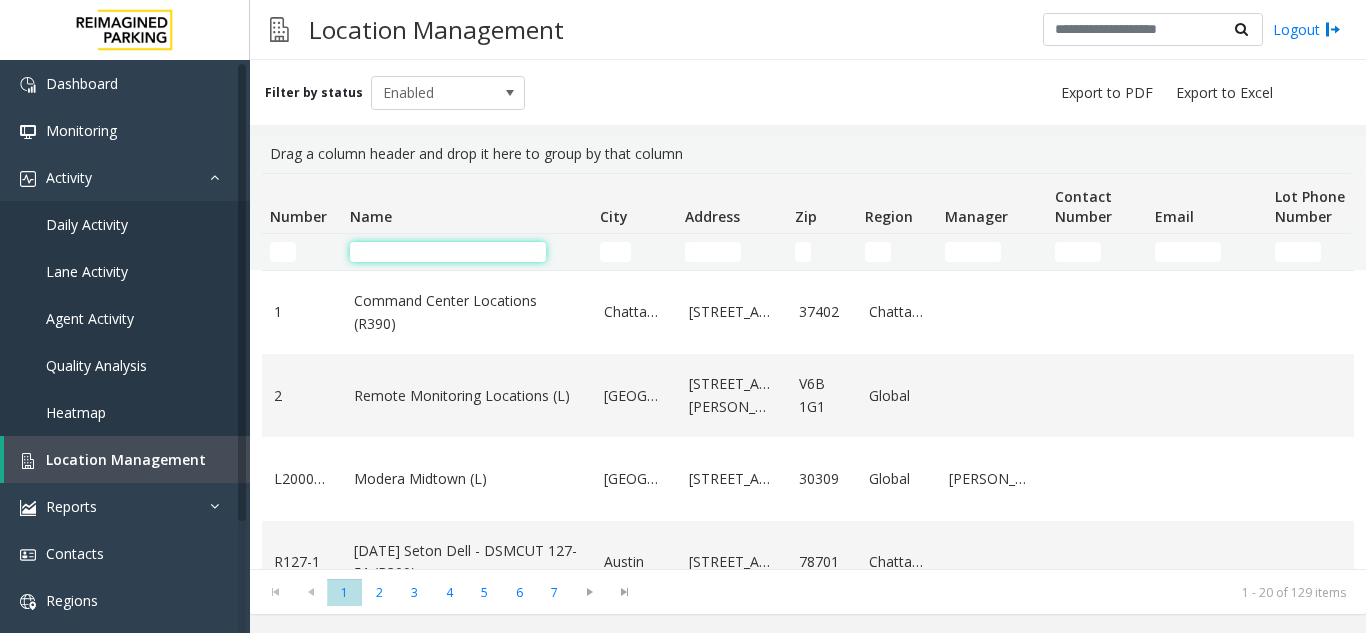 click 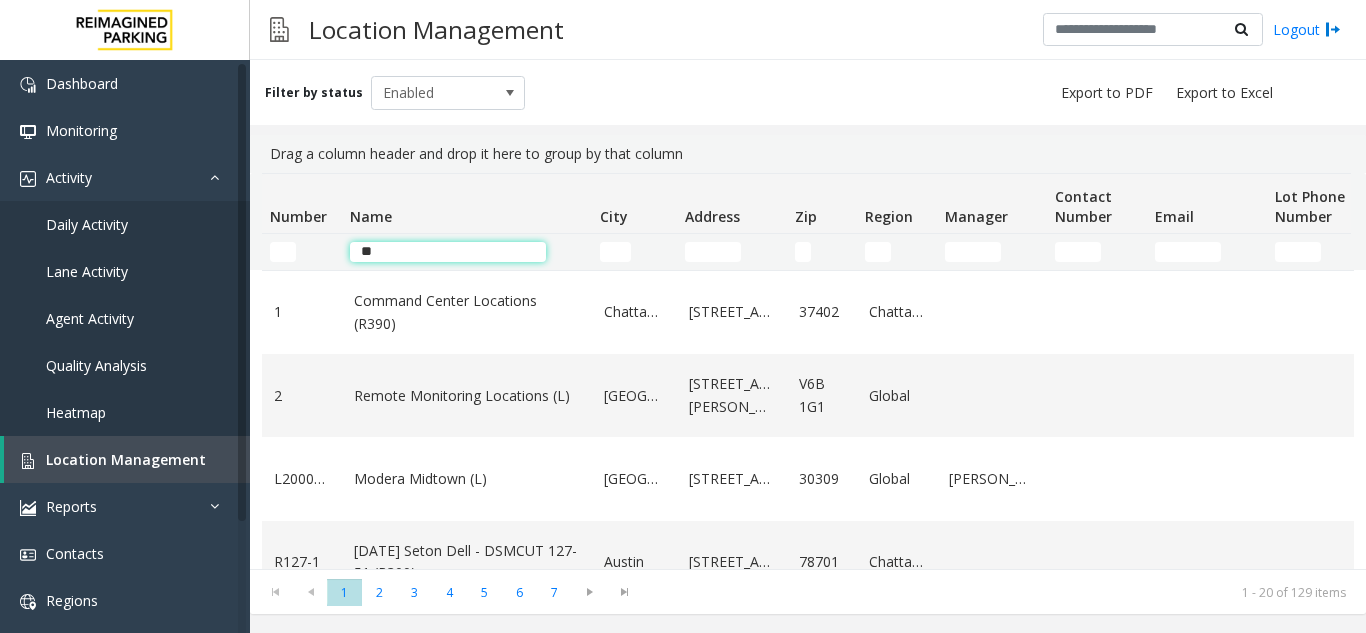 type on "*" 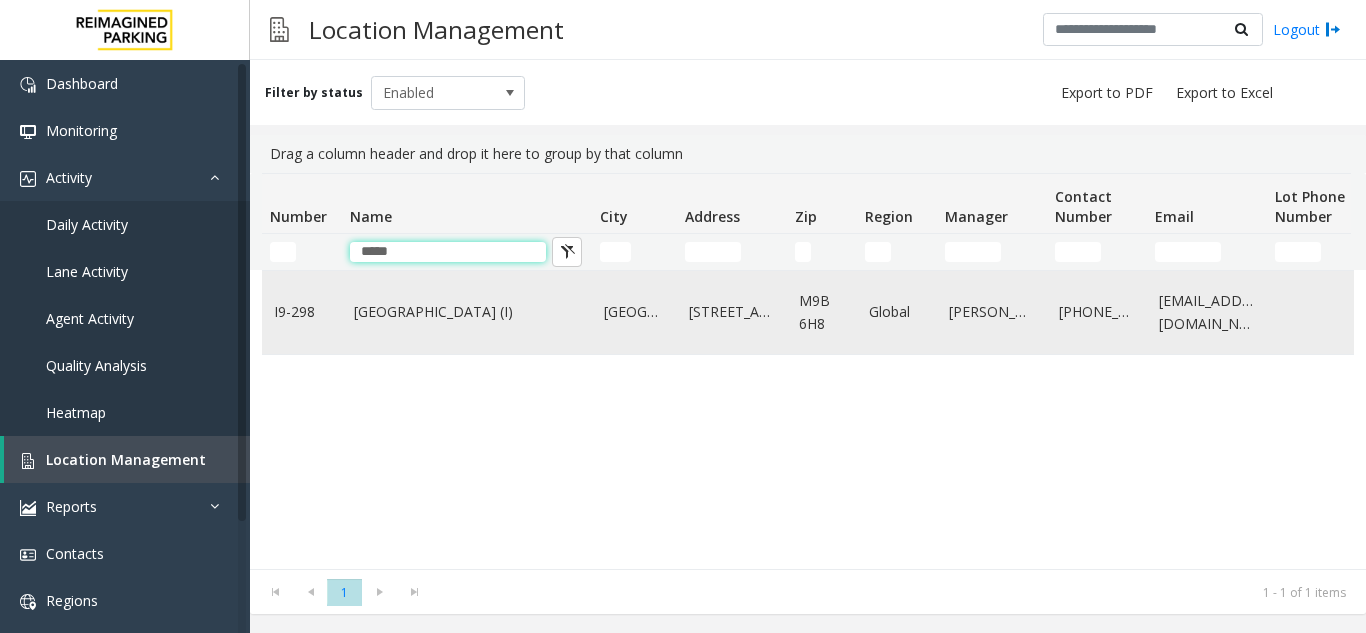 type on "*****" 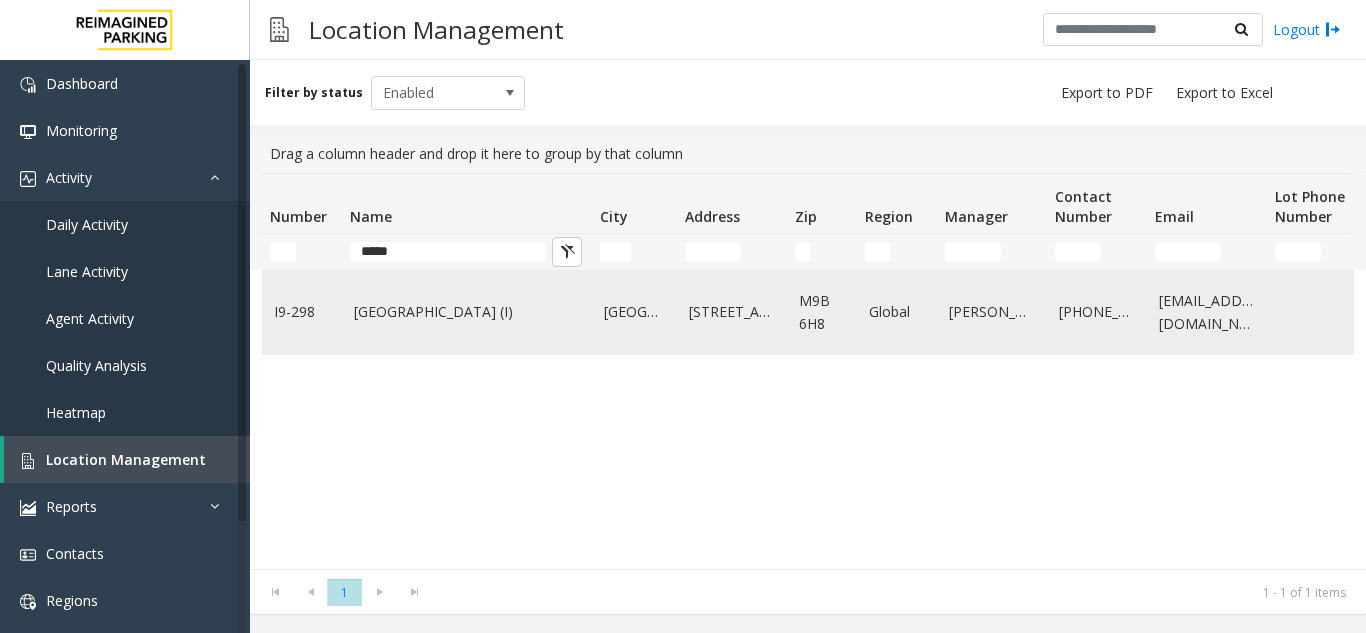 click on "[GEOGRAPHIC_DATA] (I)" 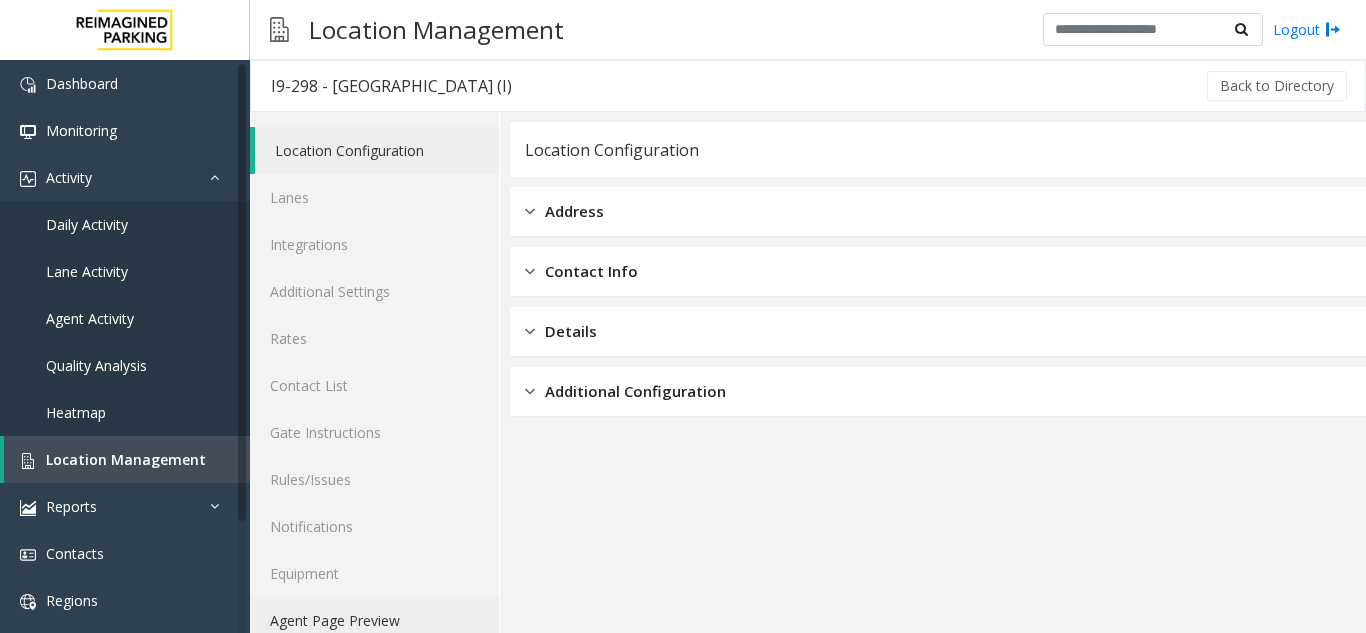 click on "Agent Page Preview" 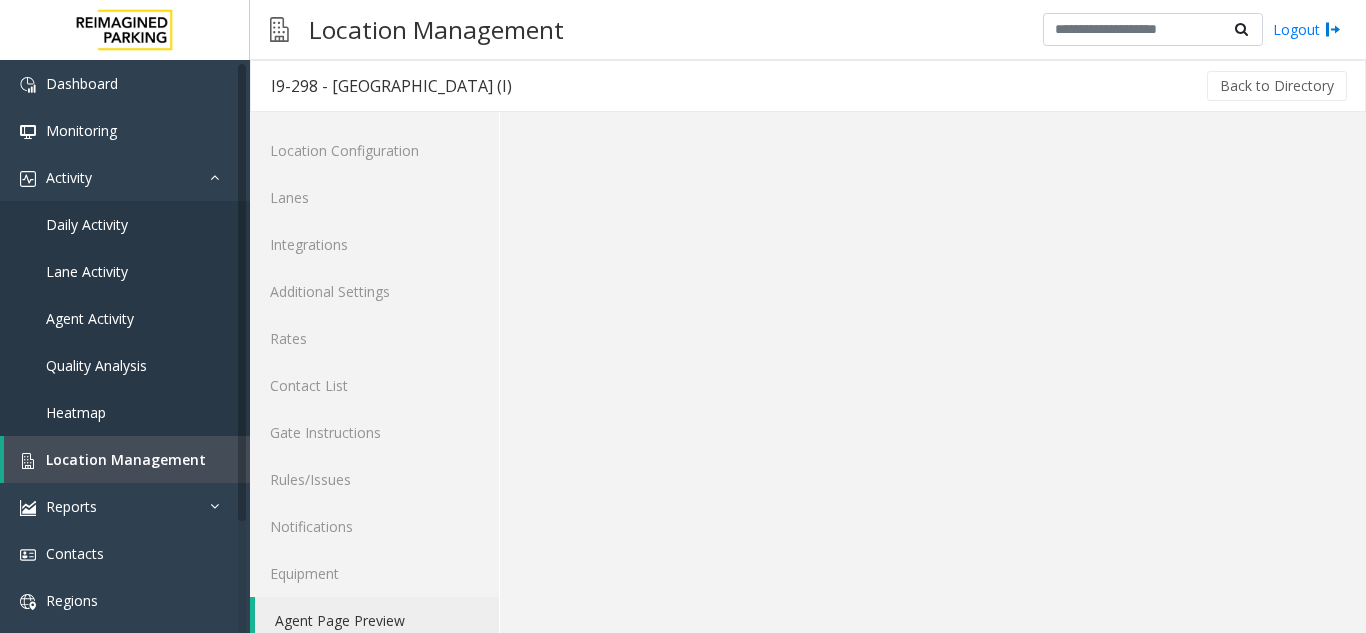 scroll, scrollTop: 26, scrollLeft: 0, axis: vertical 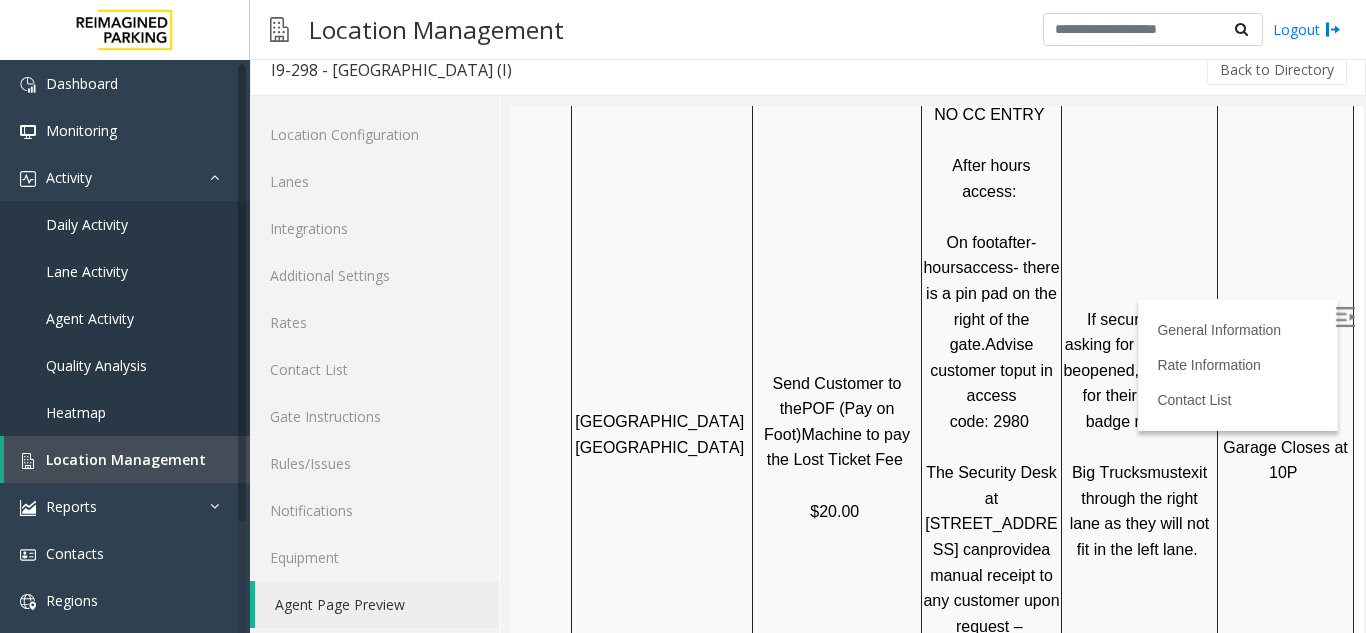click at bounding box center (1345, 317) 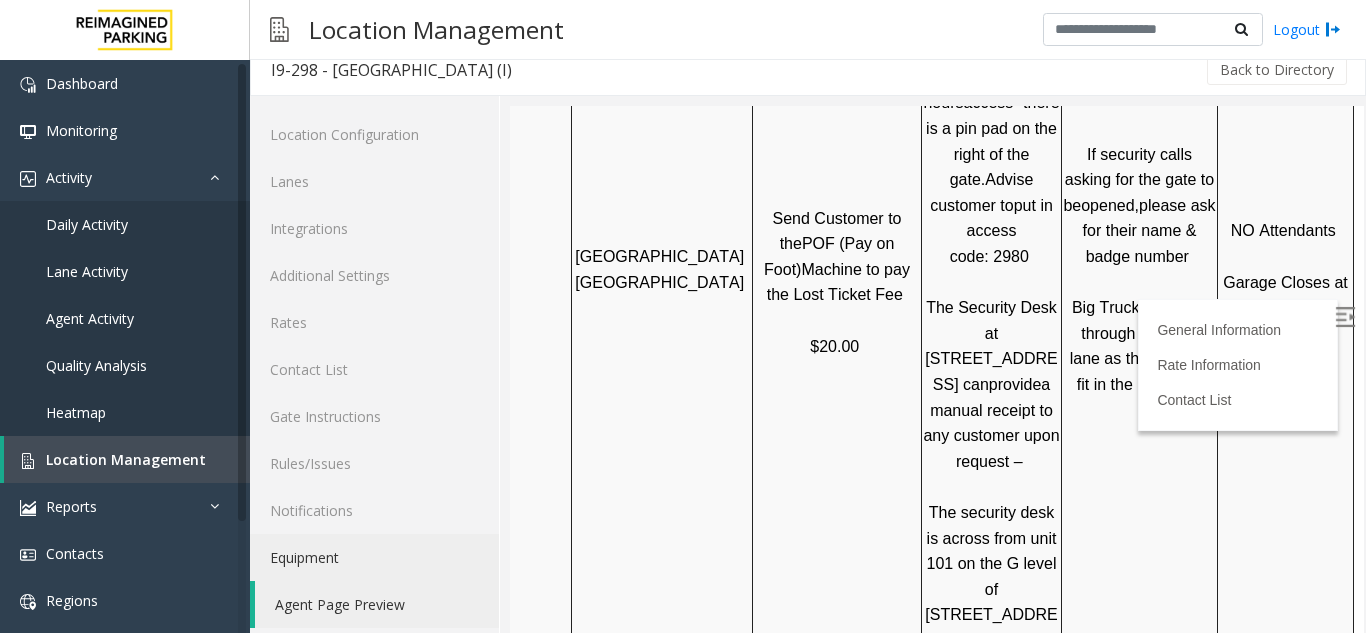 scroll, scrollTop: 1678, scrollLeft: 282, axis: both 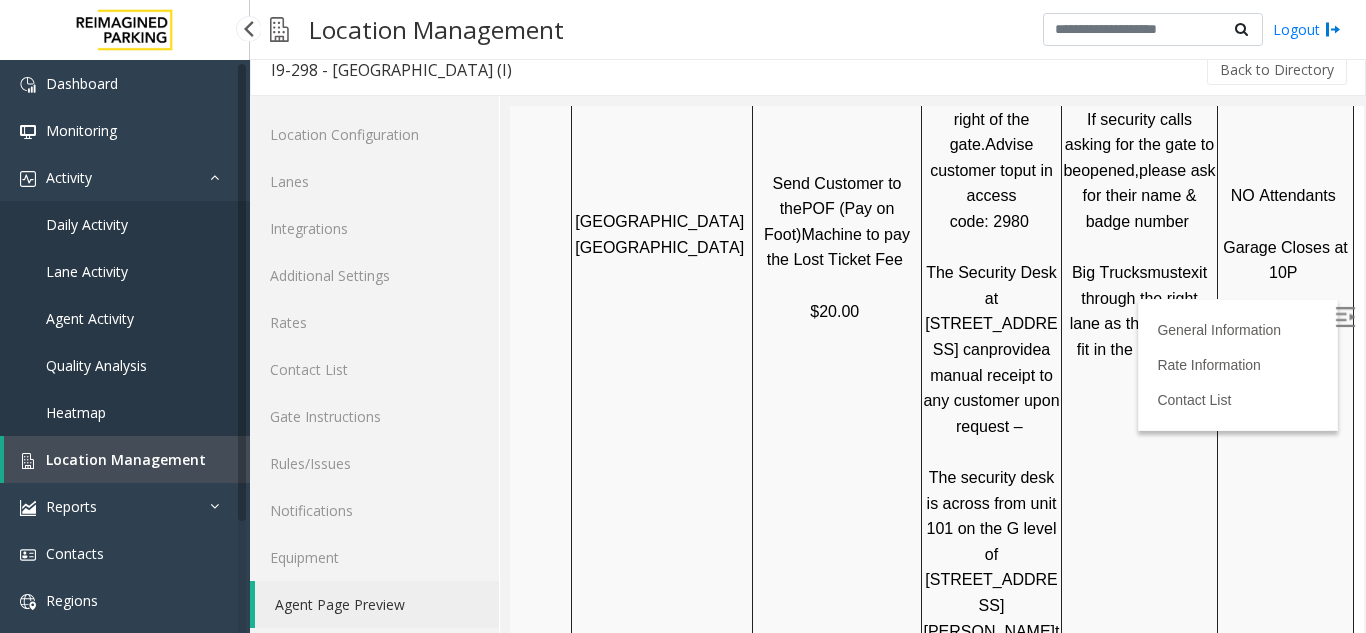 click on "Location Management" at bounding box center [127, 459] 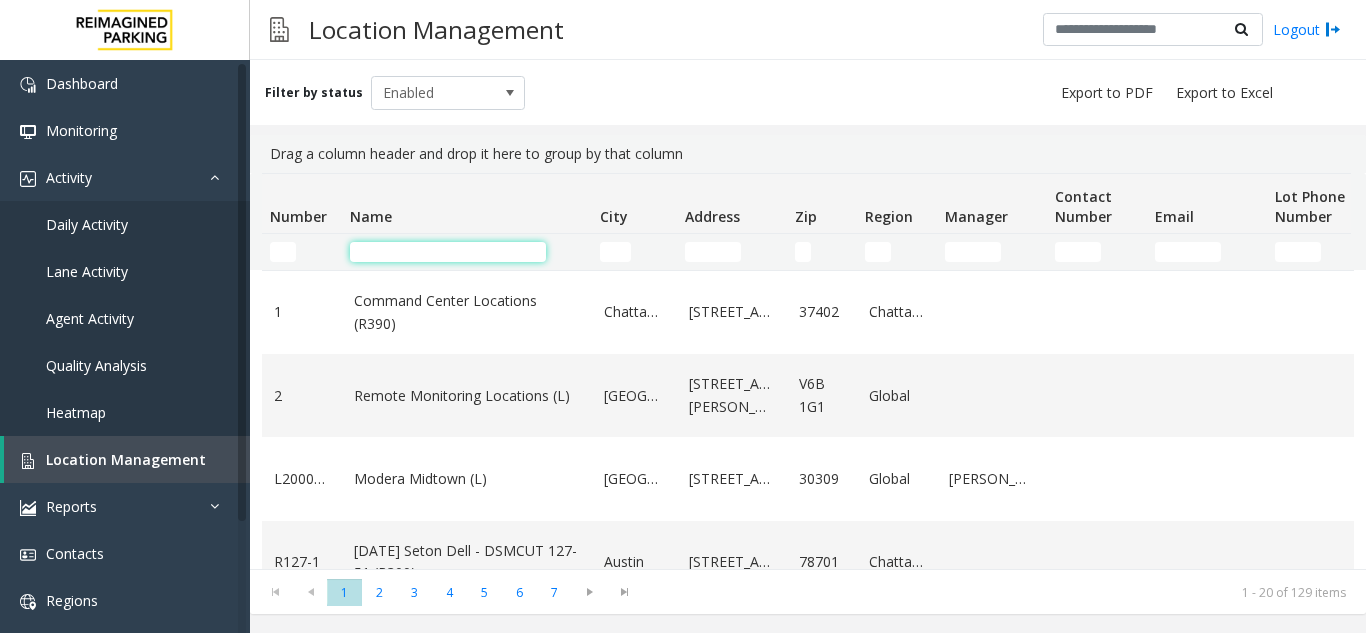 click 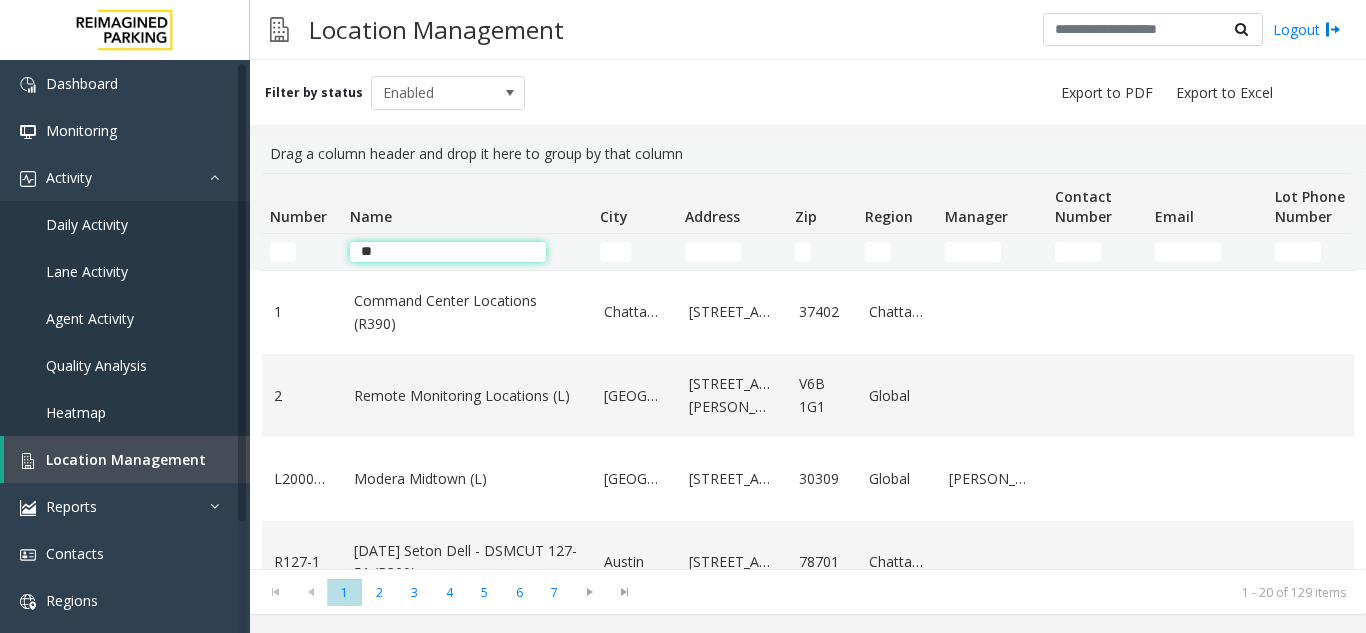 type on "*" 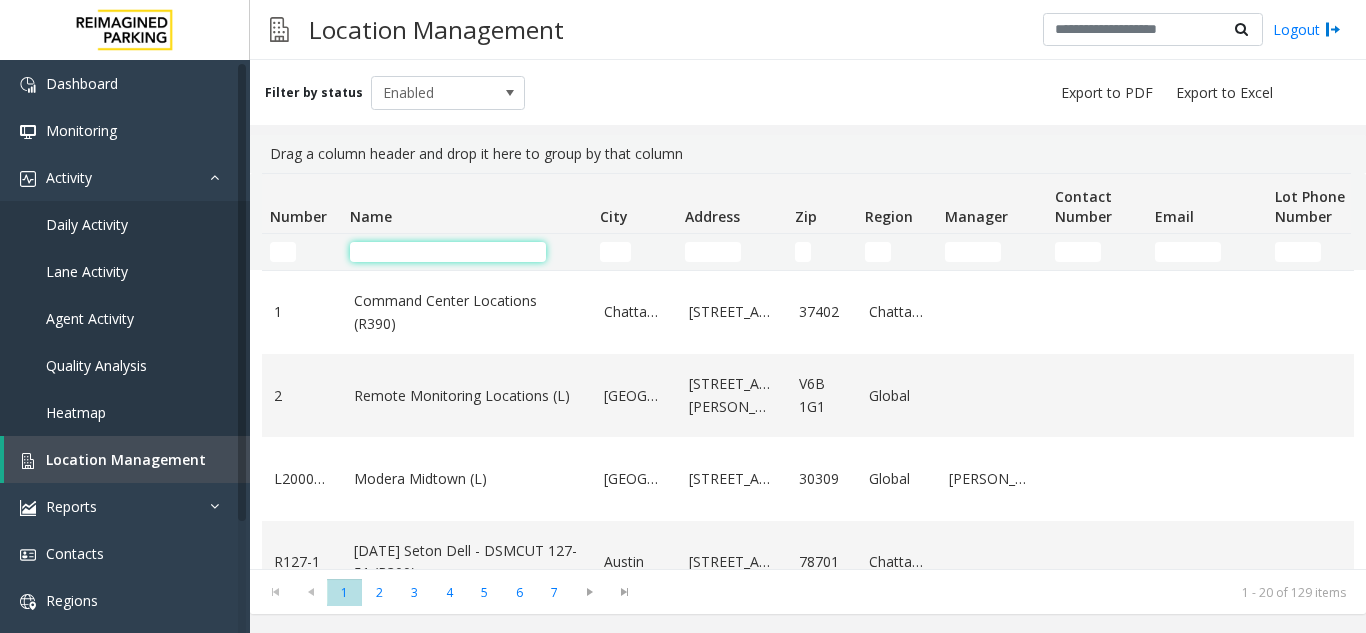 click 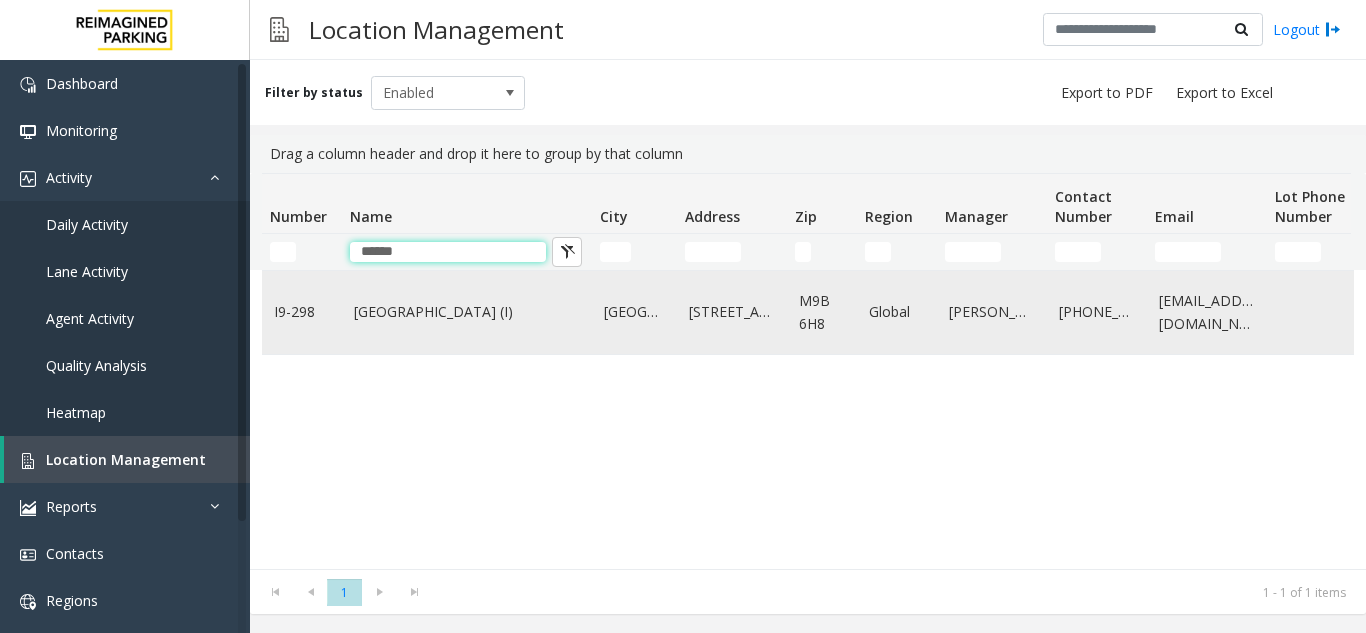 type on "******" 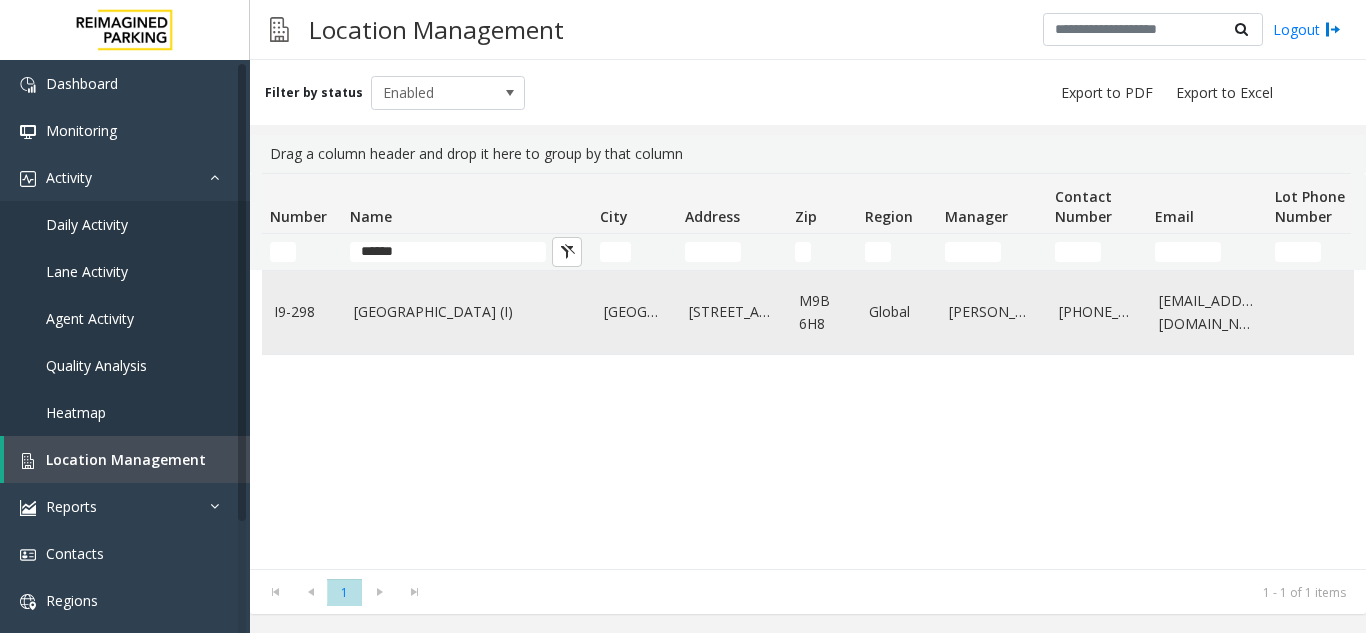 click on "[GEOGRAPHIC_DATA] (I)" 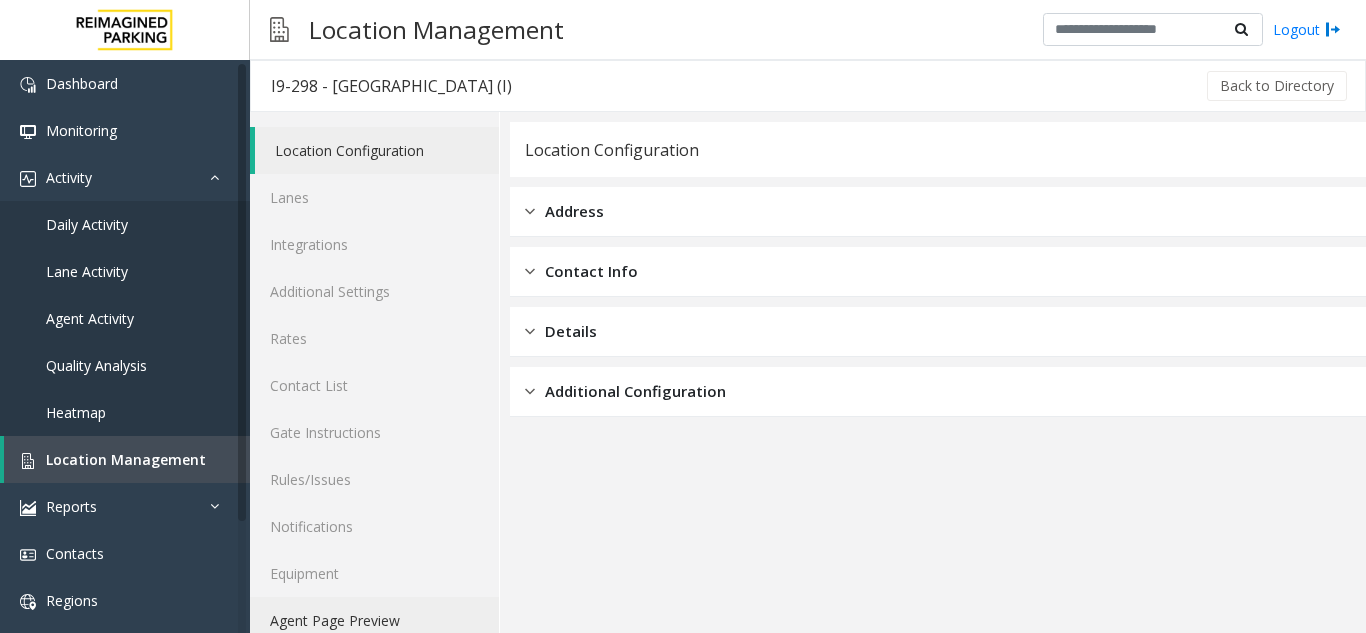 click on "Agent Page Preview" 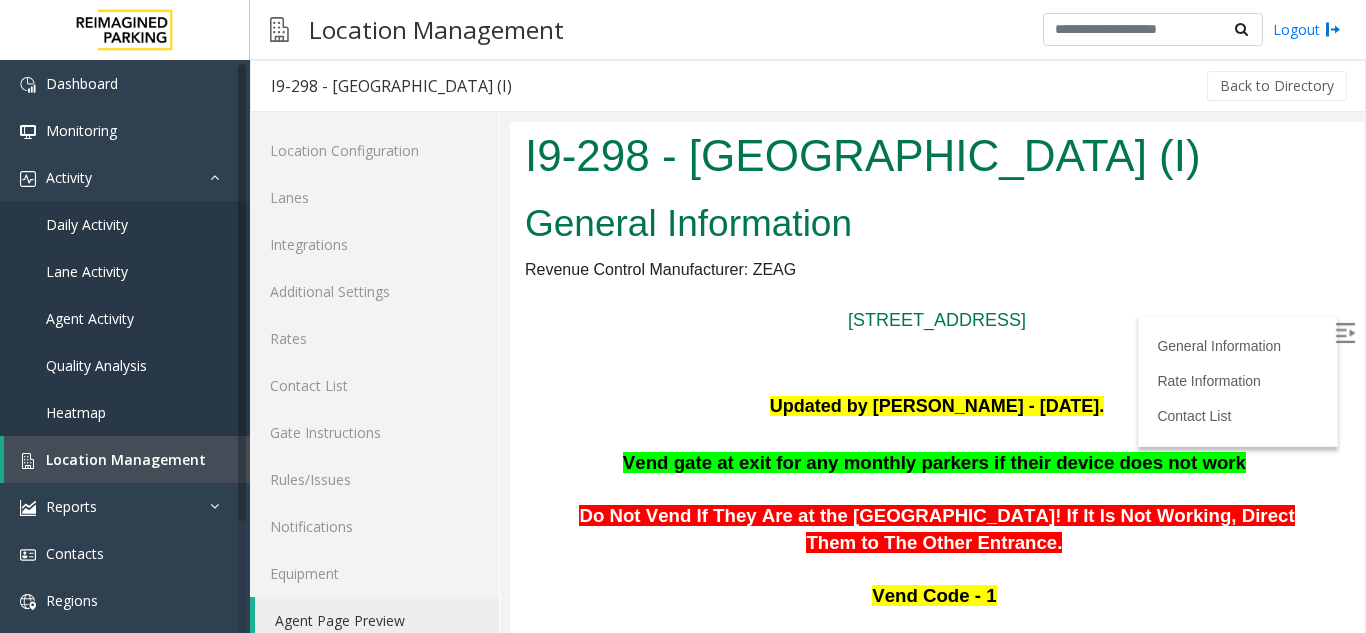 scroll, scrollTop: 0, scrollLeft: 0, axis: both 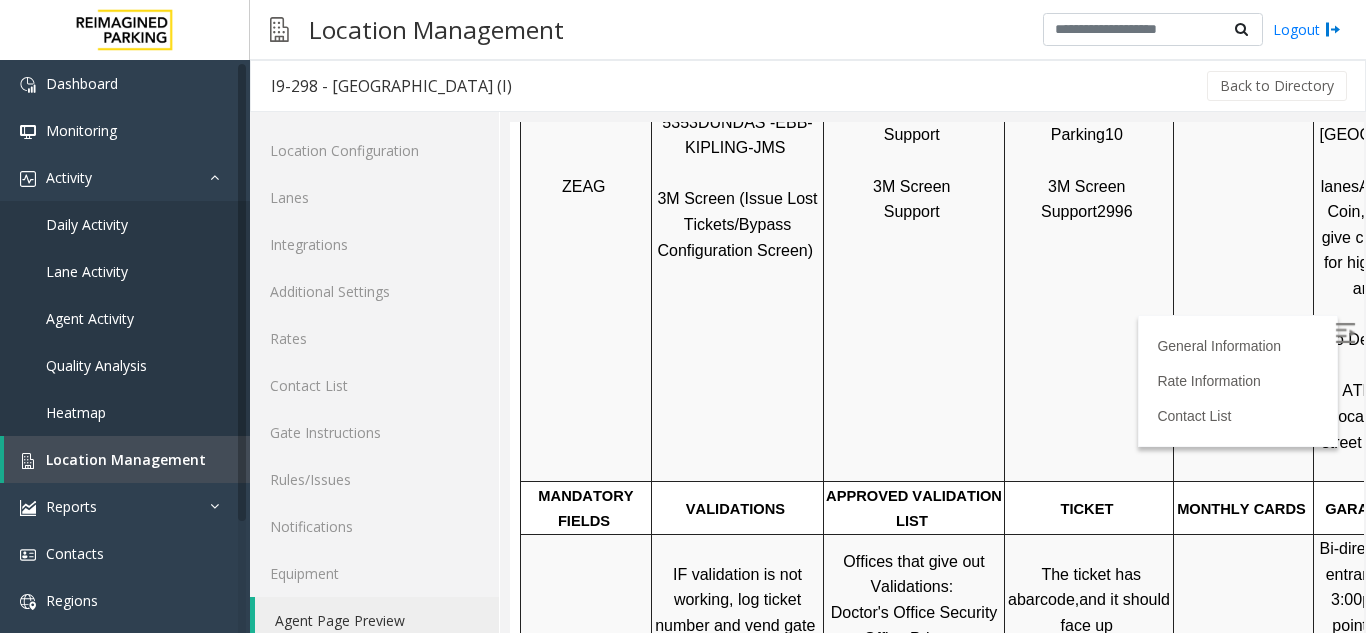 click at bounding box center [1347, 336] 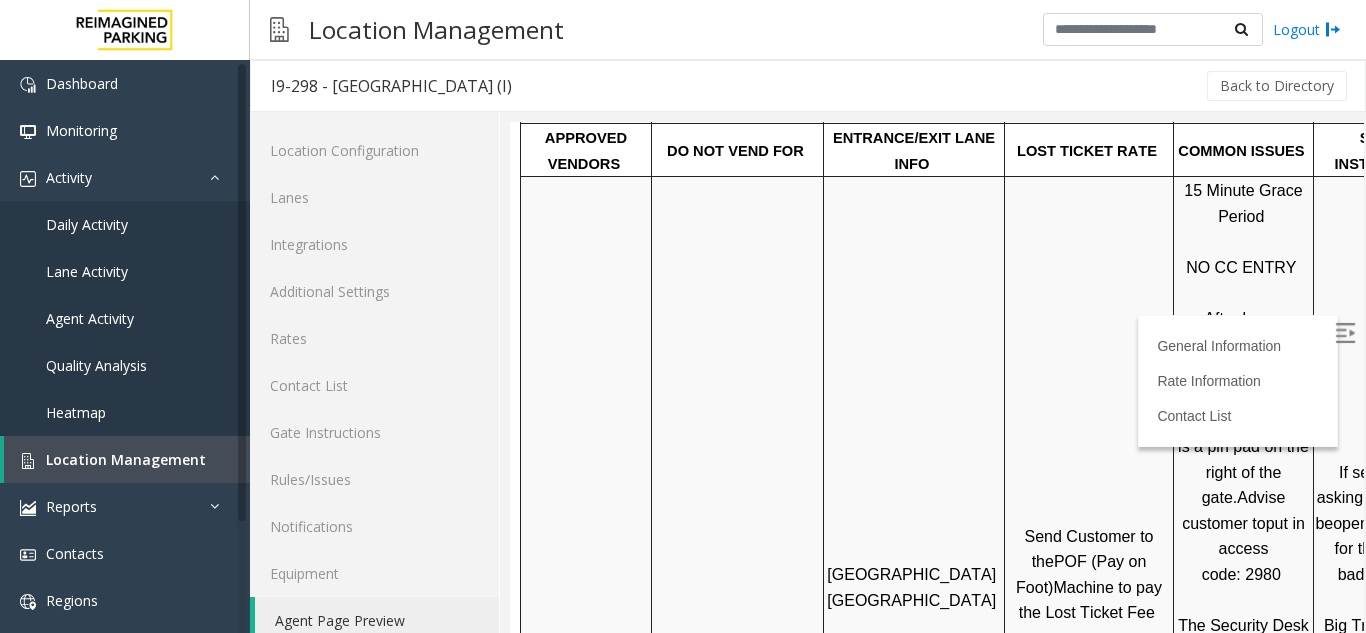 scroll, scrollTop: 1400, scrollLeft: 0, axis: vertical 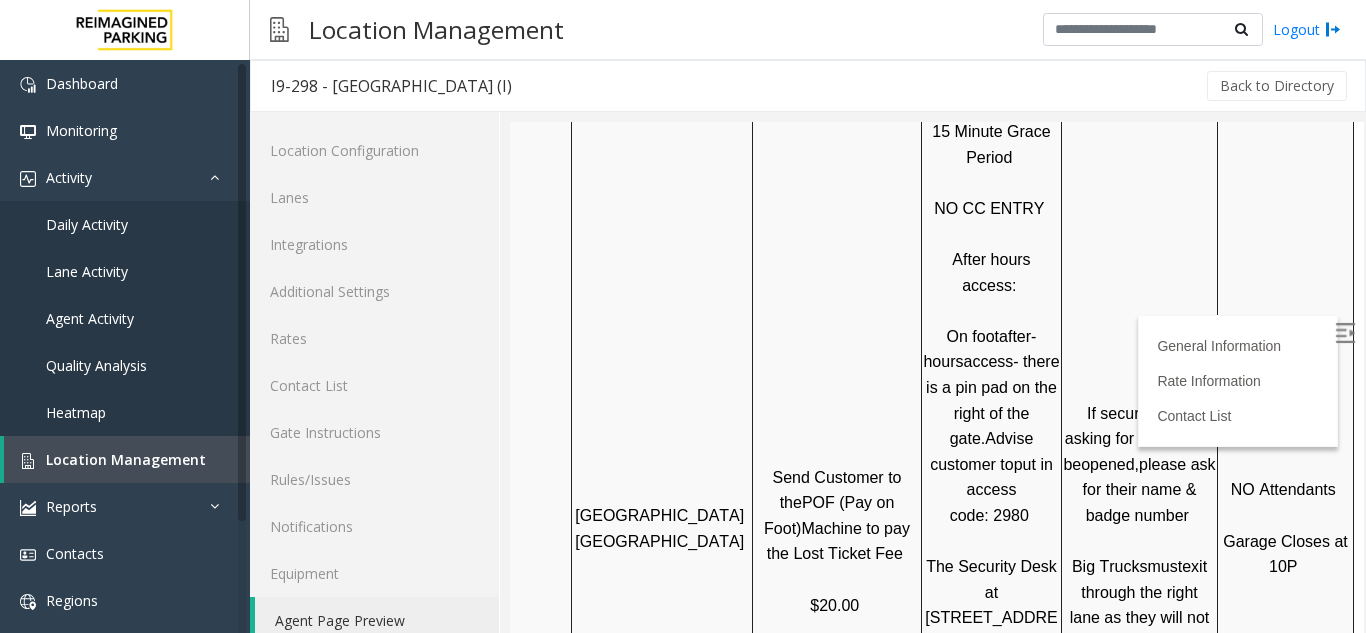 drag, startPoint x: 1003, startPoint y: 444, endPoint x: 1396, endPoint y: 407, distance: 394.73788 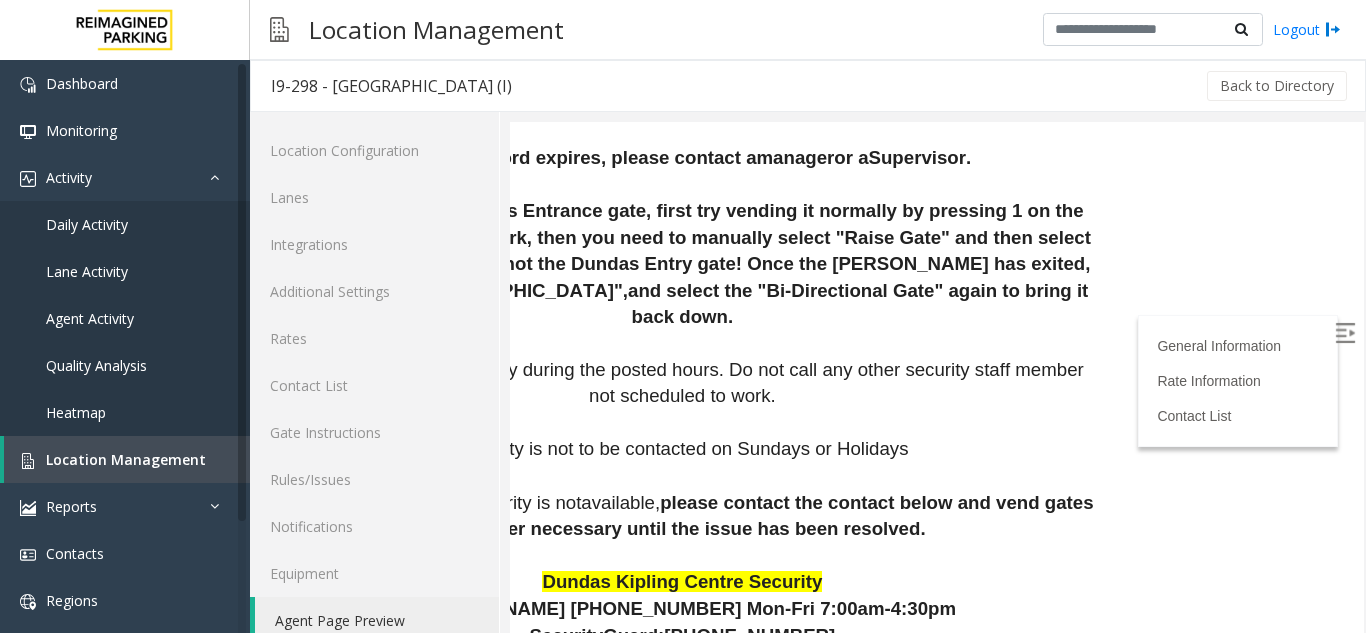 scroll, scrollTop: 2300, scrollLeft: 282, axis: both 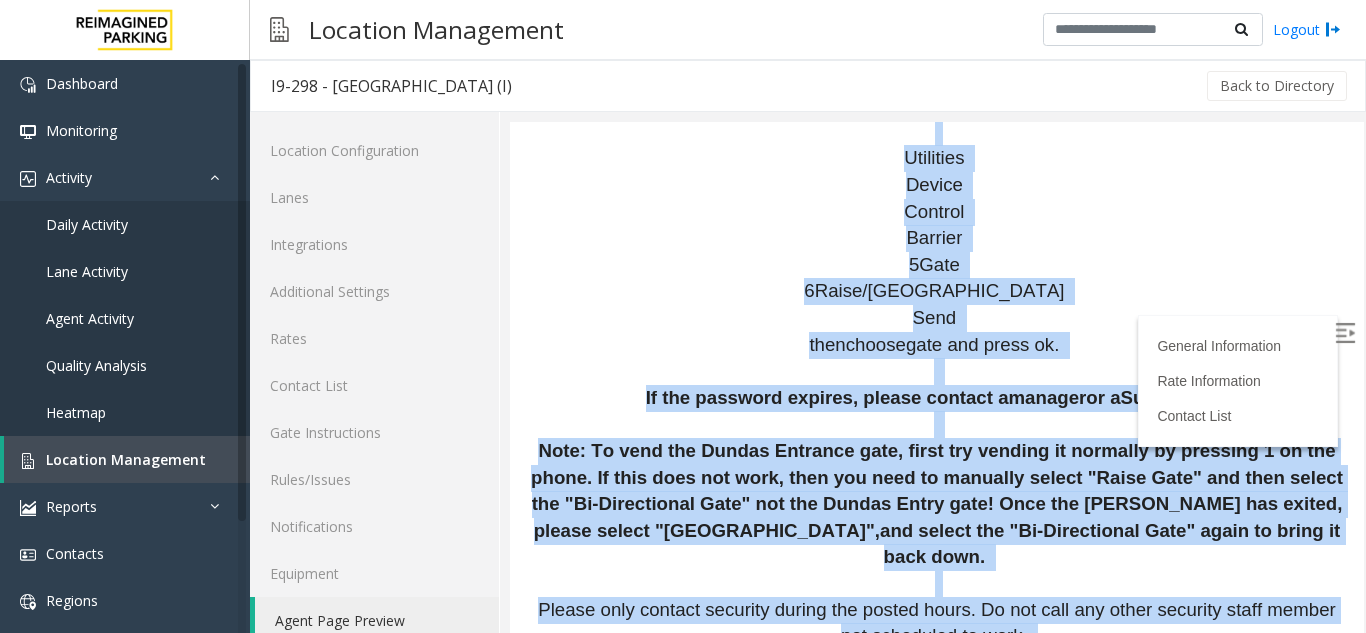 drag, startPoint x: 917, startPoint y: 515, endPoint x: 993, endPoint y: 617, distance: 127.20063 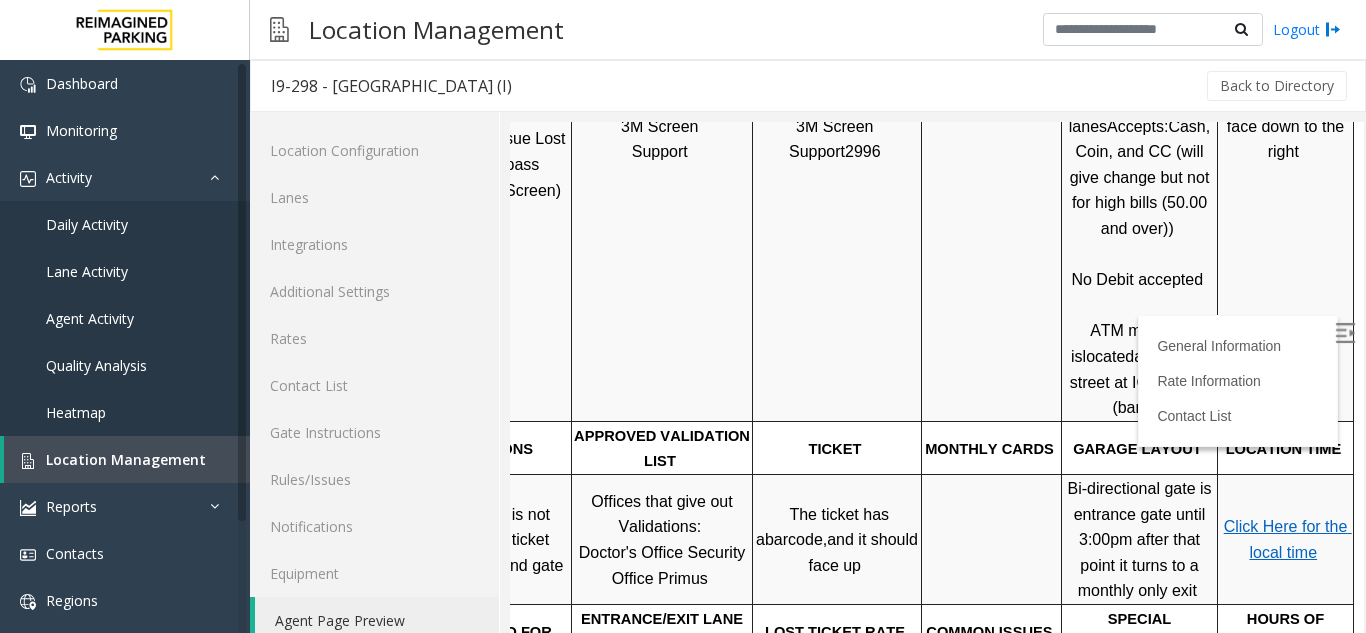 scroll, scrollTop: 1478, scrollLeft: 278, axis: both 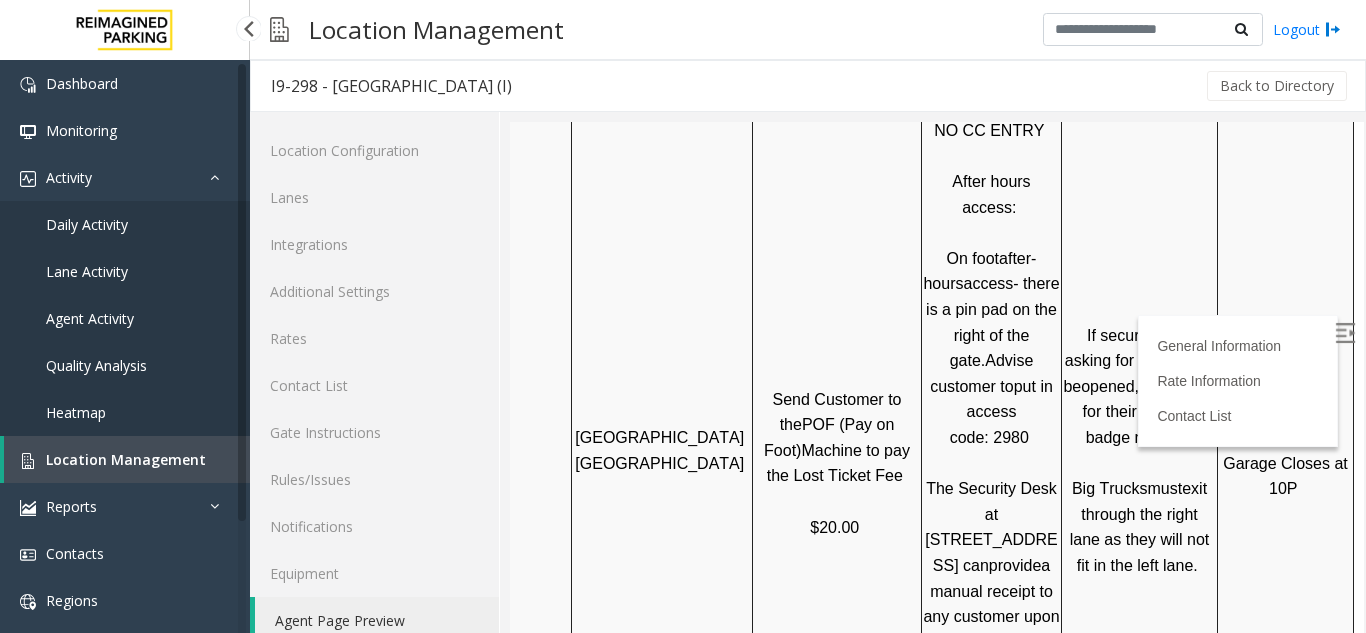 click on "Location Management" at bounding box center (126, 459) 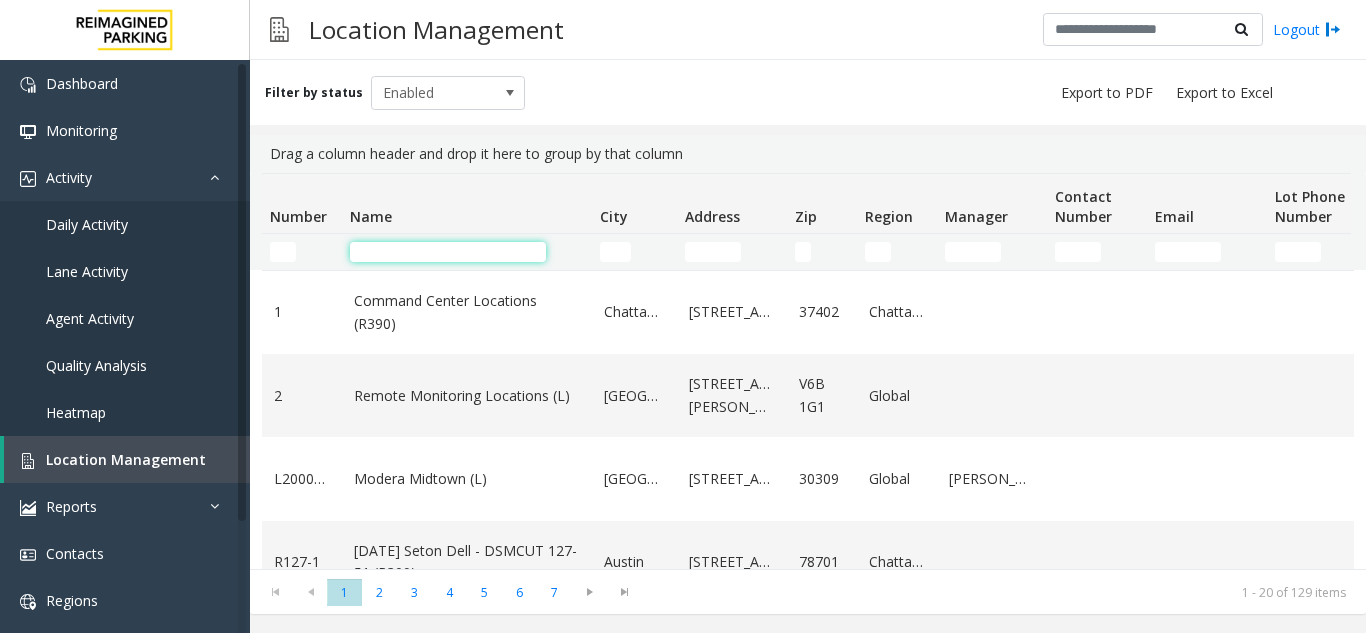 click 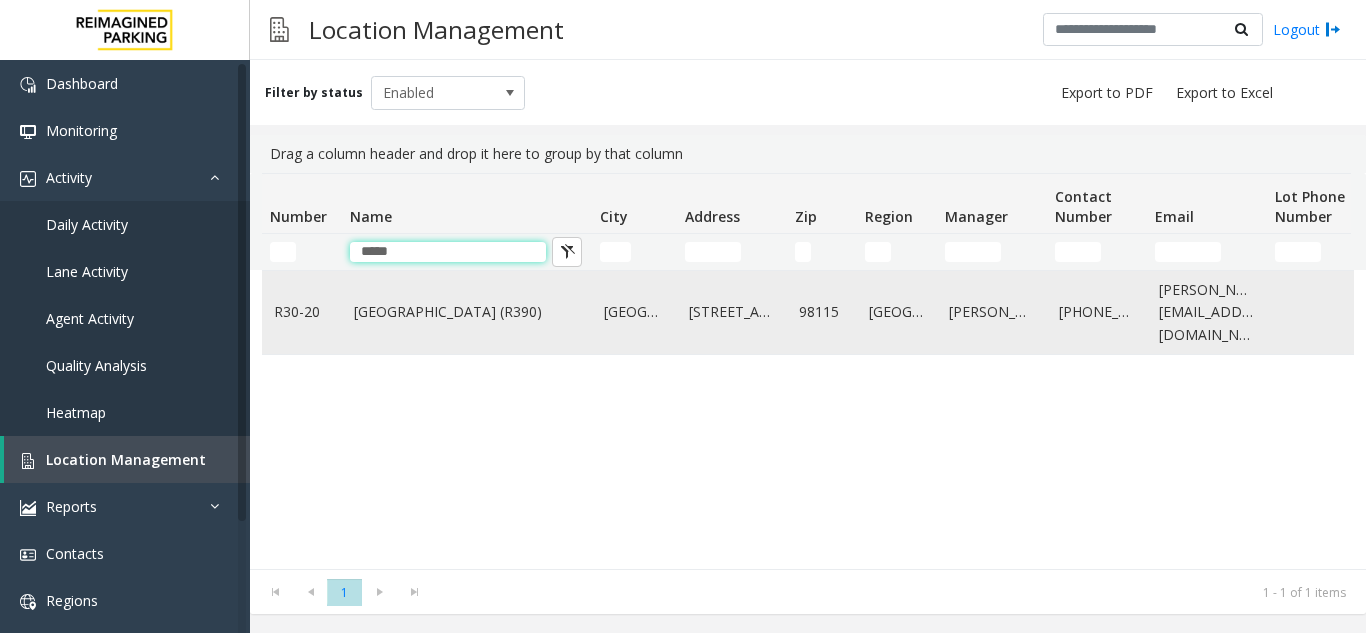 type on "*****" 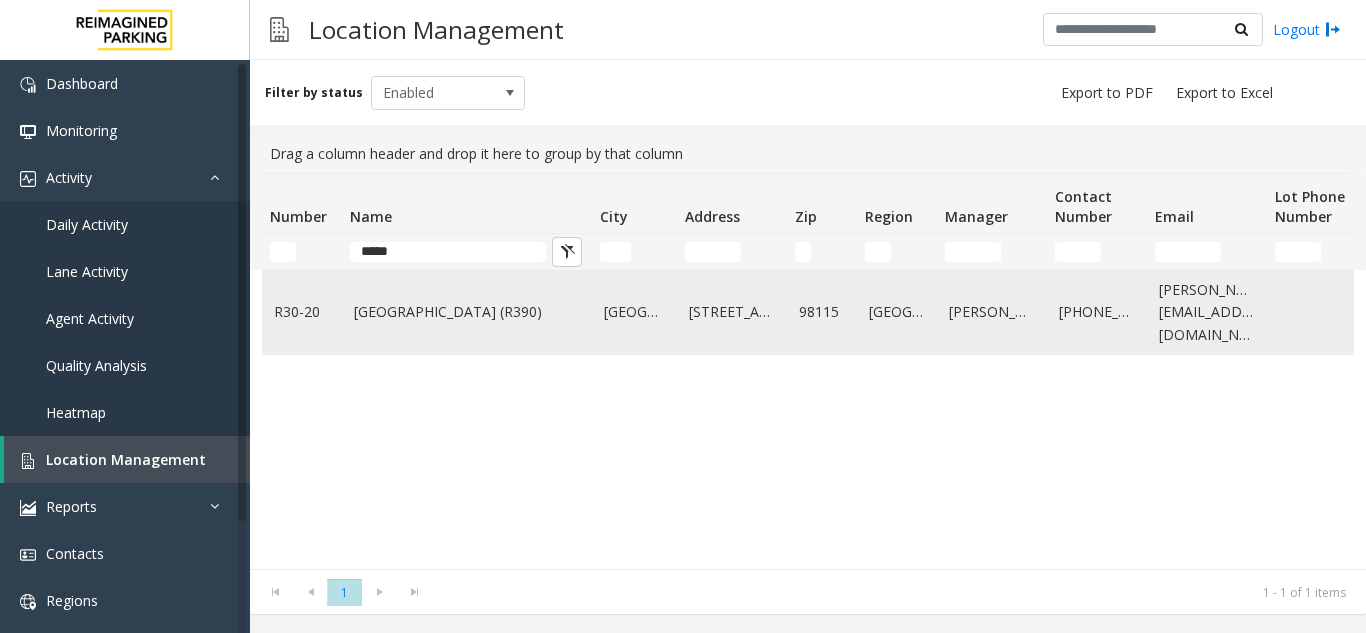 click on "[GEOGRAPHIC_DATA] (R390)" 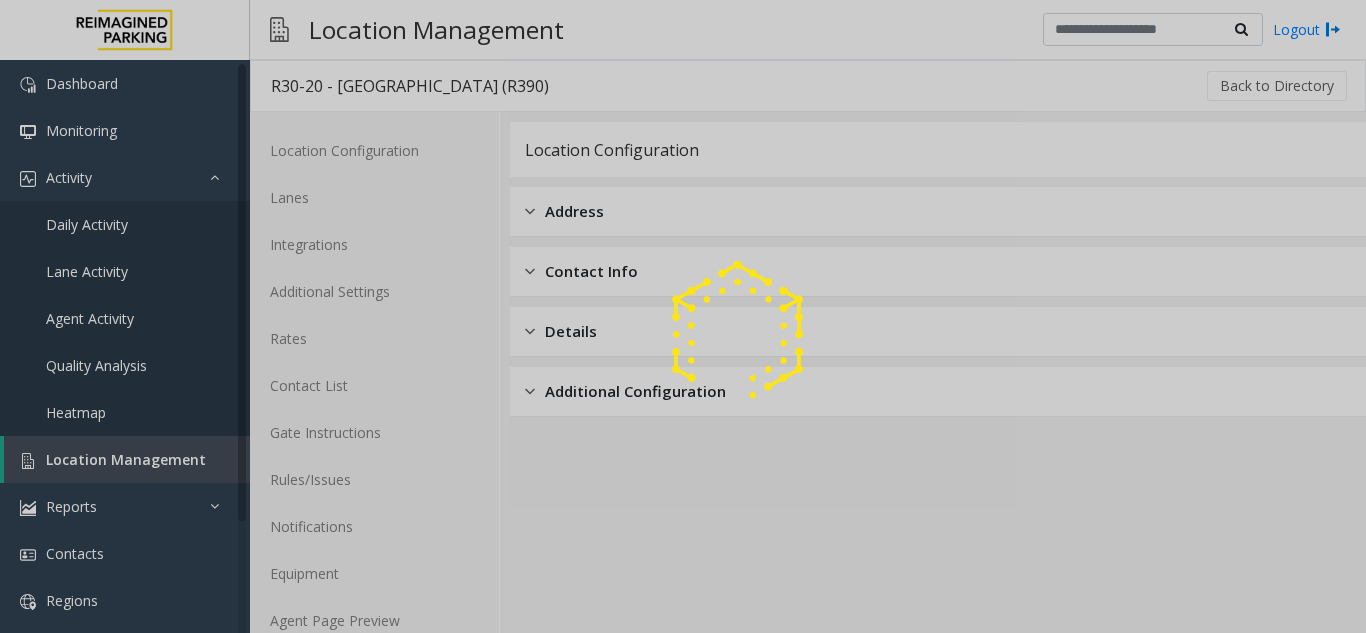 click 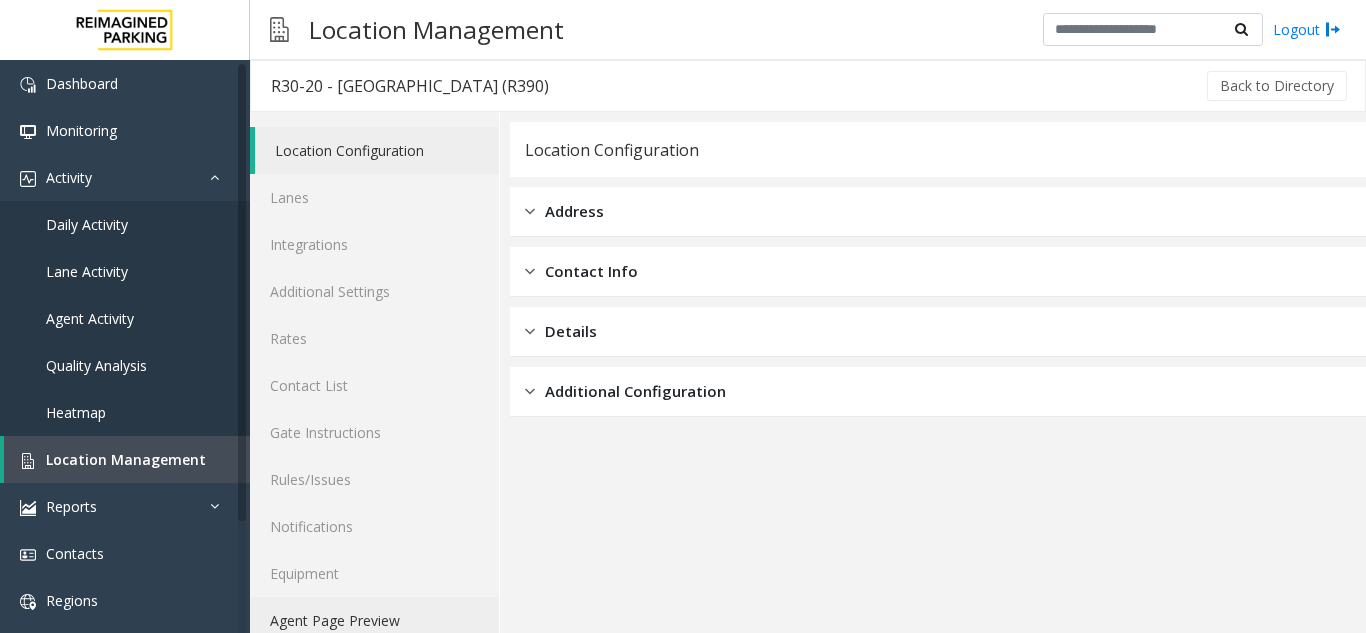 click on "Agent Page Preview" 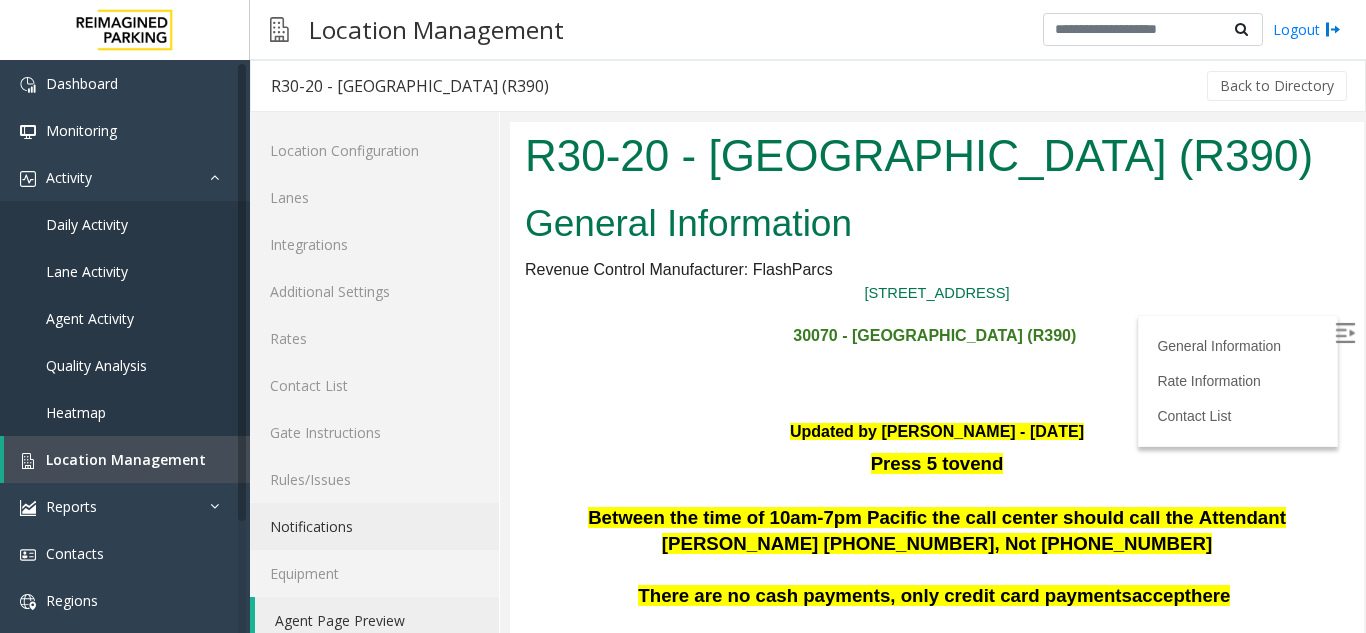 scroll, scrollTop: 400, scrollLeft: 0, axis: vertical 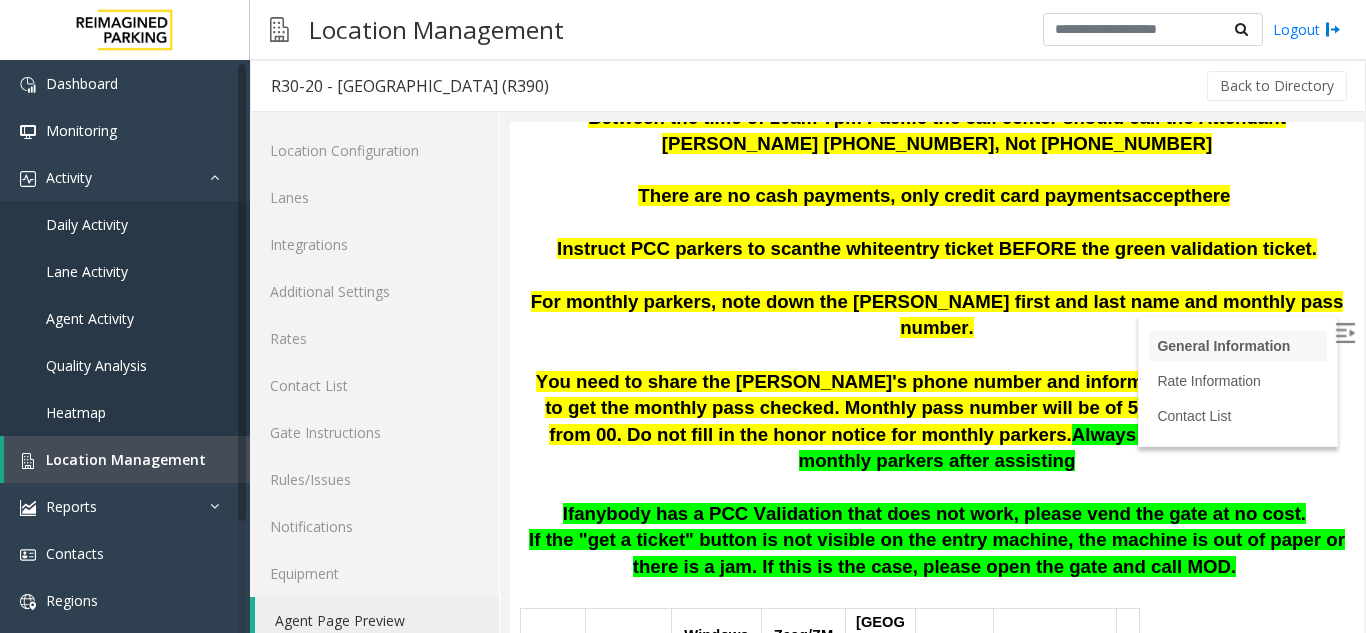 click on "General Information" at bounding box center (1238, 346) 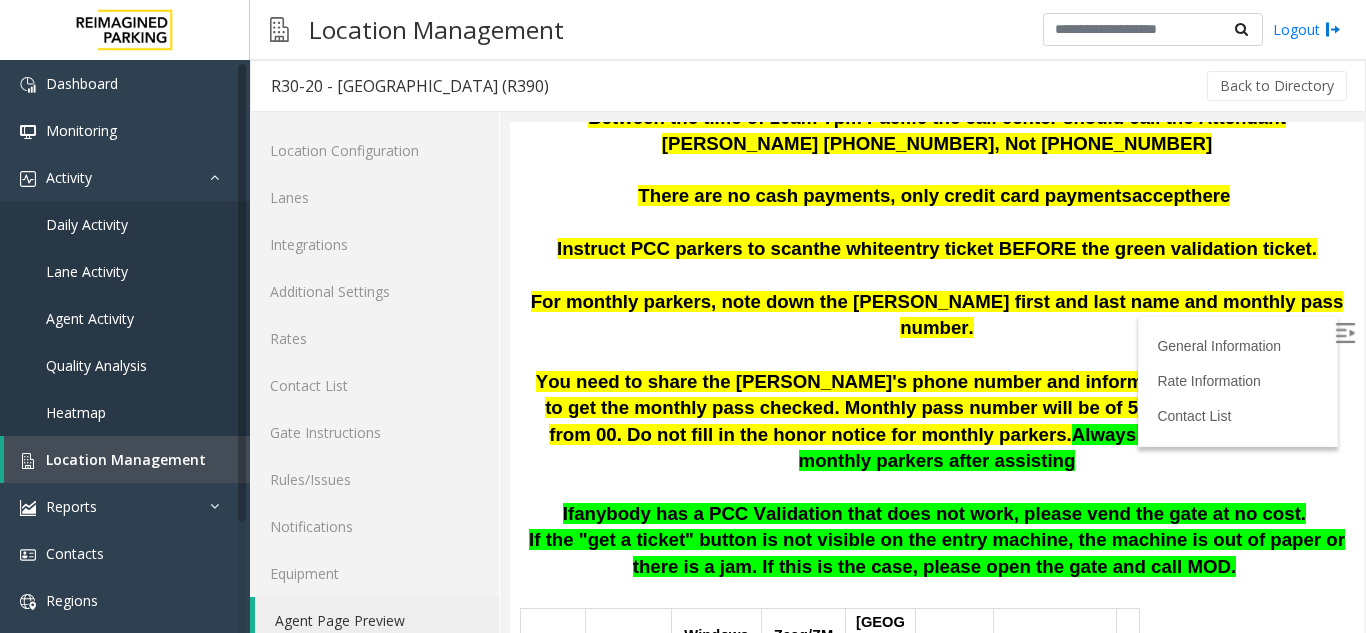 click at bounding box center (1345, 333) 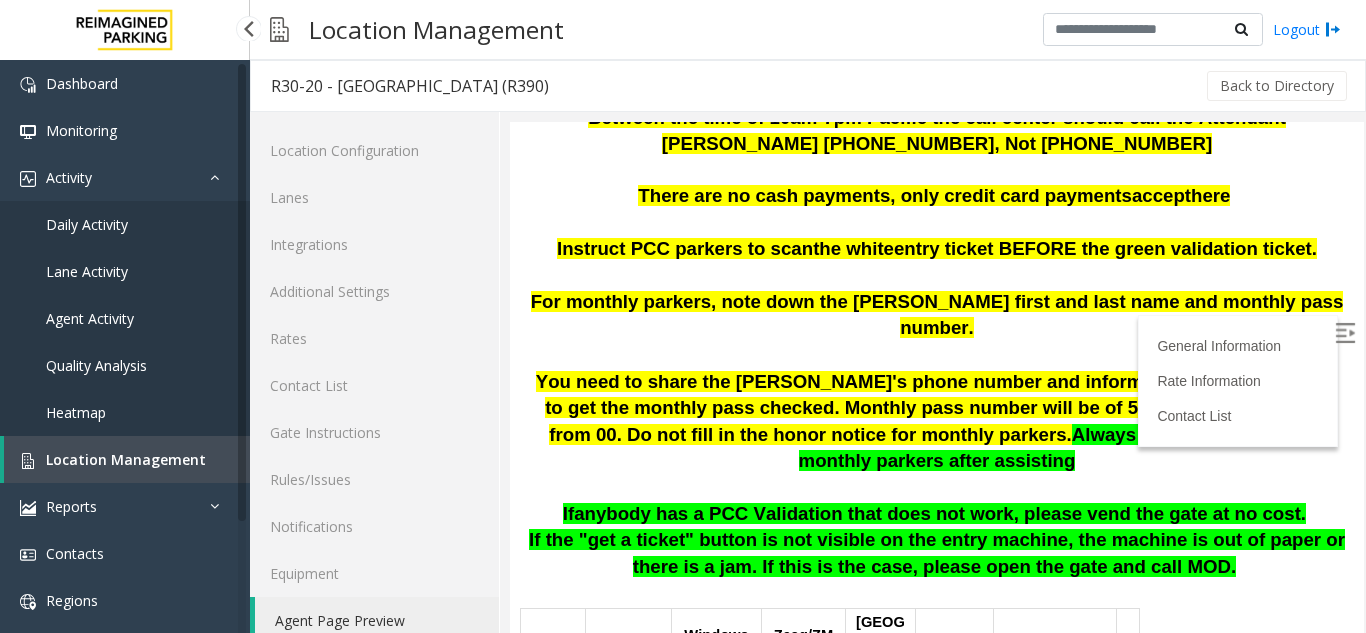 click on "Location Management" at bounding box center [126, 459] 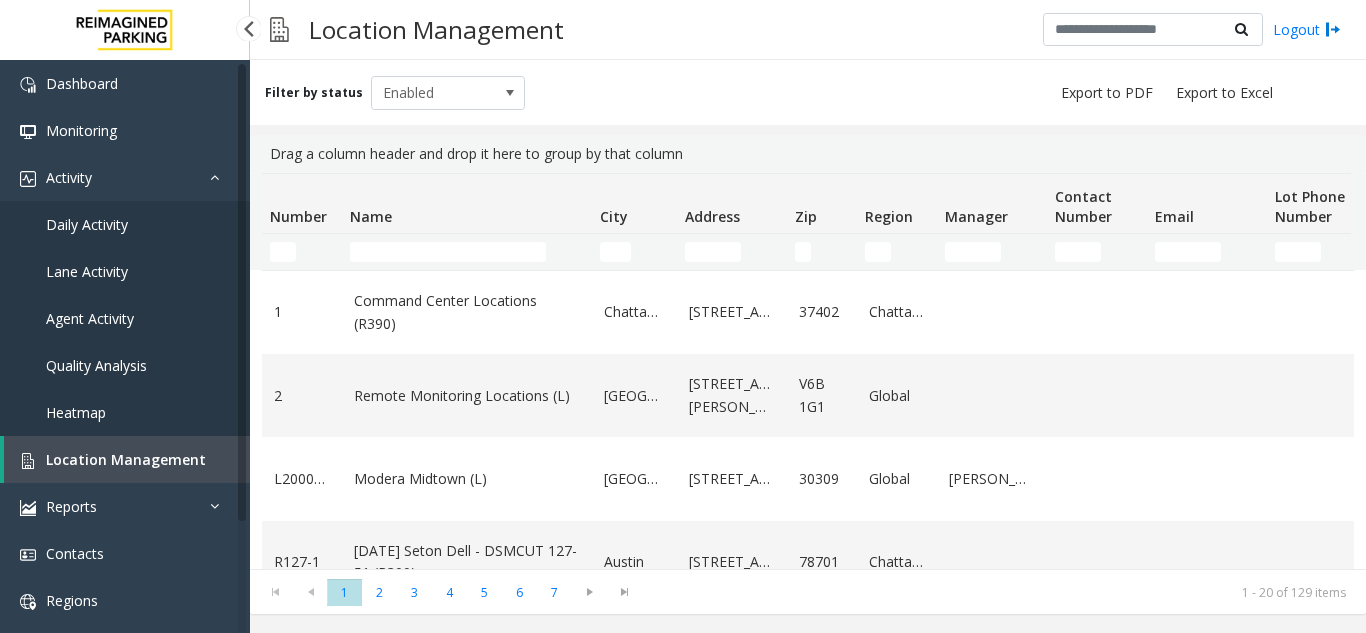 click on "Daily Activity" at bounding box center (125, 224) 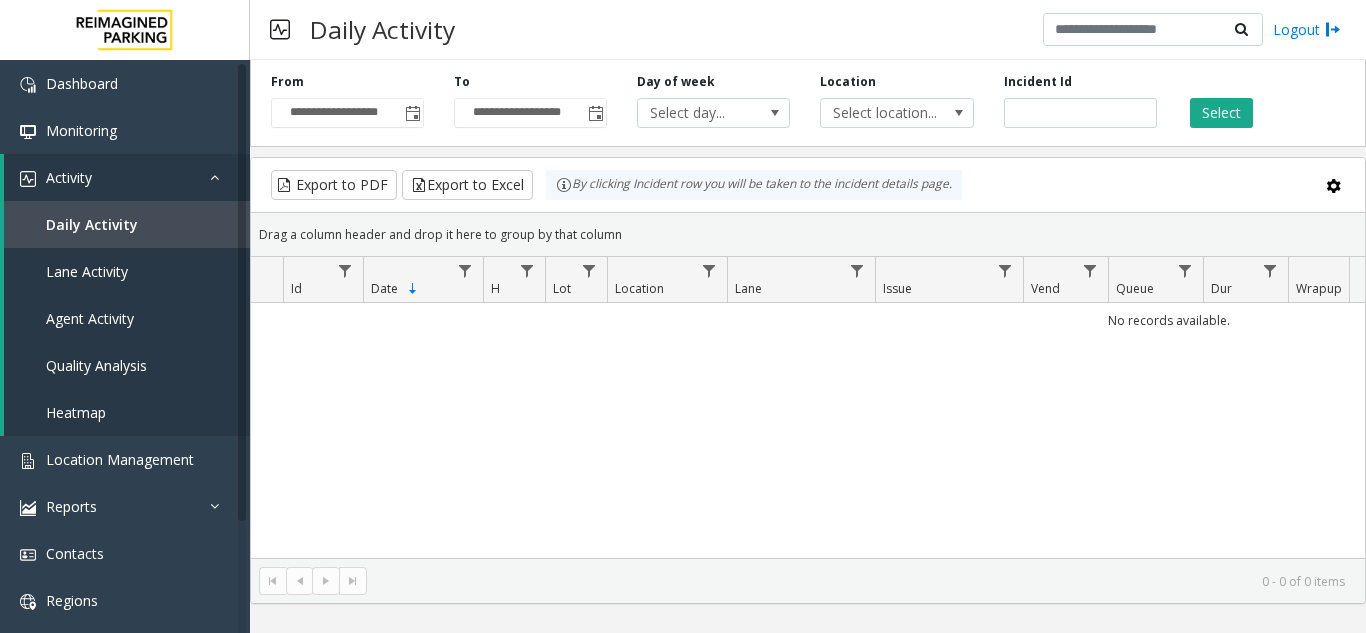 click 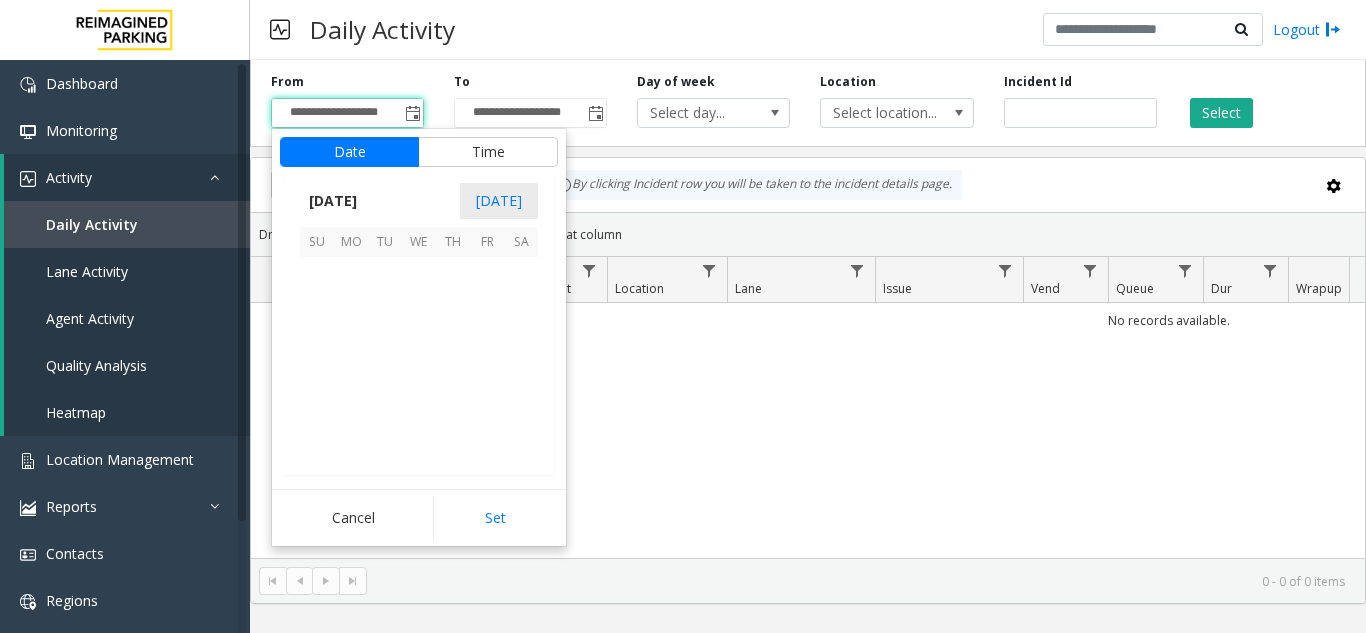 scroll, scrollTop: 358428, scrollLeft: 0, axis: vertical 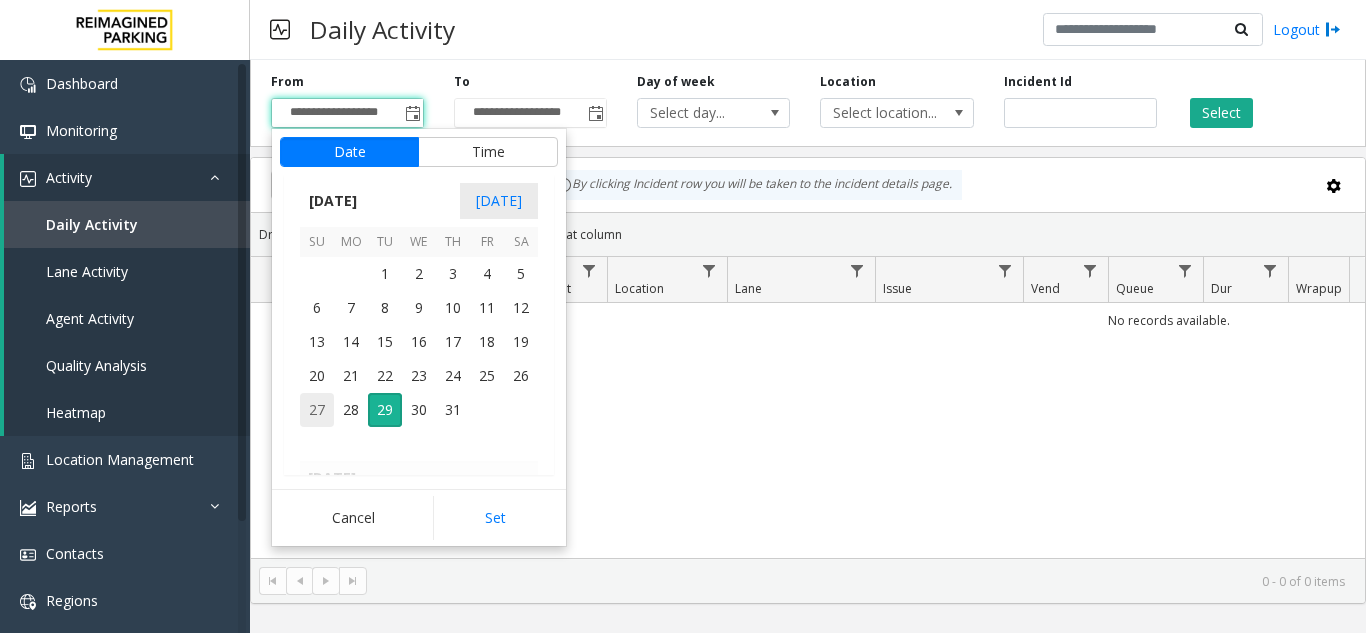 click on "27" at bounding box center [317, 410] 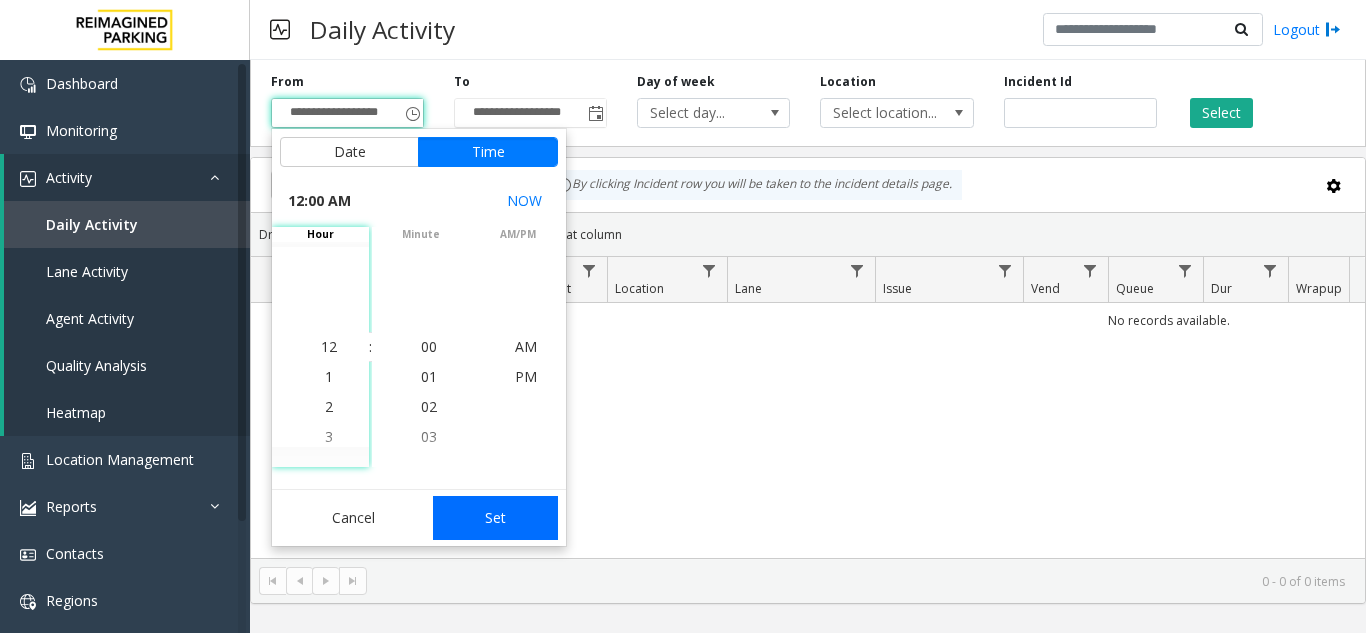 click on "Set" 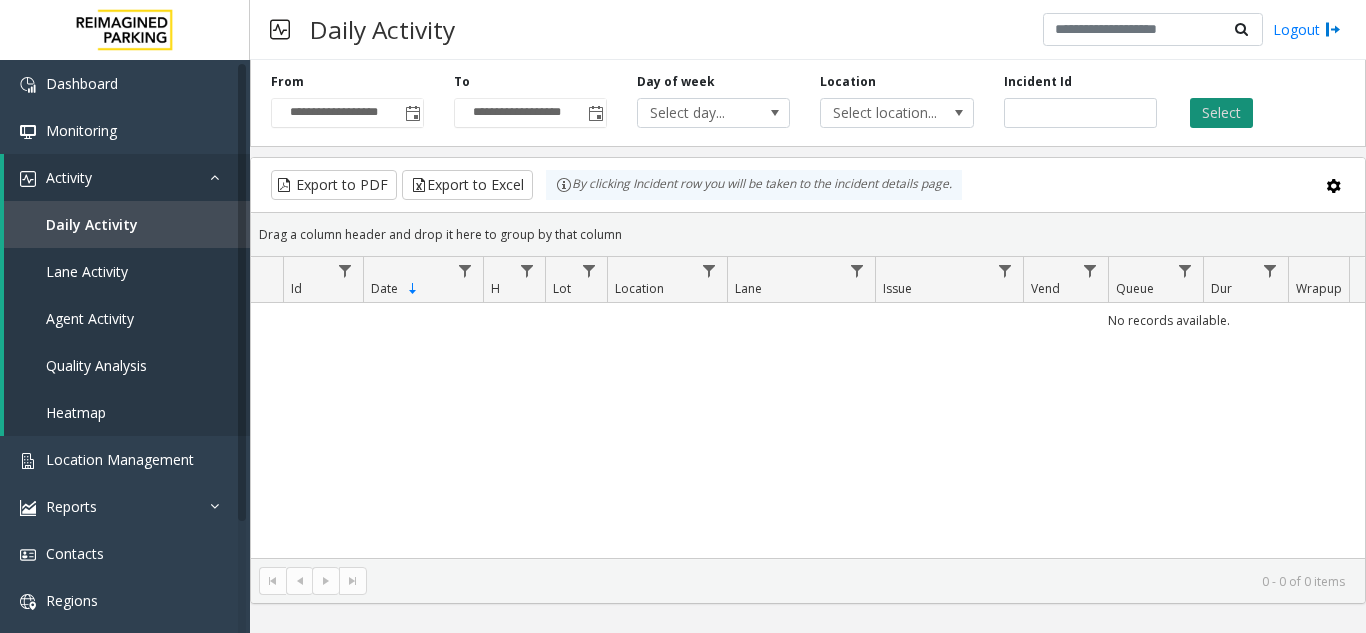 click on "Select" 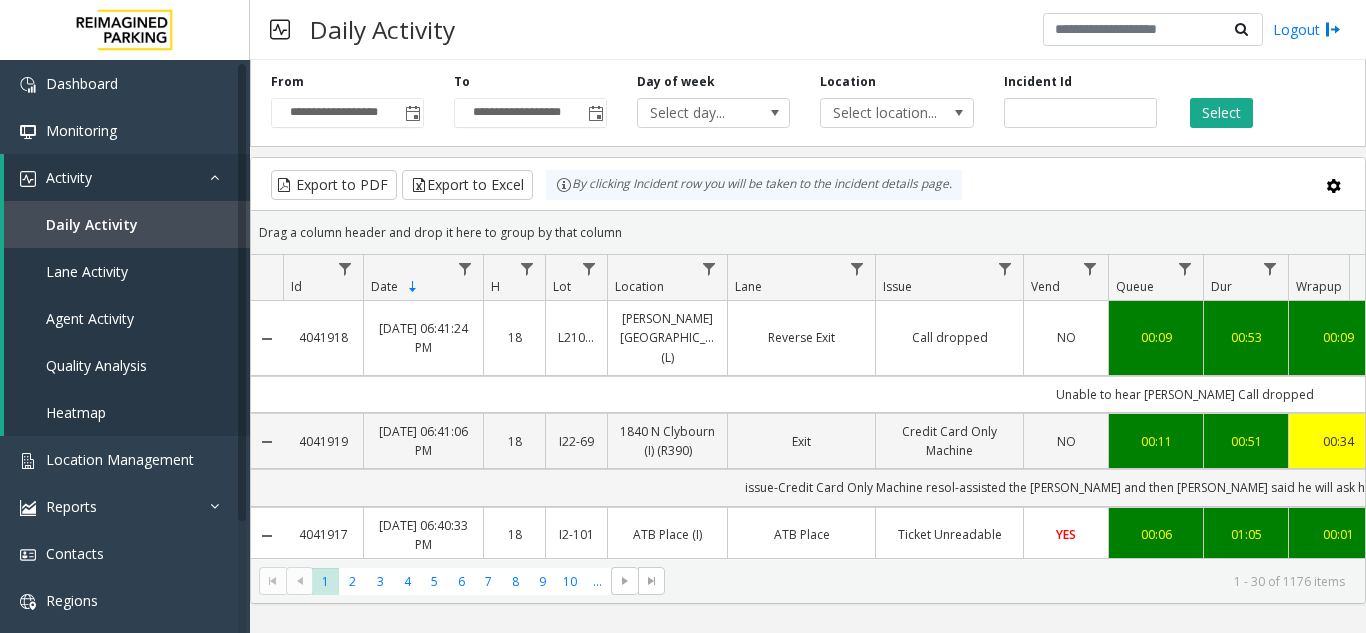 scroll, scrollTop: 0, scrollLeft: 218, axis: horizontal 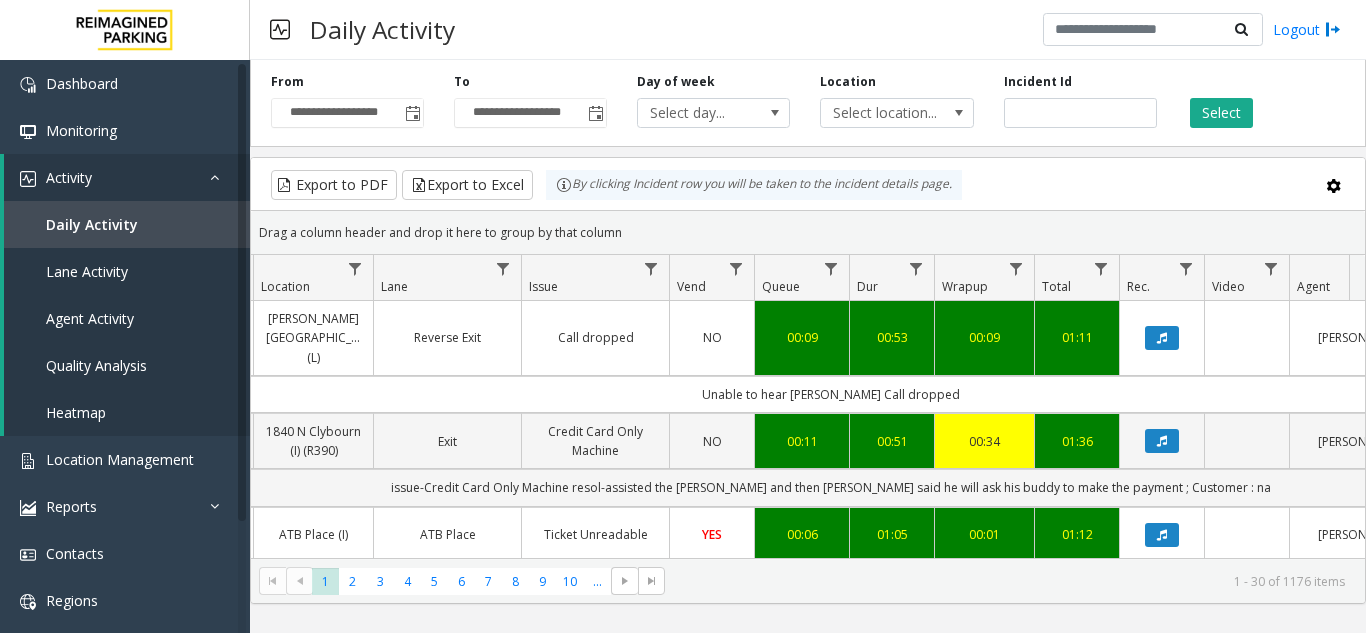 click on "4041917   [DATE] 06:40:33 PM
18   I2-101   ATB Place (I)   ATB Place   Ticket Unreadable   YES   00:06   01:05   00:01   01:12   [PERSON_NAME]      genesys   NO" 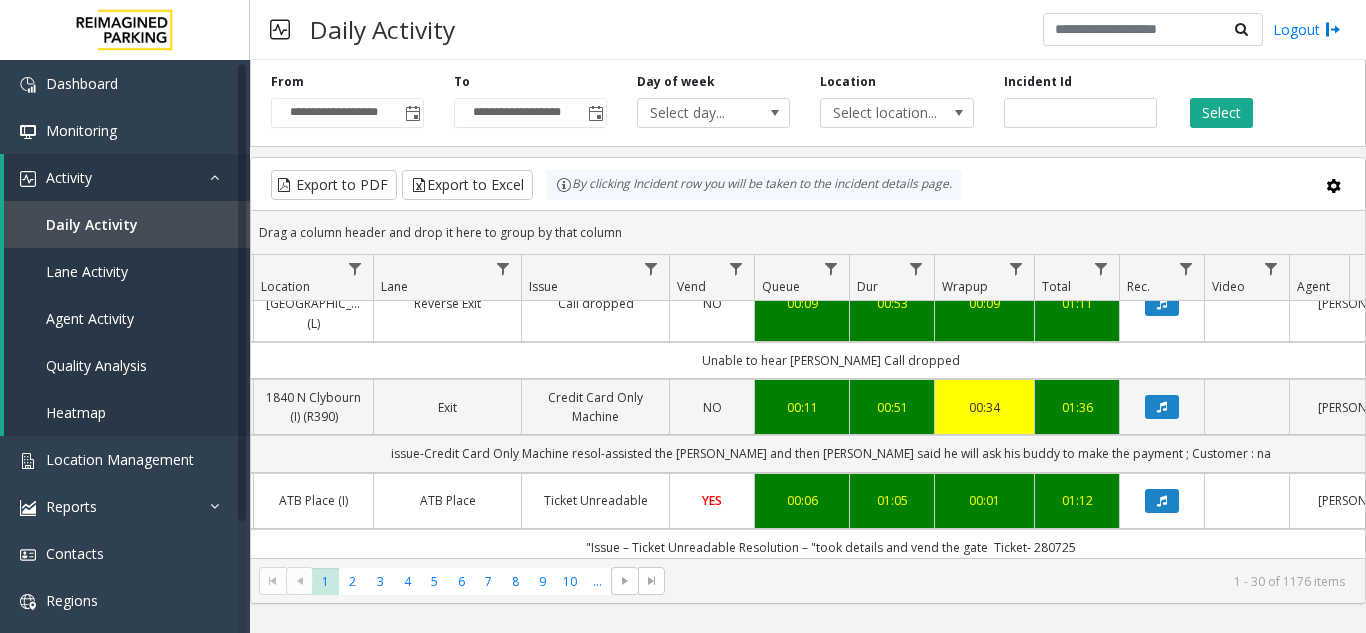scroll, scrollTop: 0, scrollLeft: 354, axis: horizontal 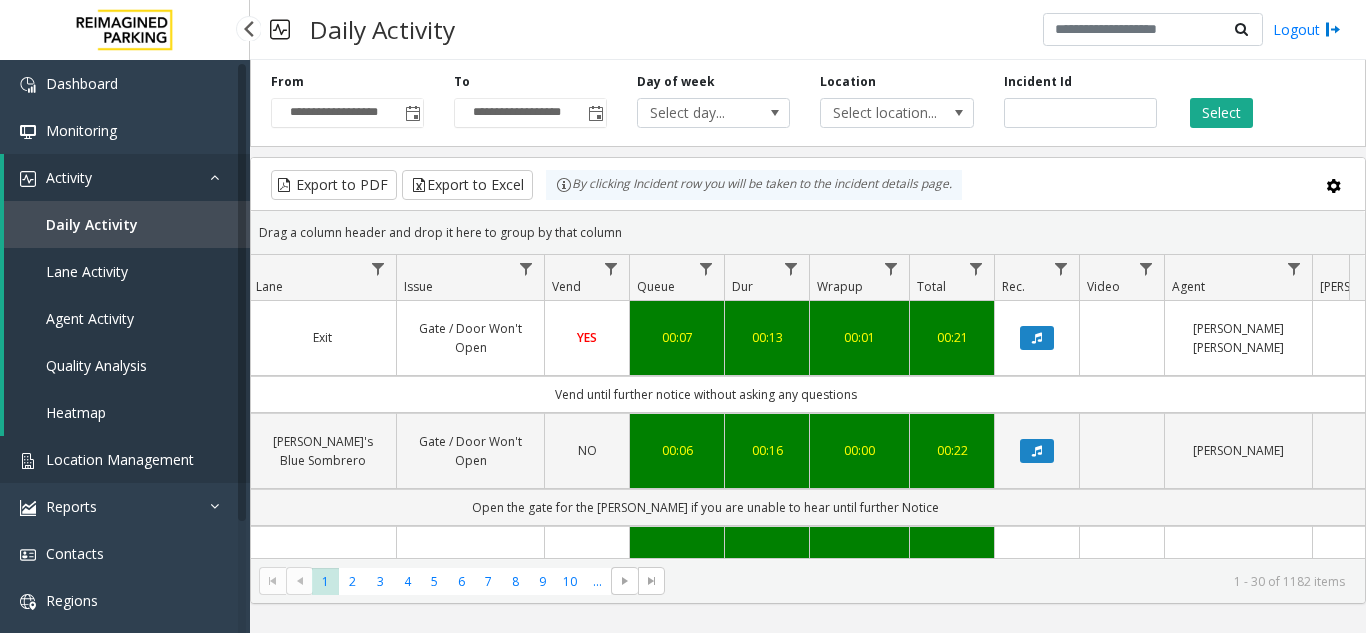 click on "Location Management" at bounding box center (125, 459) 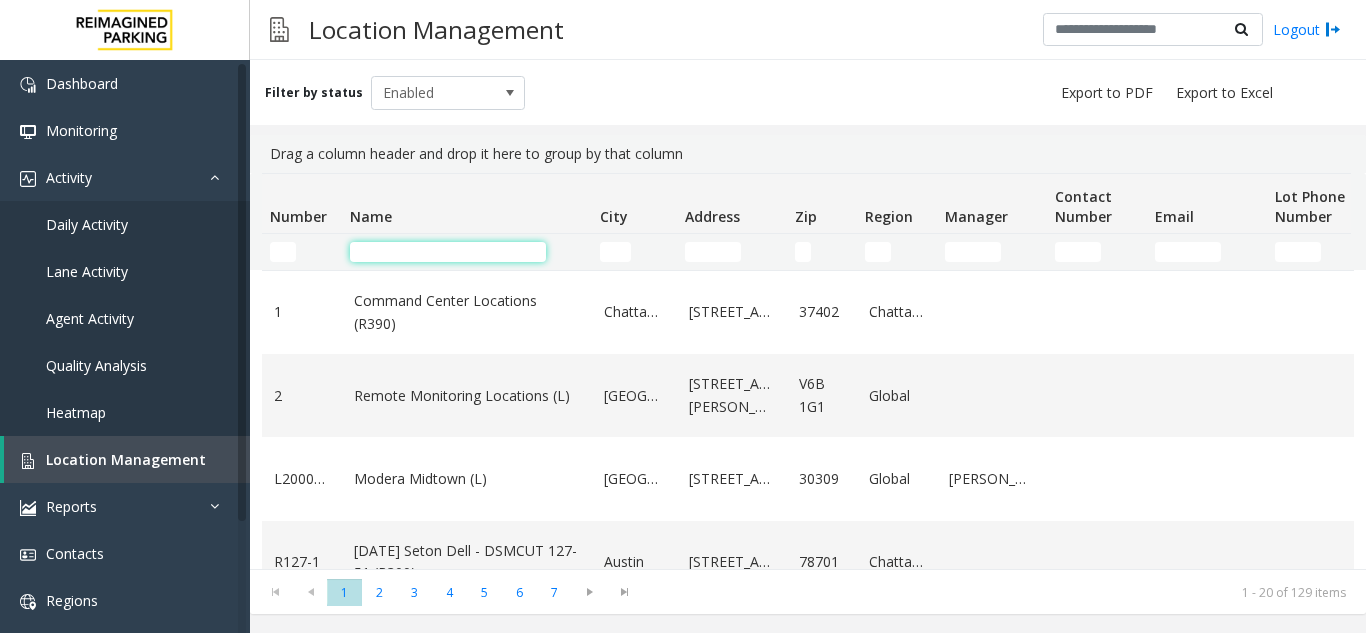 click 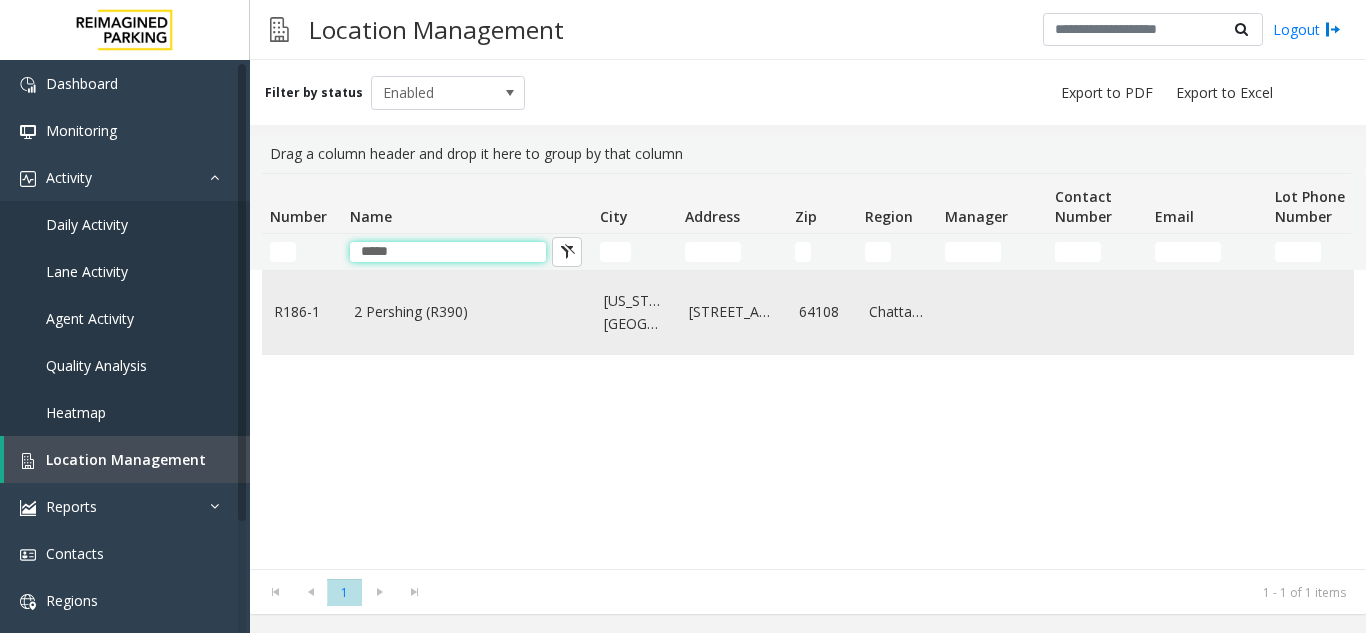 type on "*****" 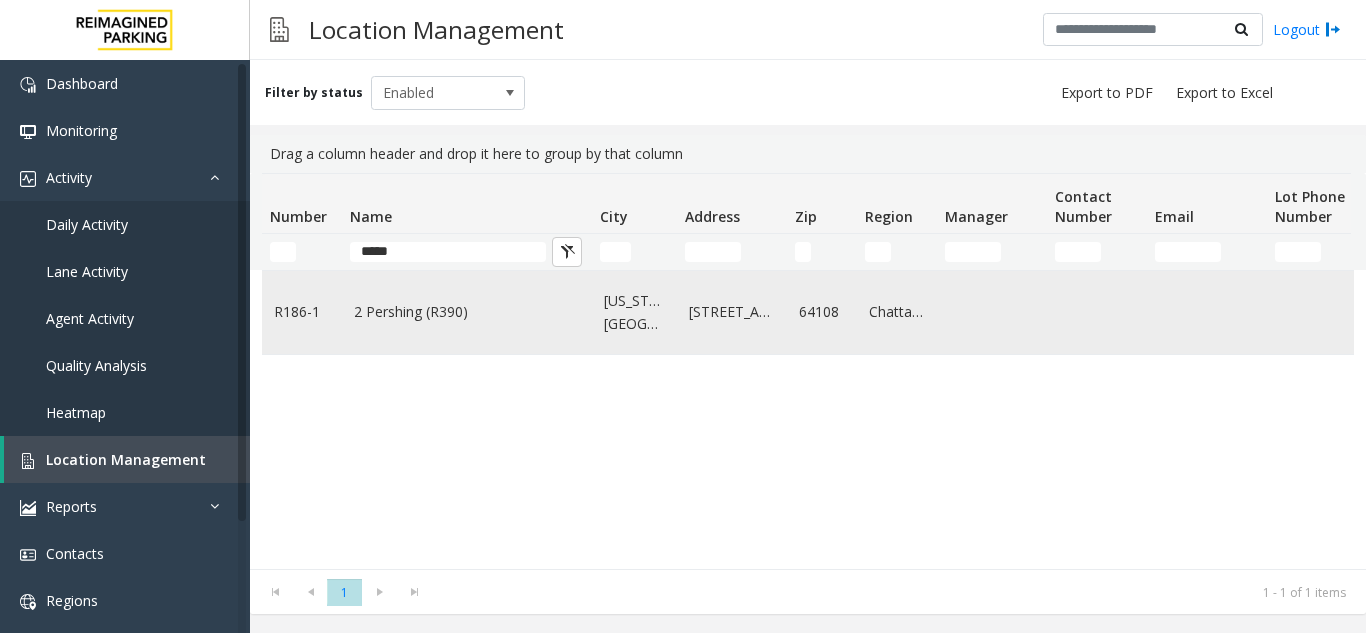 click on "2 Pershing (R390)" 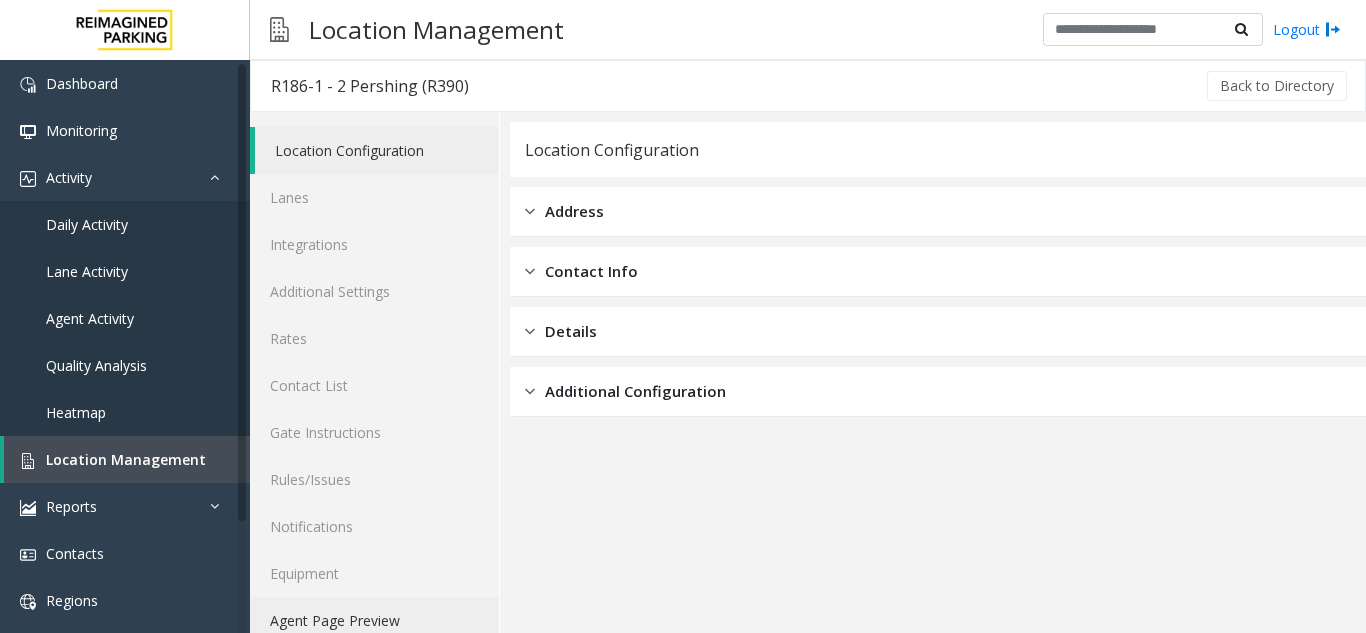 click on "Agent Page Preview" 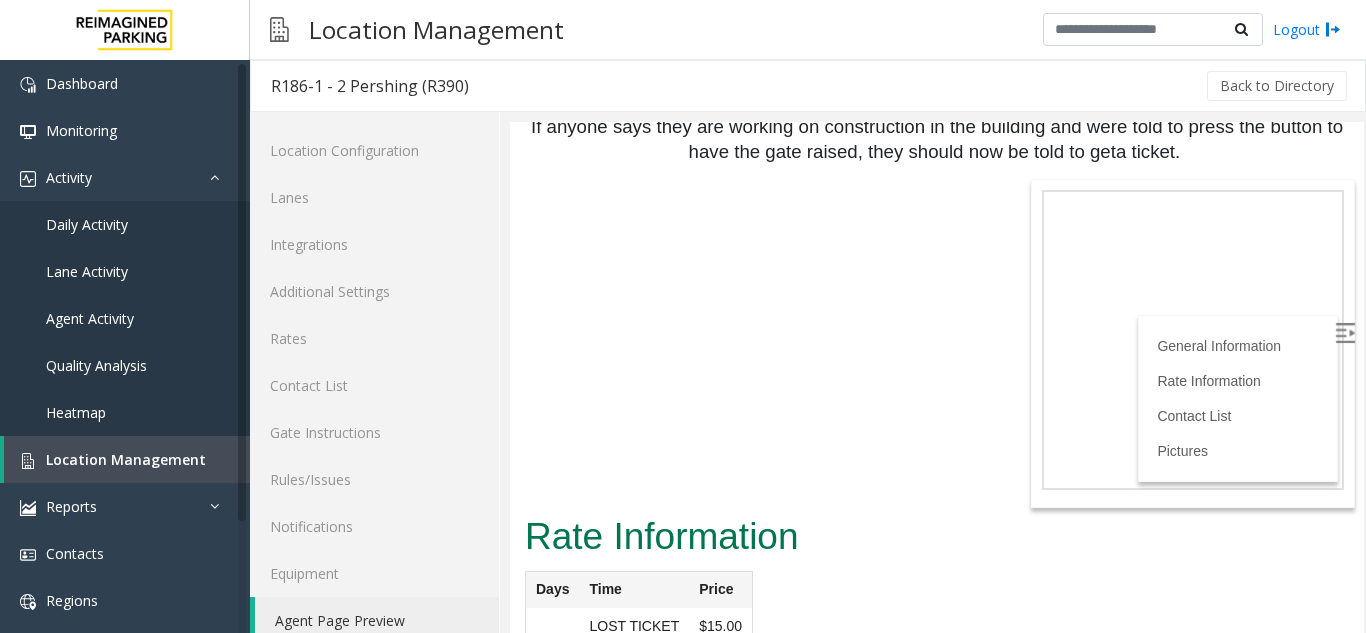 scroll, scrollTop: 3335, scrollLeft: 0, axis: vertical 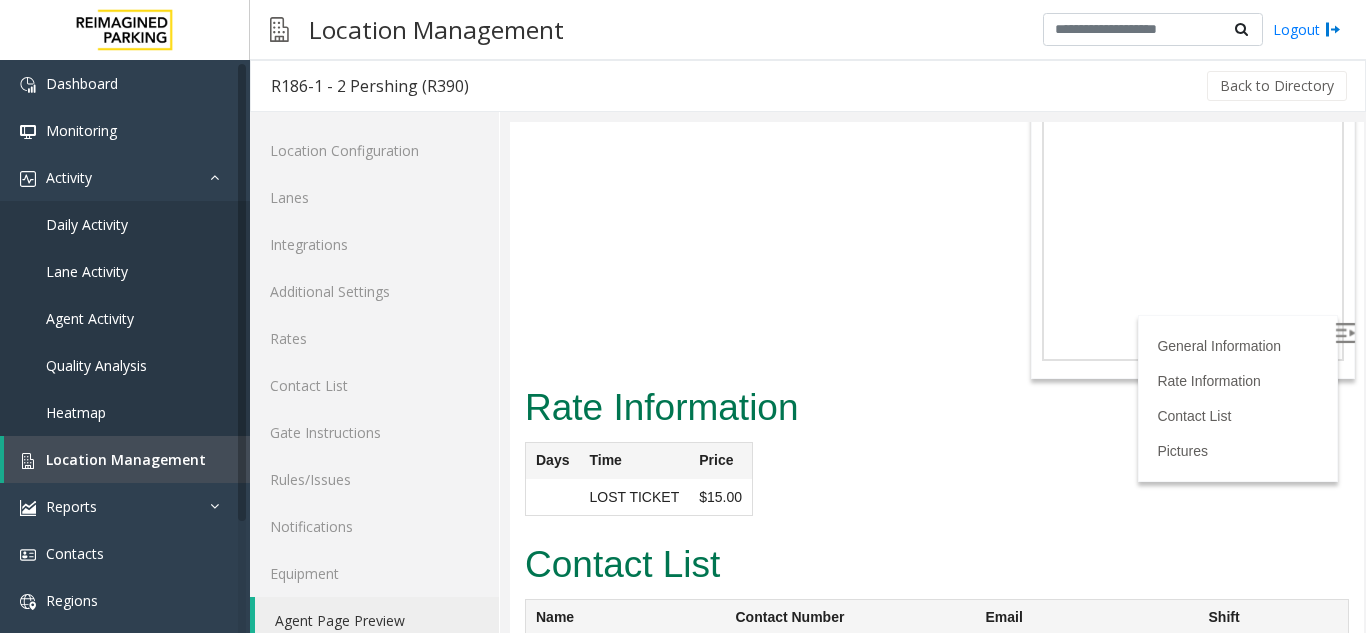 click at bounding box center (1347, 336) 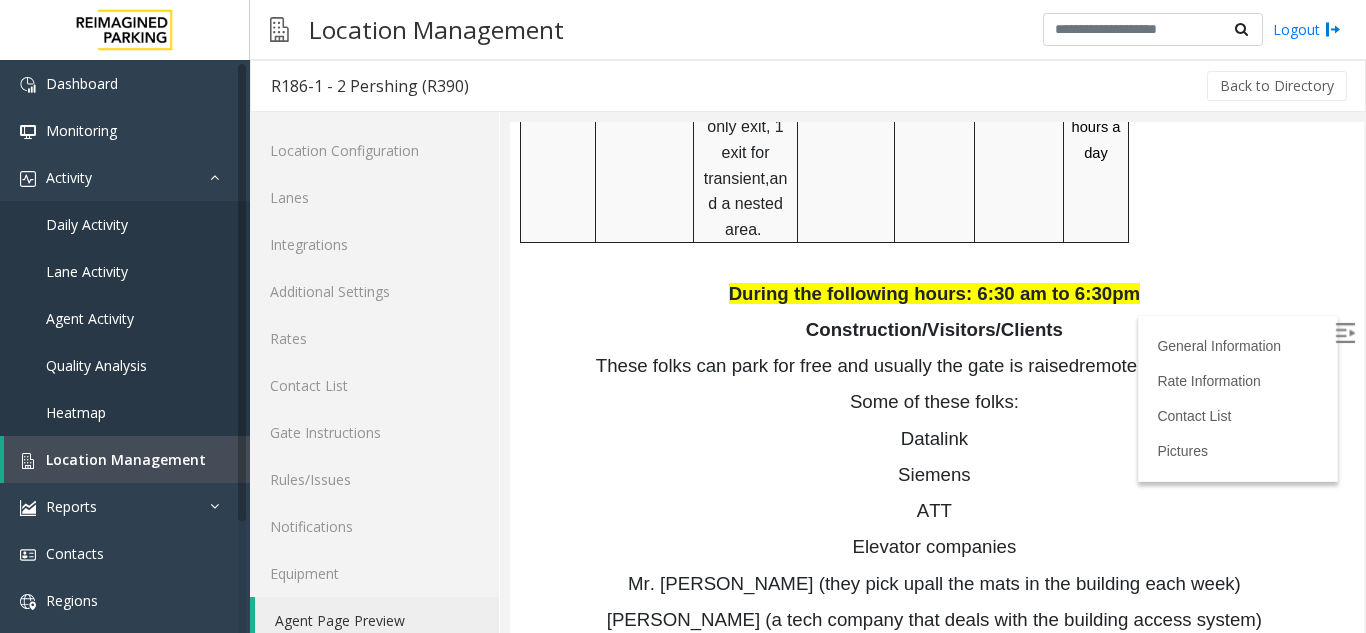 scroll, scrollTop: 2435, scrollLeft: 0, axis: vertical 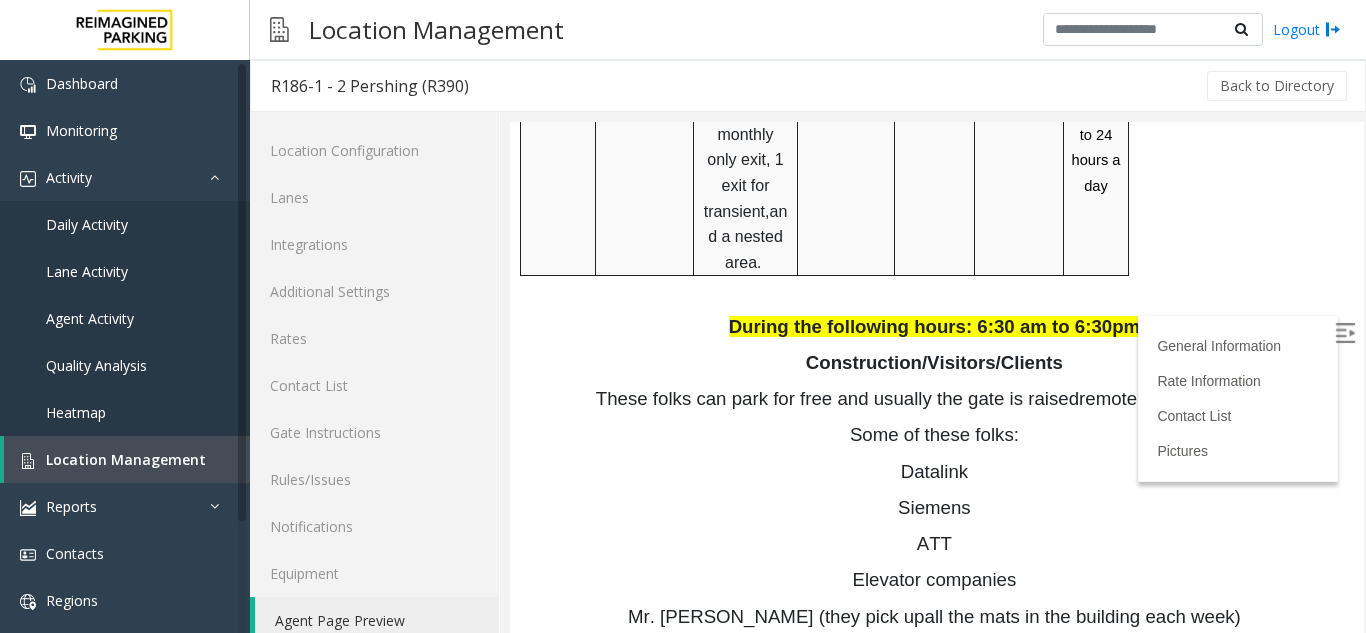 click on "Mr. [PERSON_NAME] (they pick up" at bounding box center [776, 616] 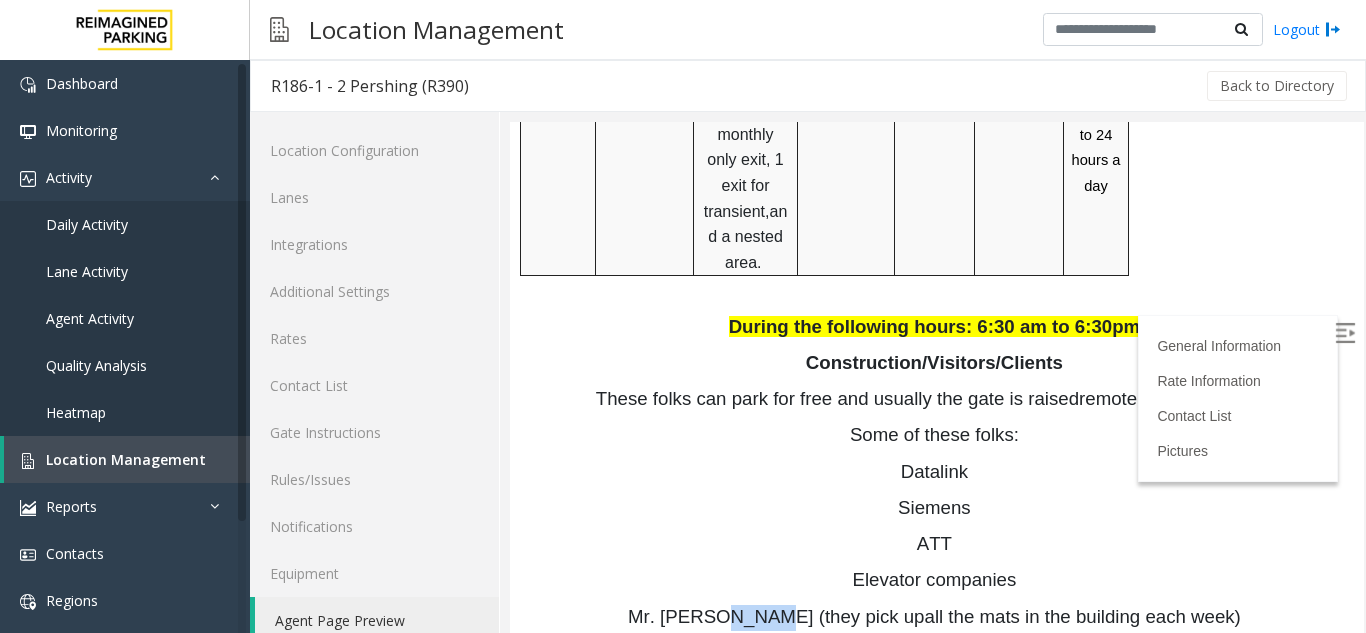 click on "Mr. [PERSON_NAME] (they pick up" at bounding box center (776, 616) 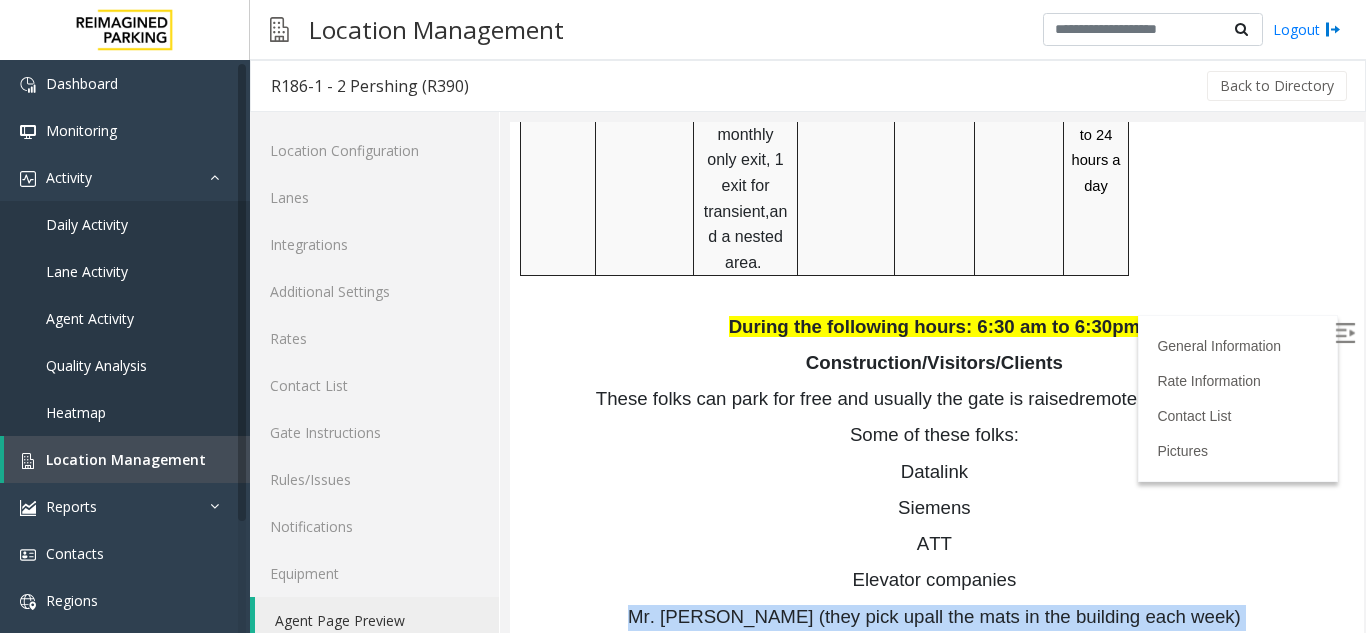 click on "Mr. [PERSON_NAME] (they pick up" at bounding box center (776, 616) 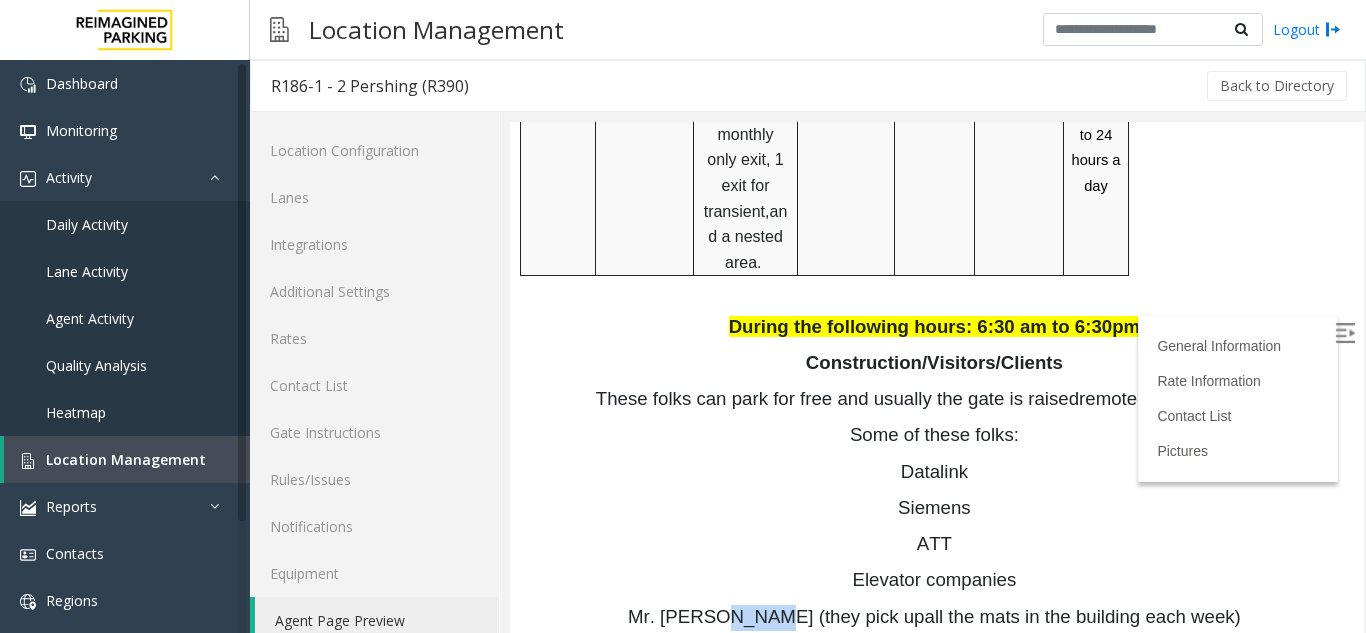 click on "Mr. [PERSON_NAME] (they pick up" at bounding box center (776, 616) 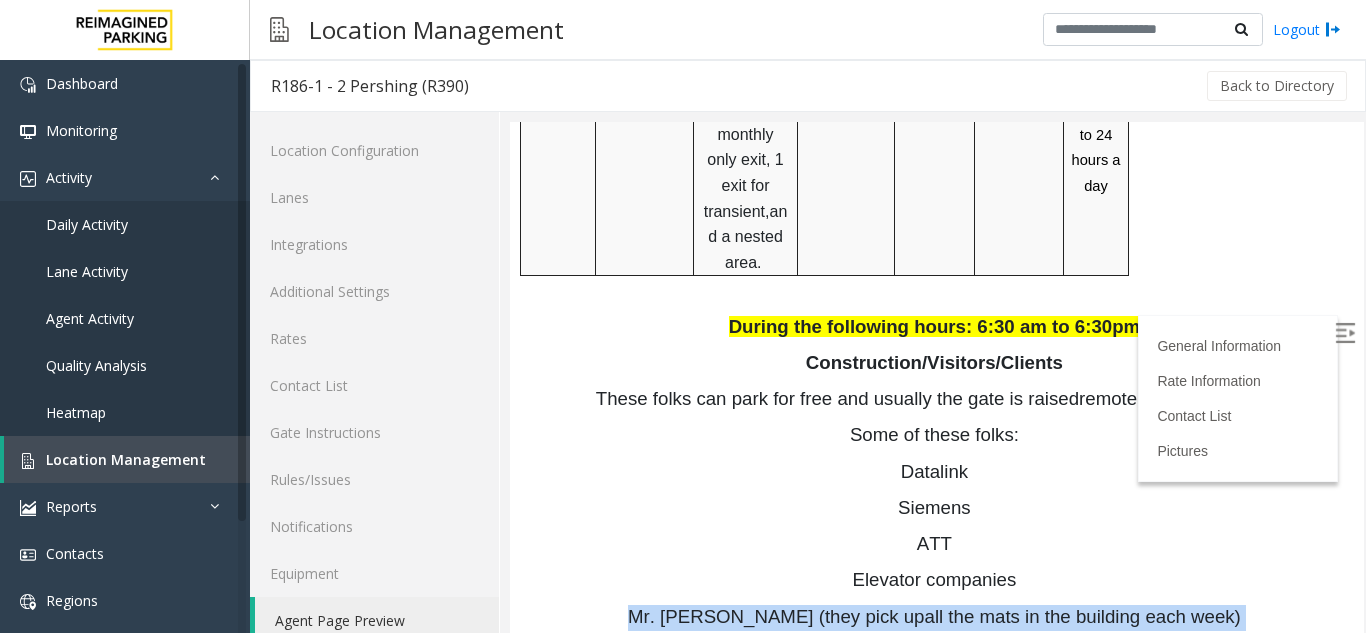 click on "Mr. [PERSON_NAME] (they pick up" at bounding box center (776, 616) 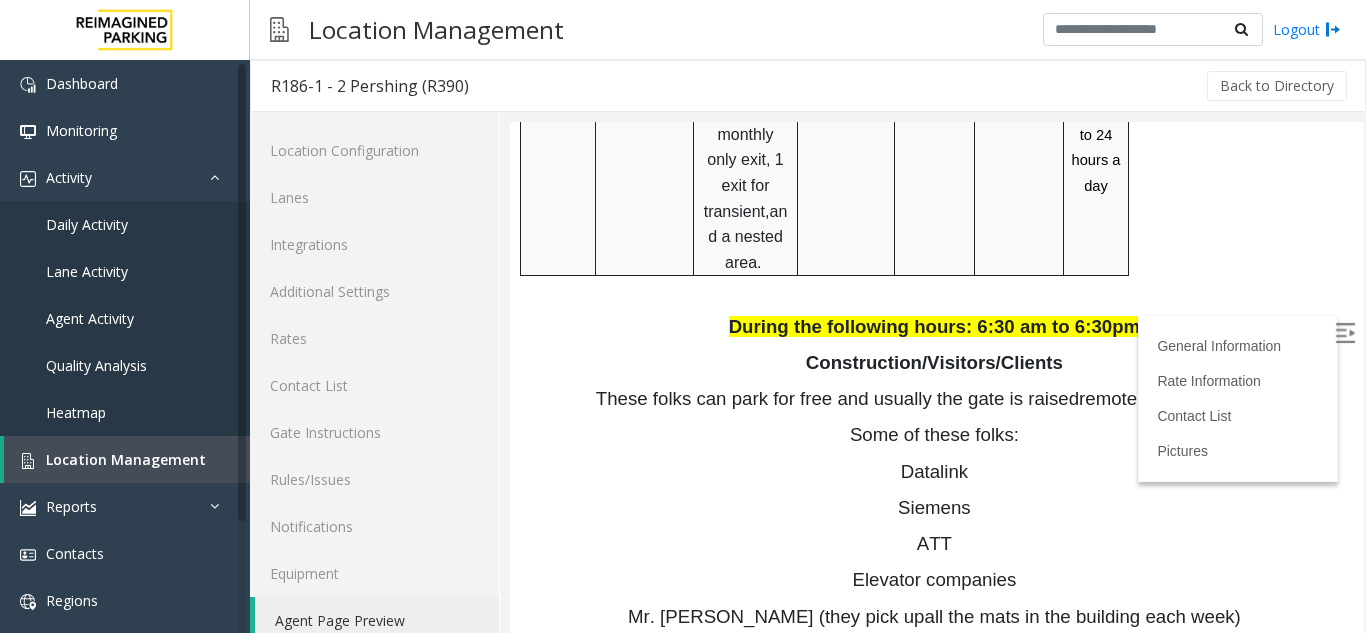 click on "[PERSON_NAME] (a tech company that deals with the building access system)" at bounding box center (934, 652) 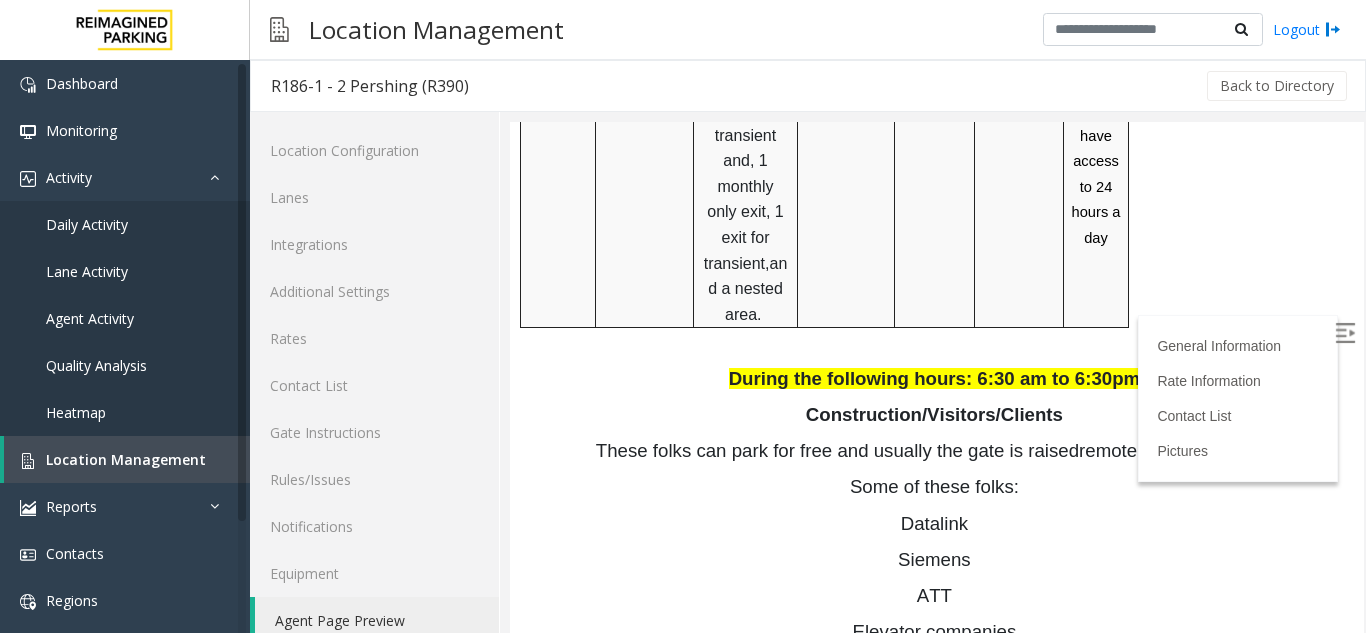 scroll, scrollTop: 2335, scrollLeft: 0, axis: vertical 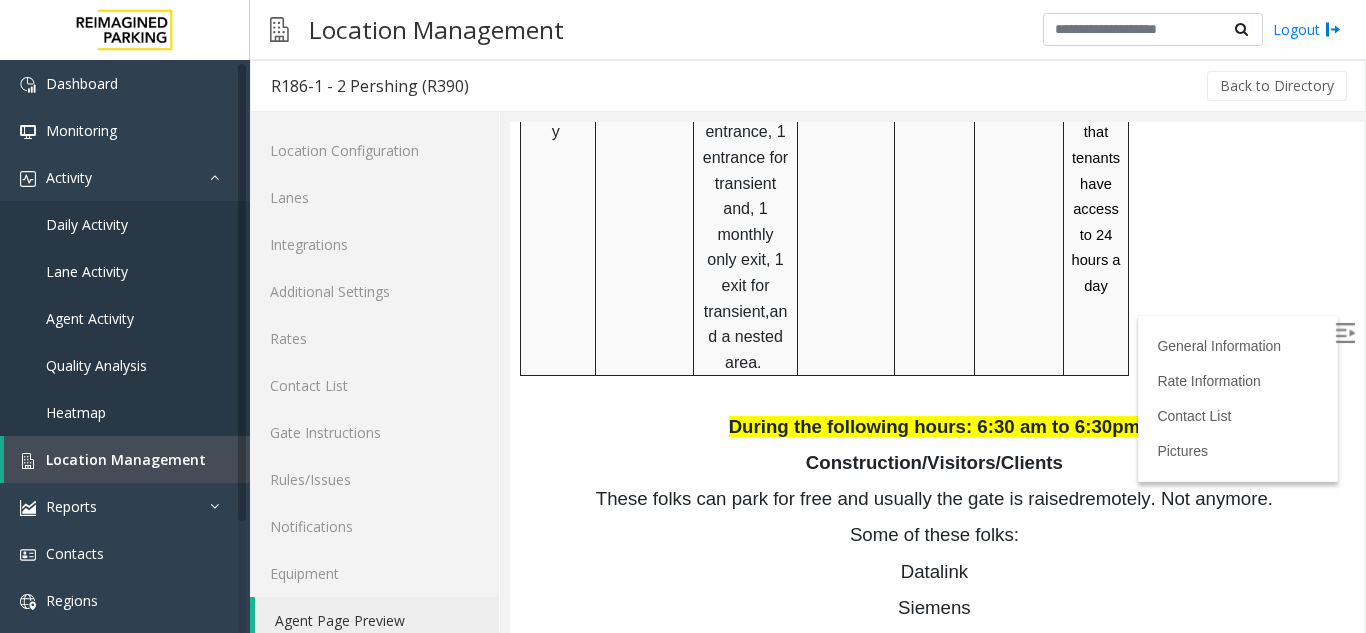 drag, startPoint x: 927, startPoint y: 206, endPoint x: 928, endPoint y: 225, distance: 19.026299 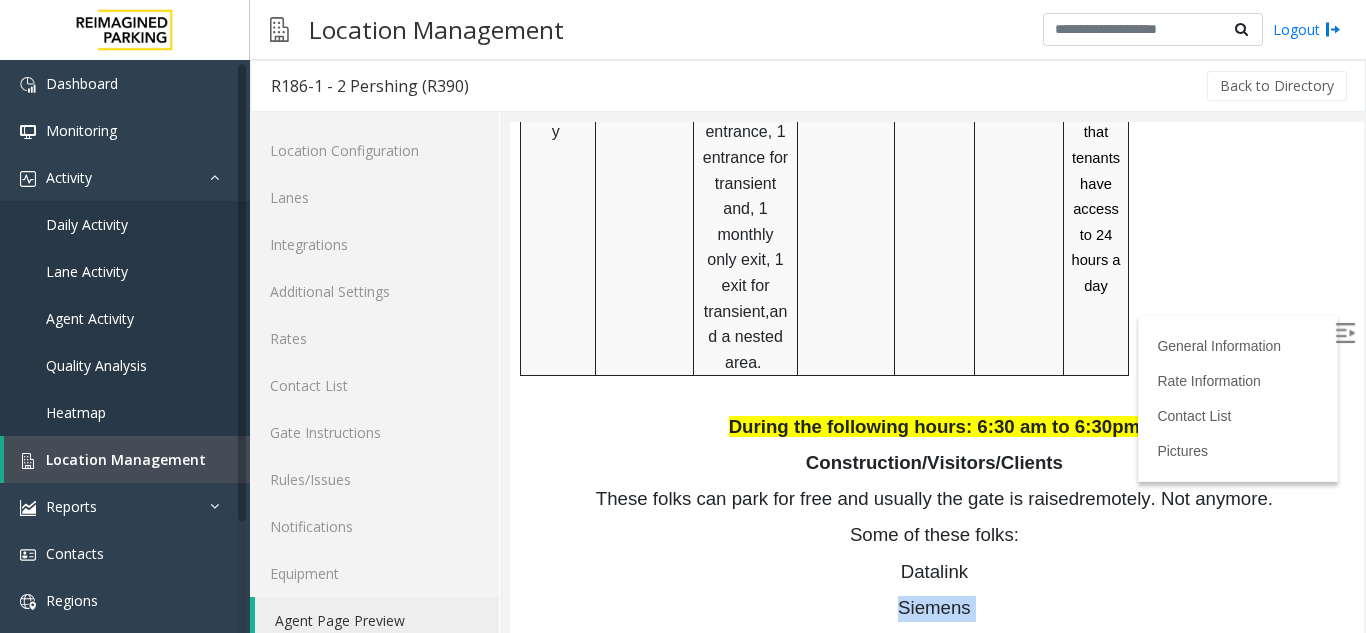 drag, startPoint x: 872, startPoint y: 258, endPoint x: 978, endPoint y: 237, distance: 108.060165 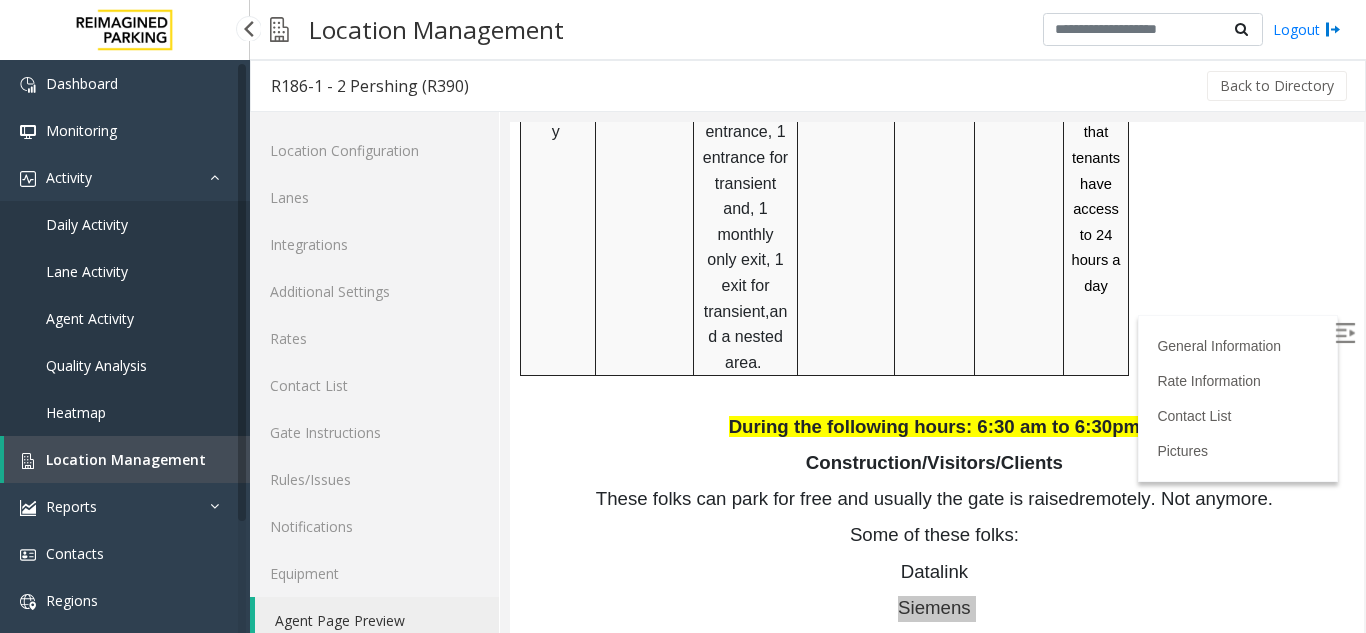 click on "Location Management" at bounding box center [126, 459] 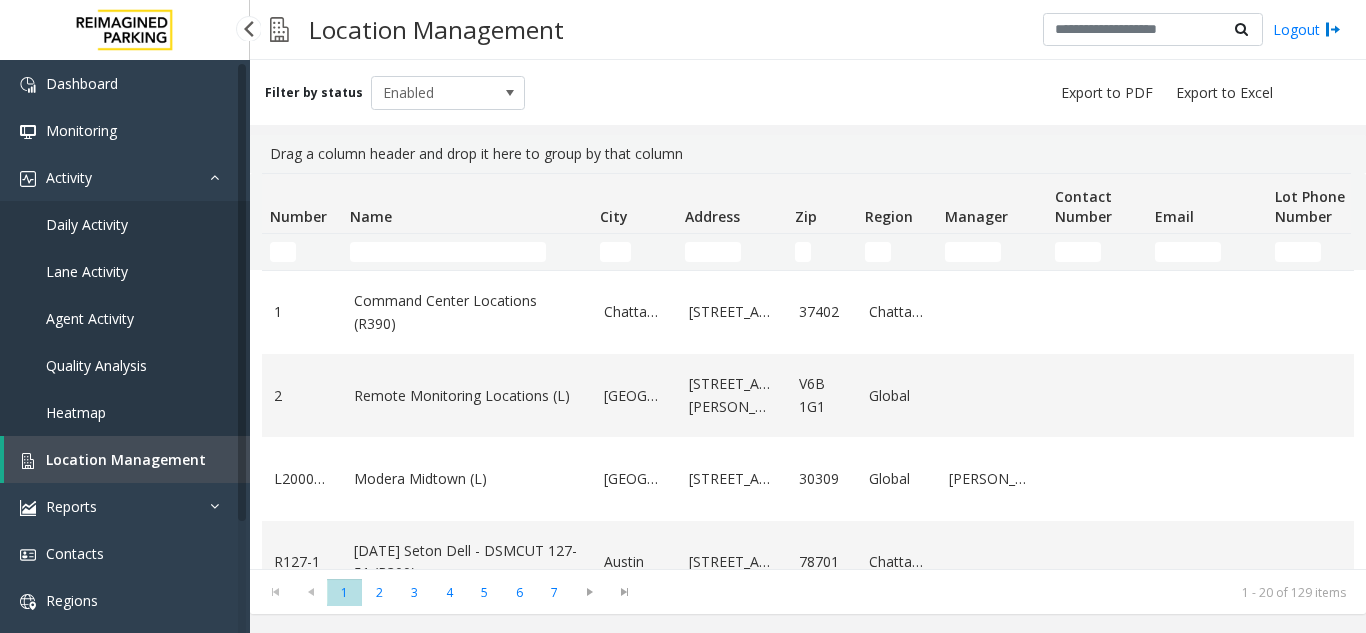 click on "Daily Activity" at bounding box center [125, 224] 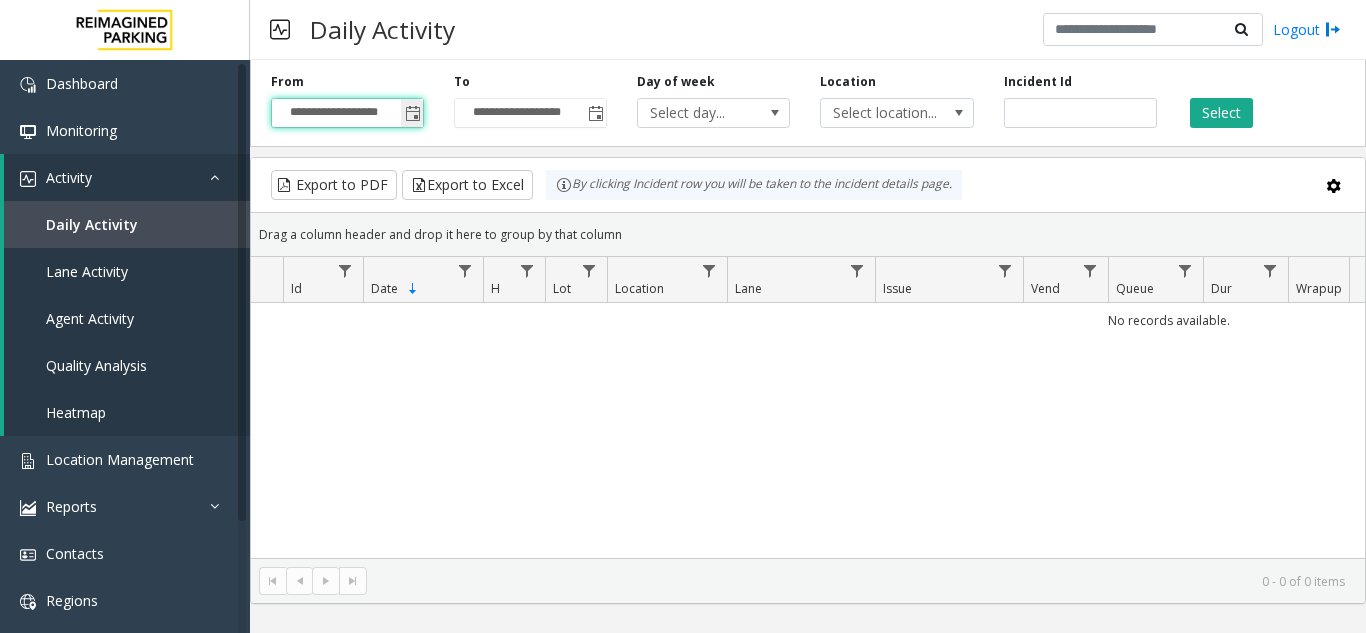 click on "**********" at bounding box center (347, 113) 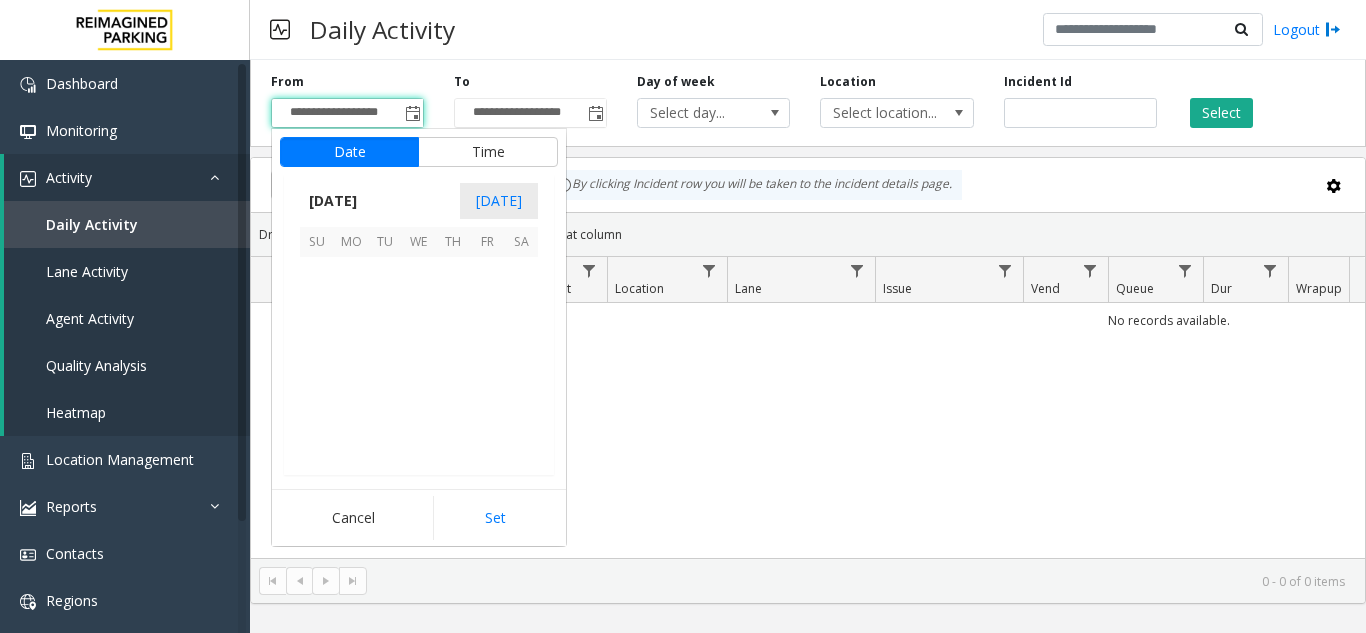 scroll, scrollTop: 358428, scrollLeft: 0, axis: vertical 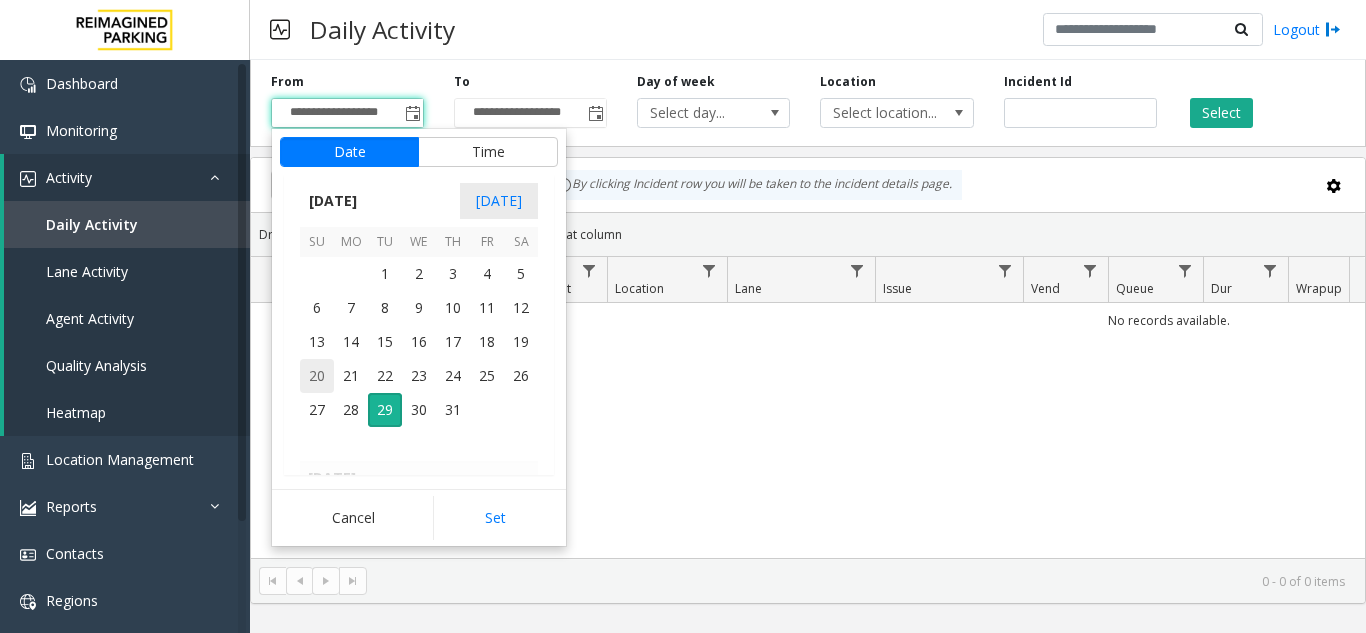 click on "20" at bounding box center [317, 376] 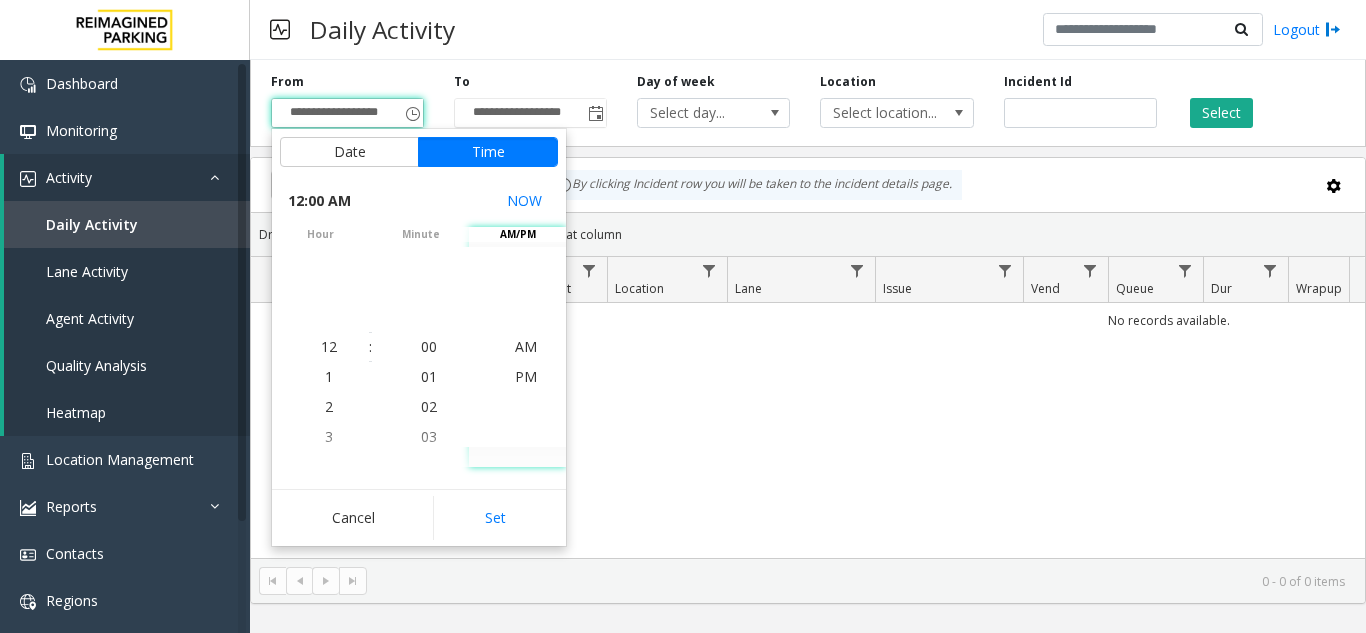 click on "No records available." 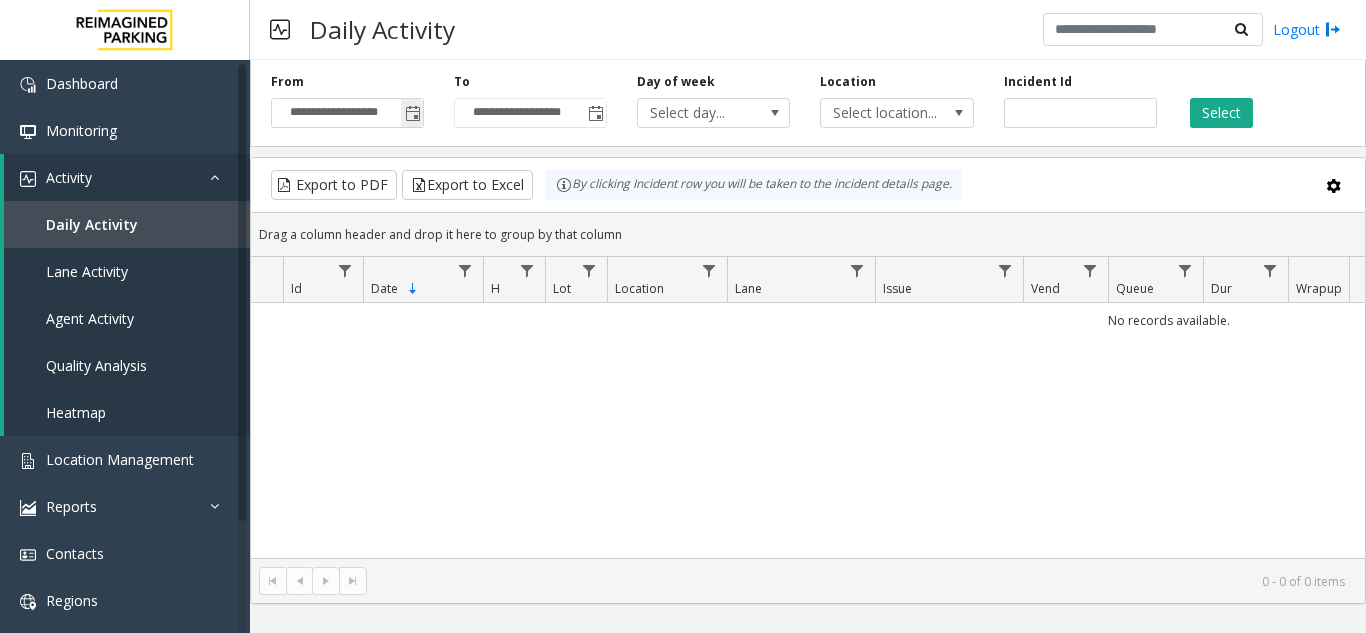 click 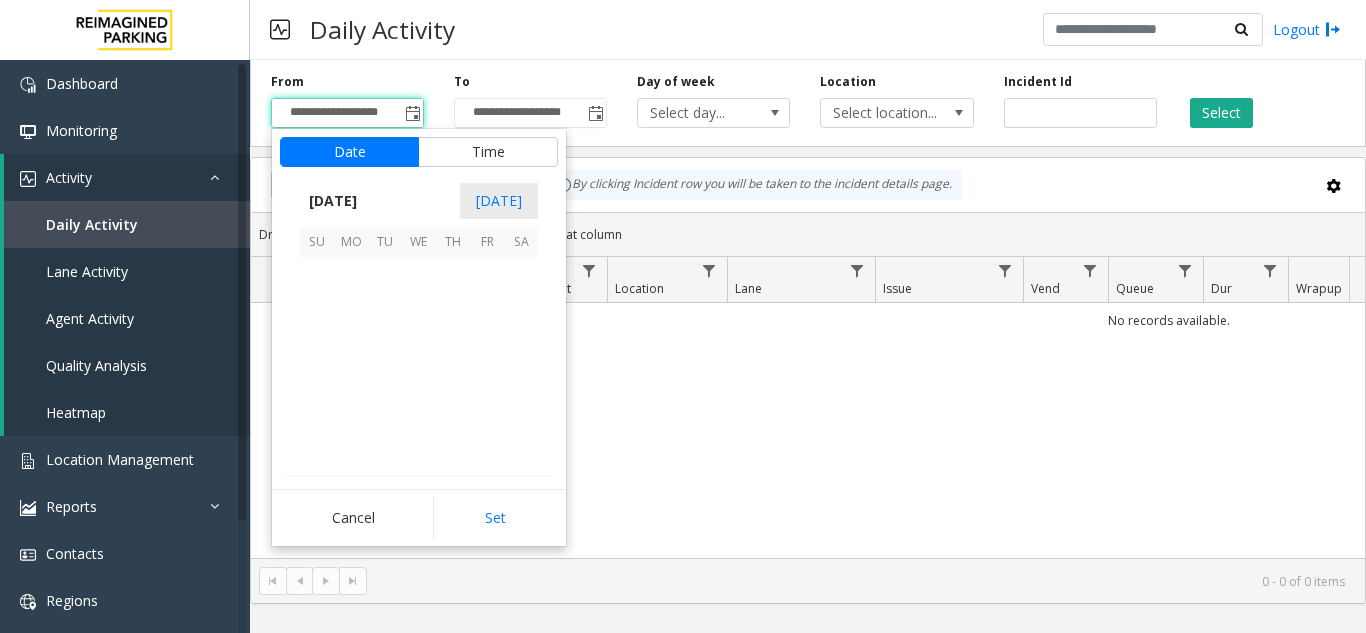 scroll, scrollTop: 358428, scrollLeft: 0, axis: vertical 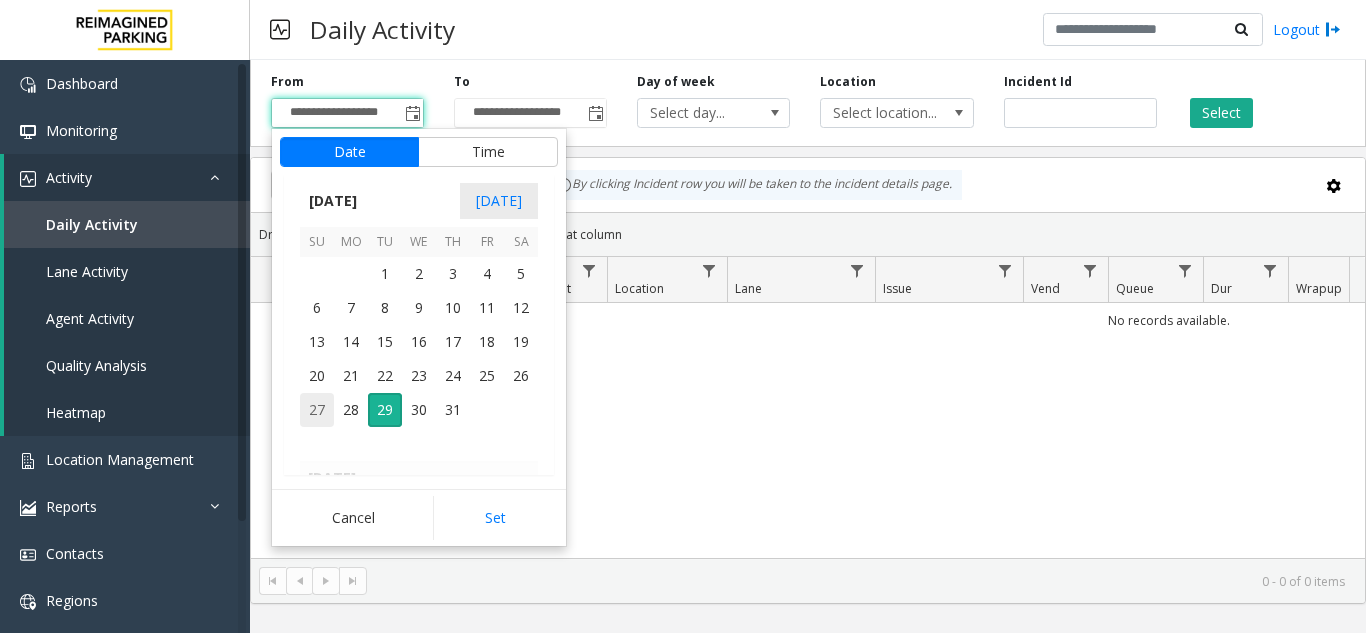 click on "27" at bounding box center [317, 410] 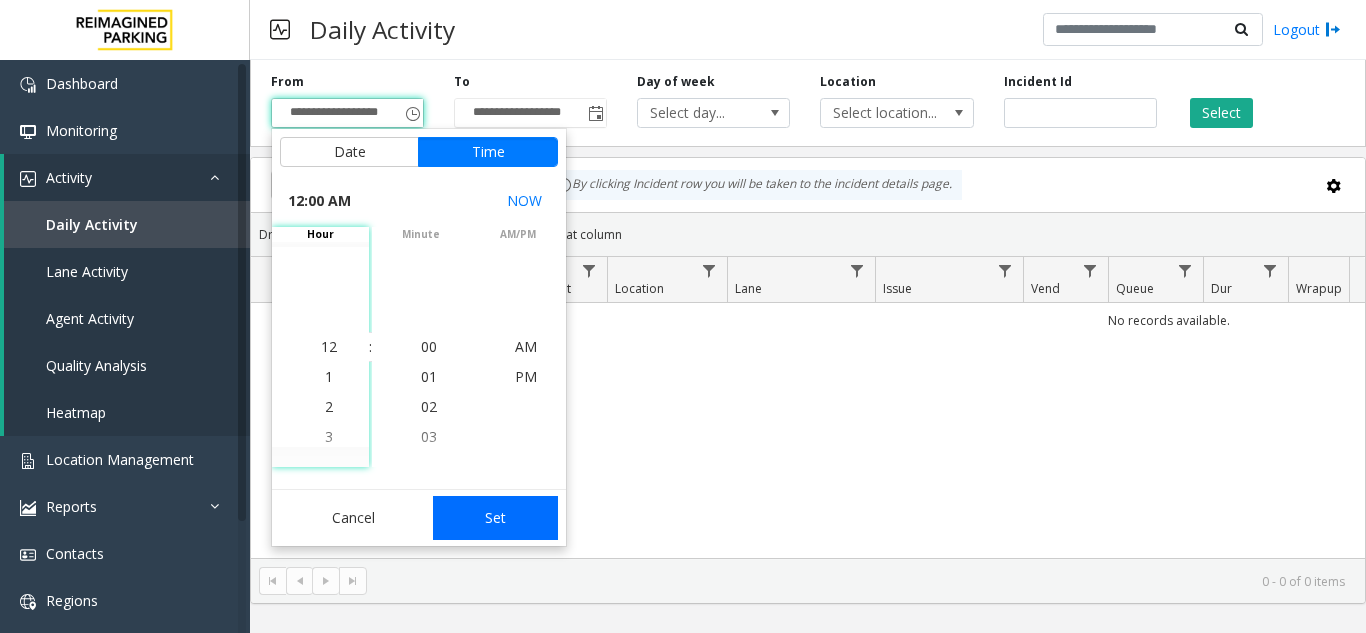 click on "Set" 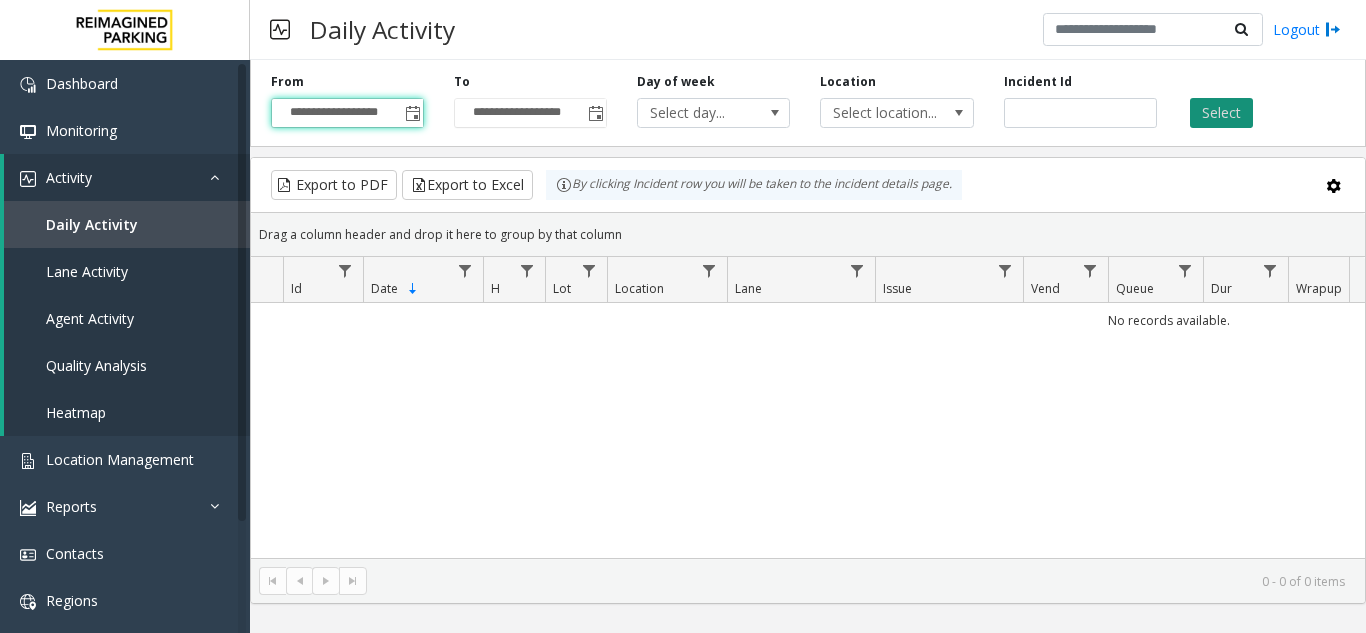 click on "Select" 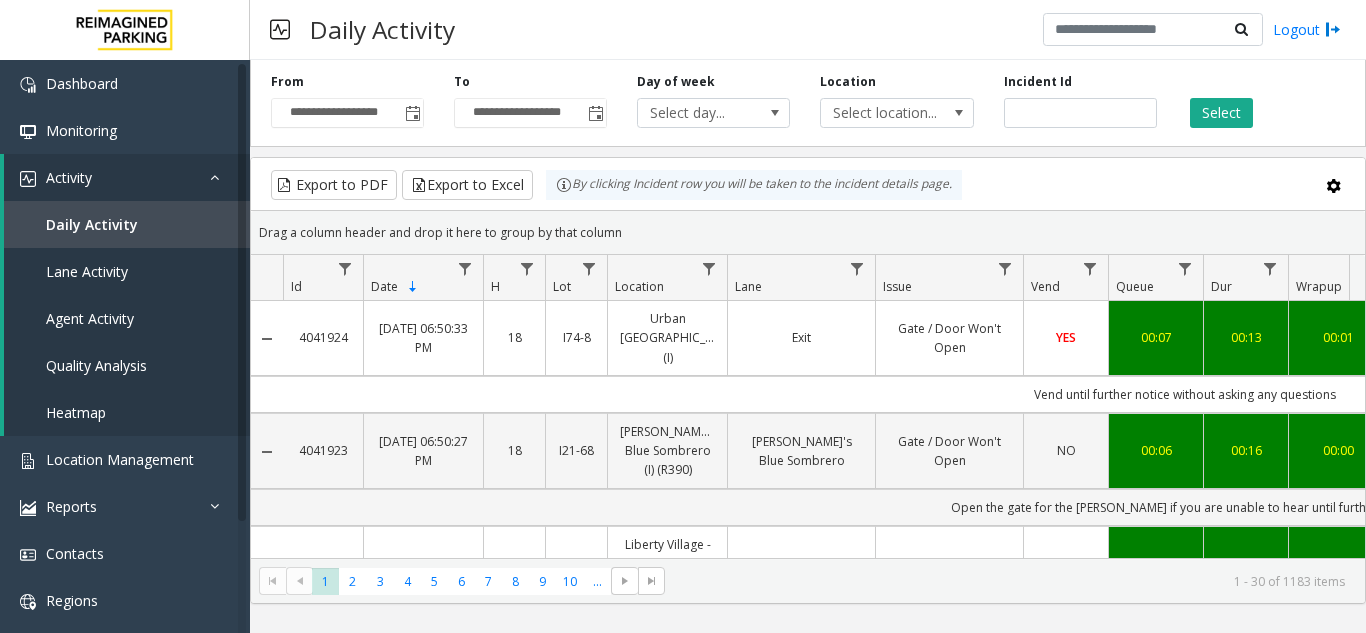 scroll, scrollTop: 0, scrollLeft: 218, axis: horizontal 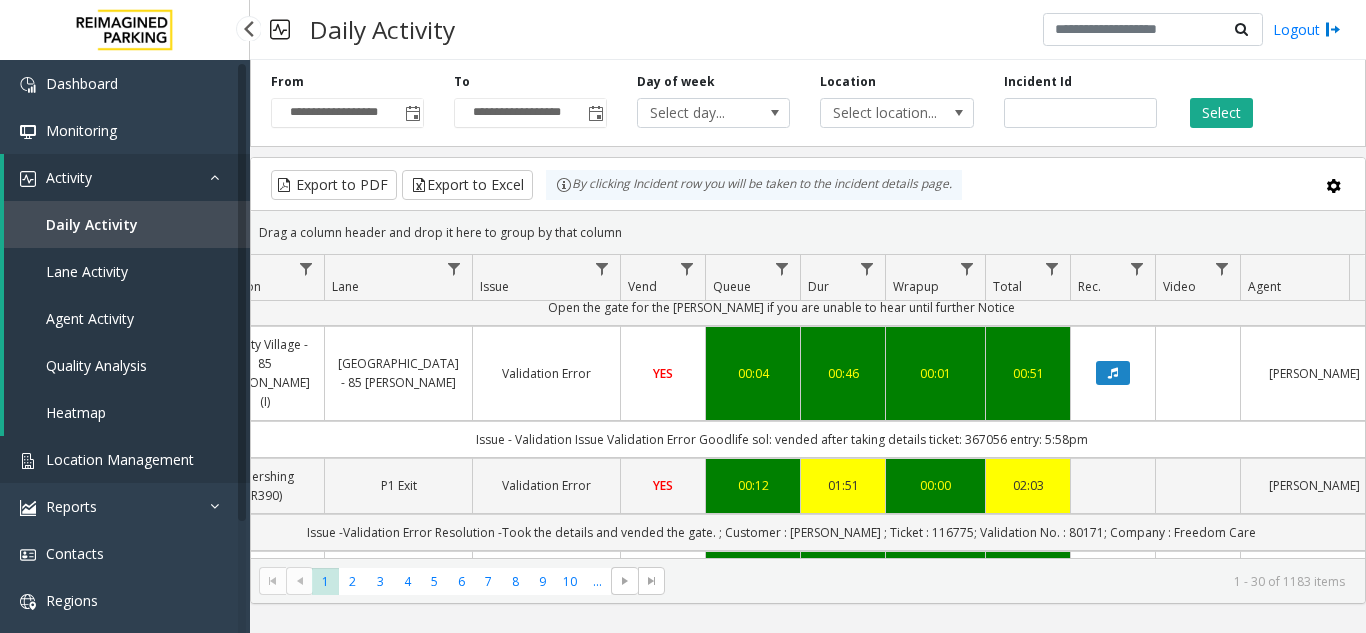 click on "Location Management" at bounding box center [120, 459] 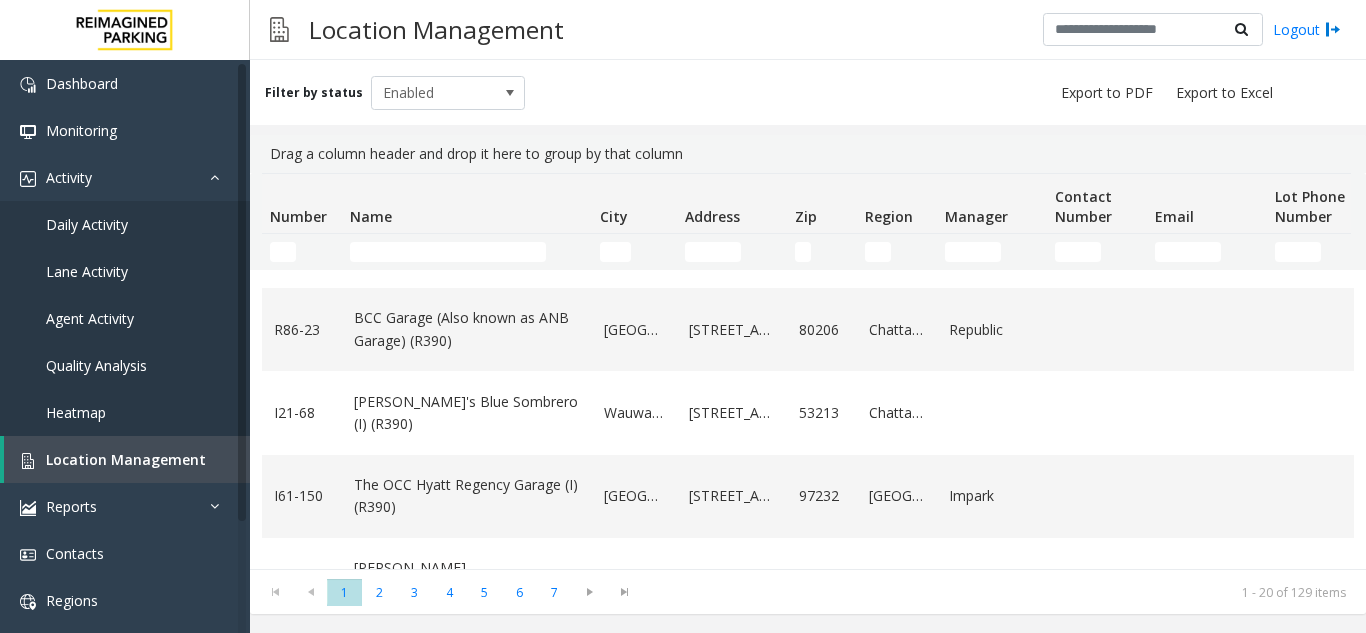scroll, scrollTop: 400, scrollLeft: 0, axis: vertical 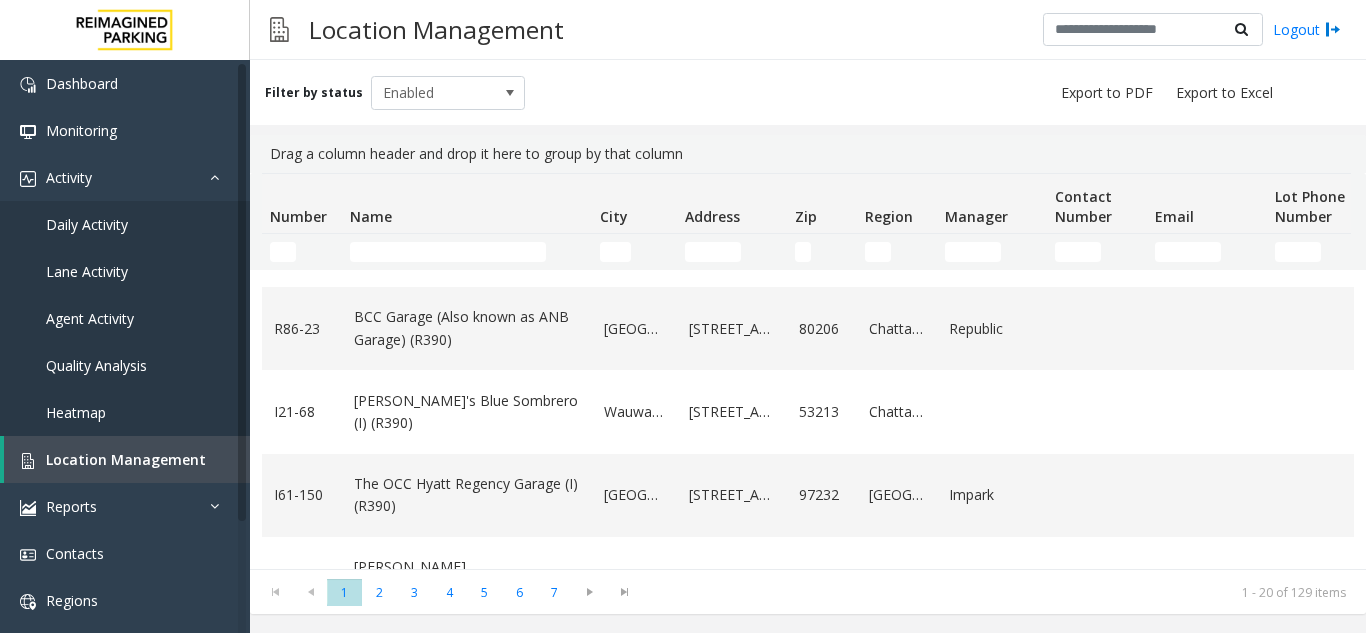 click 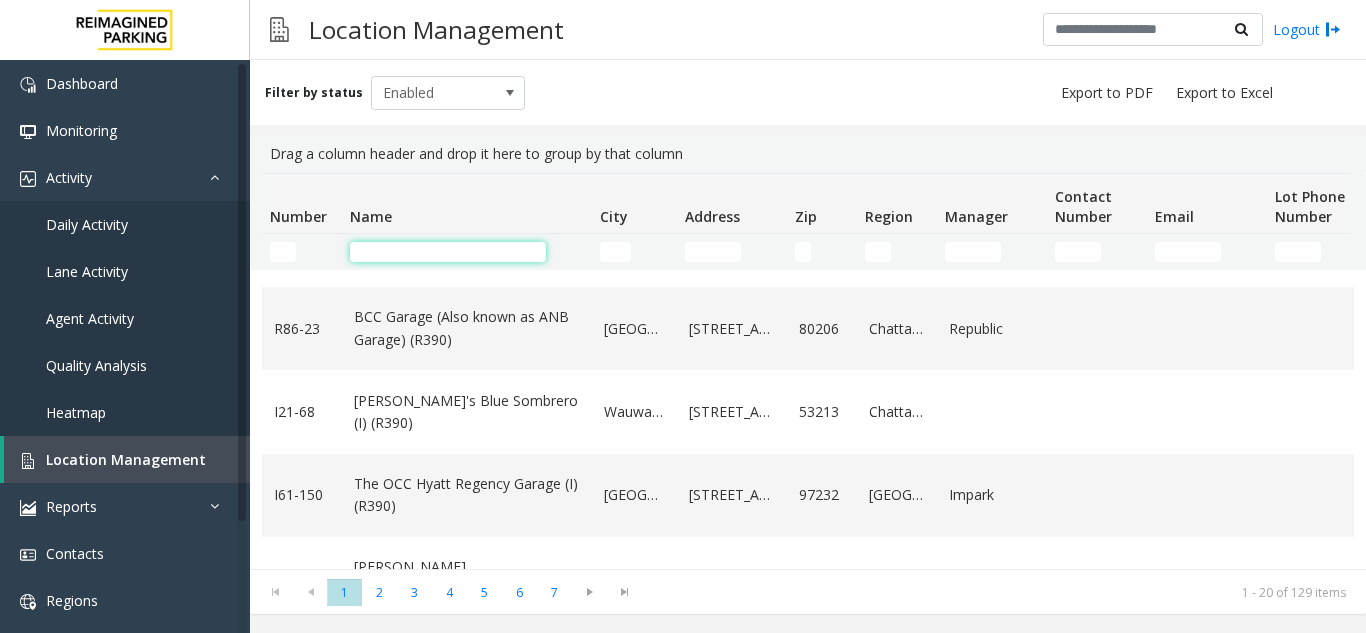 click 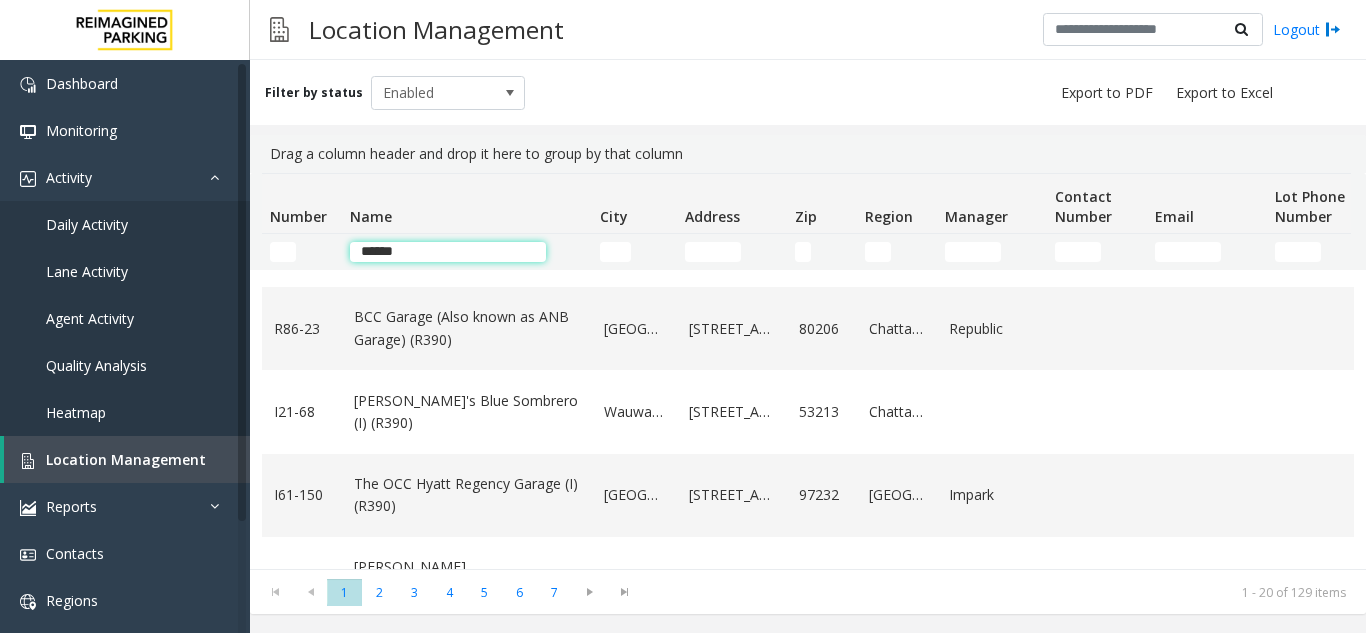 type on "*******" 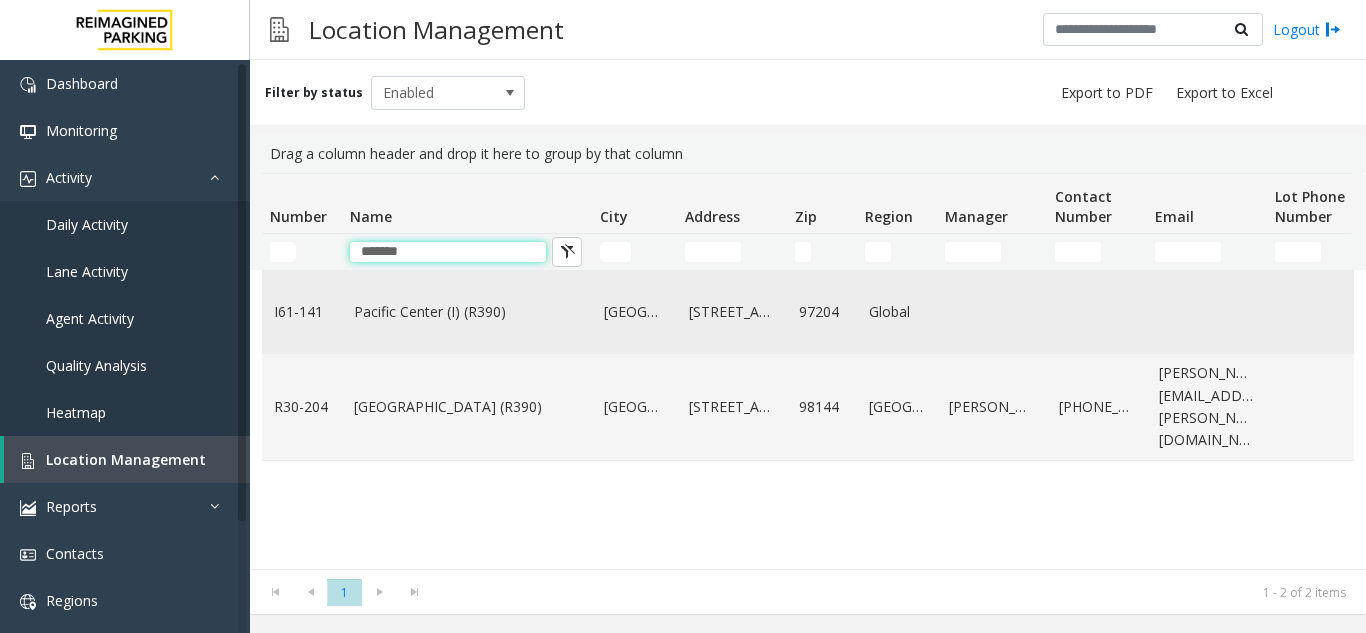 scroll, scrollTop: 0, scrollLeft: 0, axis: both 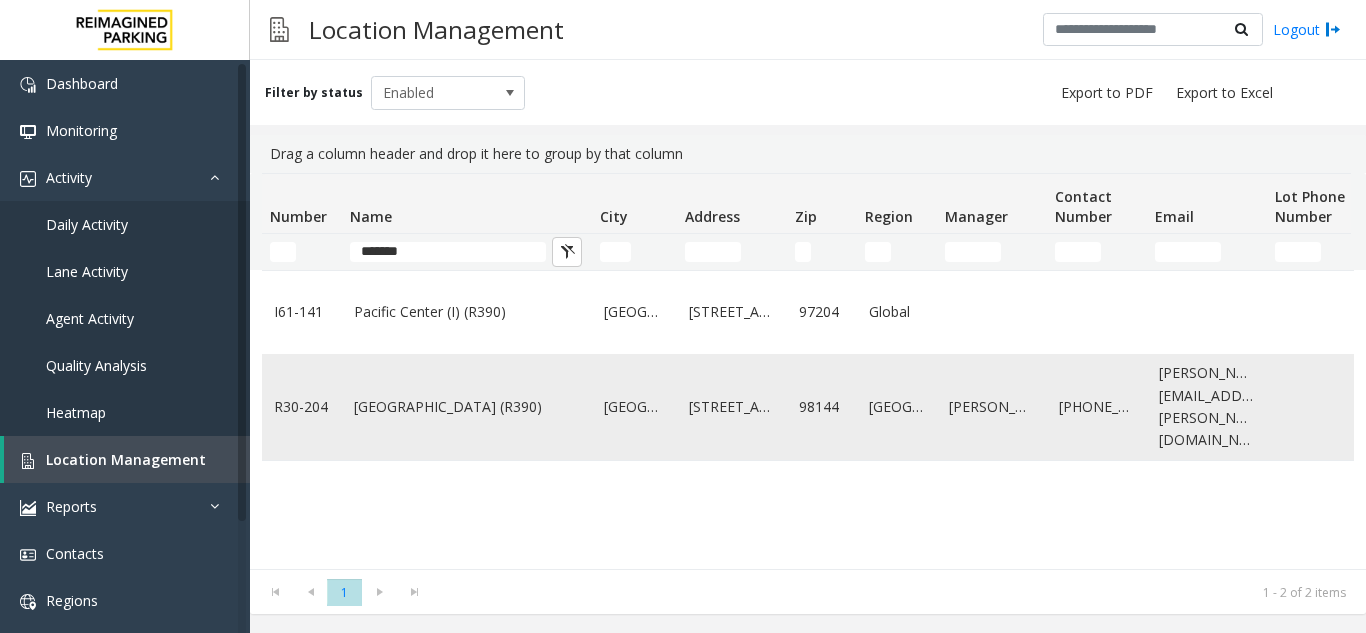 click on "[GEOGRAPHIC_DATA] (R390)" 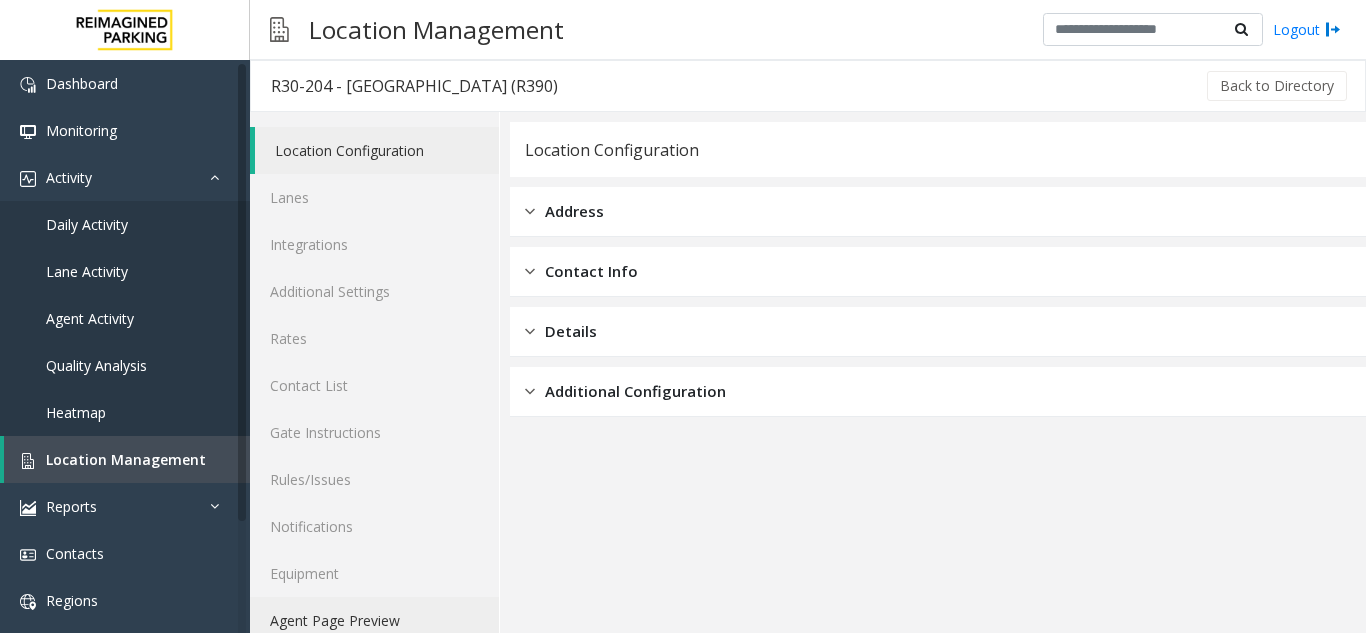 click on "Agent Page Preview" 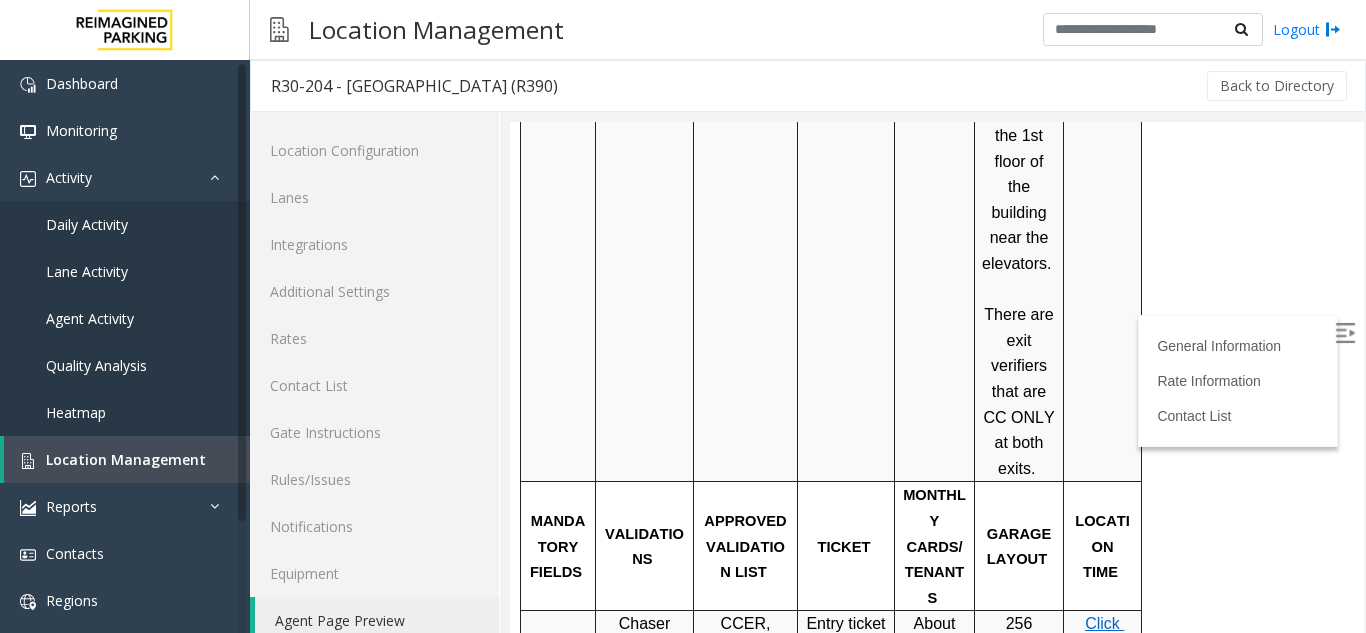 scroll, scrollTop: 1100, scrollLeft: 0, axis: vertical 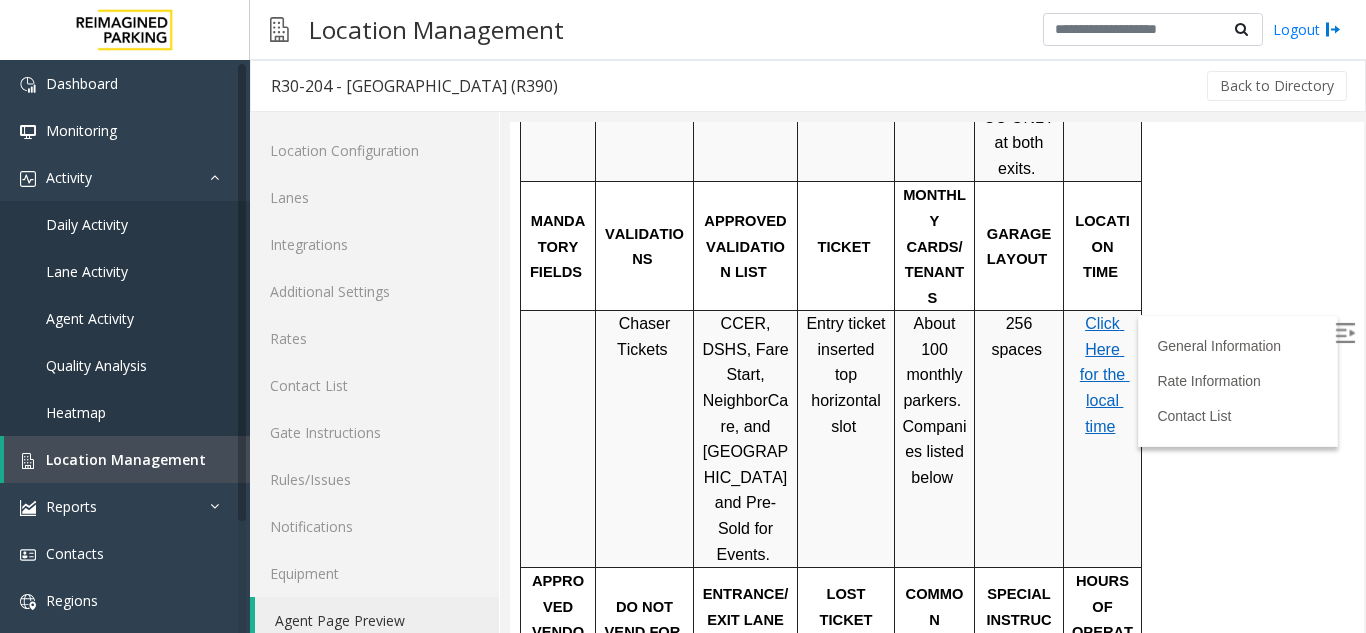 click on "Click Here for the local time" at bounding box center (1105, 374) 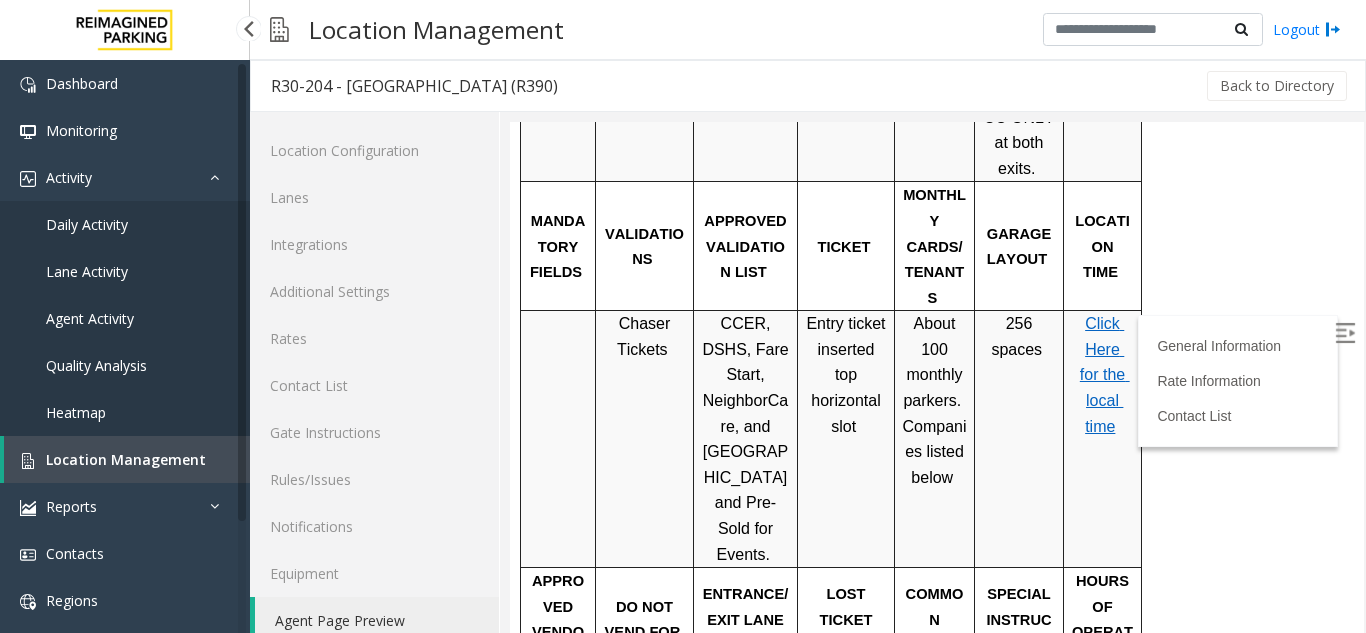click on "Location Management" at bounding box center (127, 459) 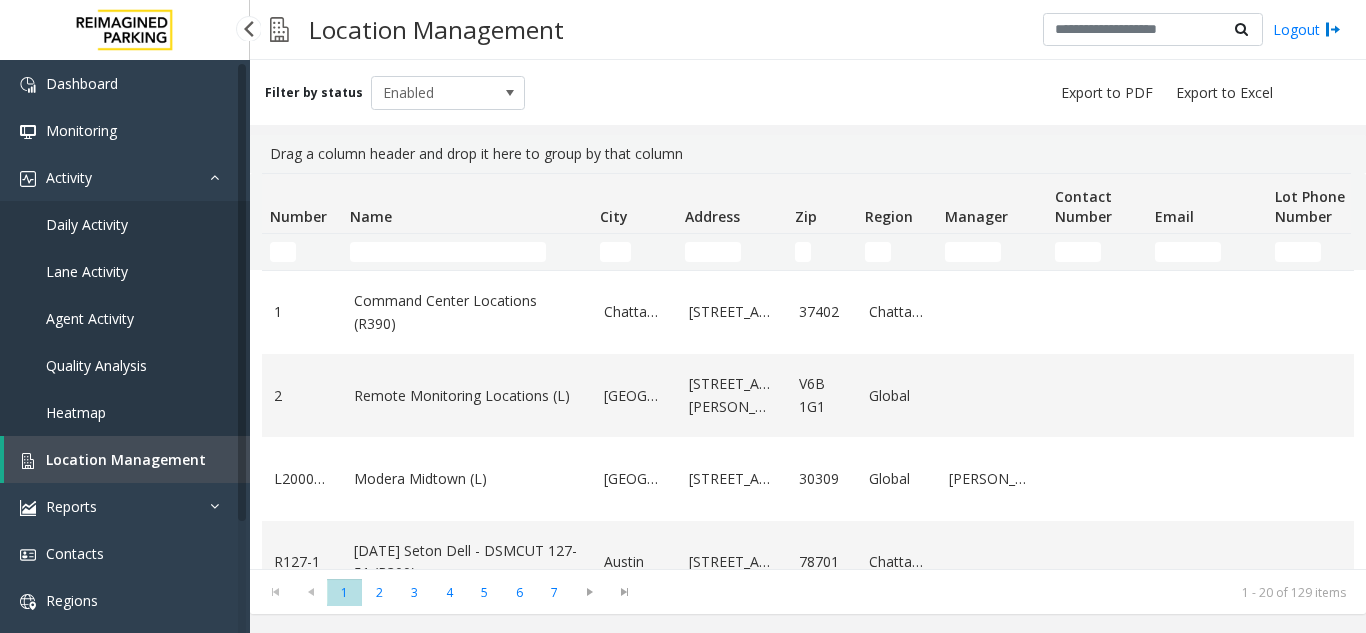 click on "Daily Activity" at bounding box center (125, 224) 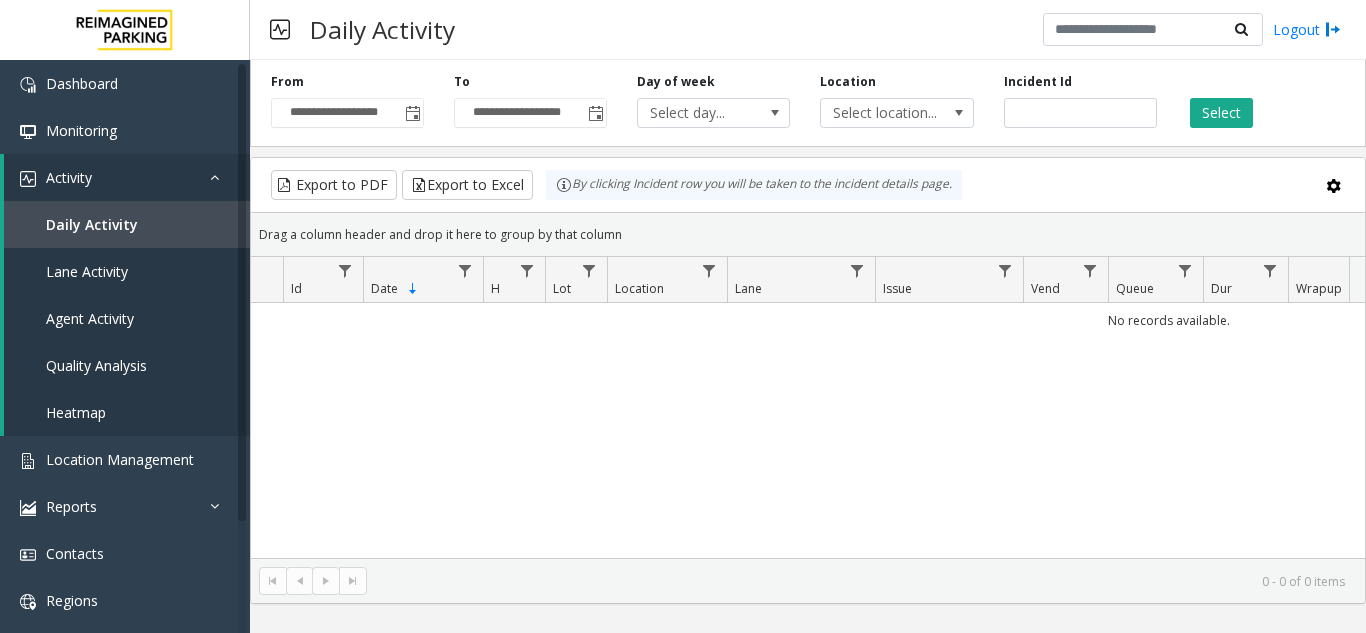 click 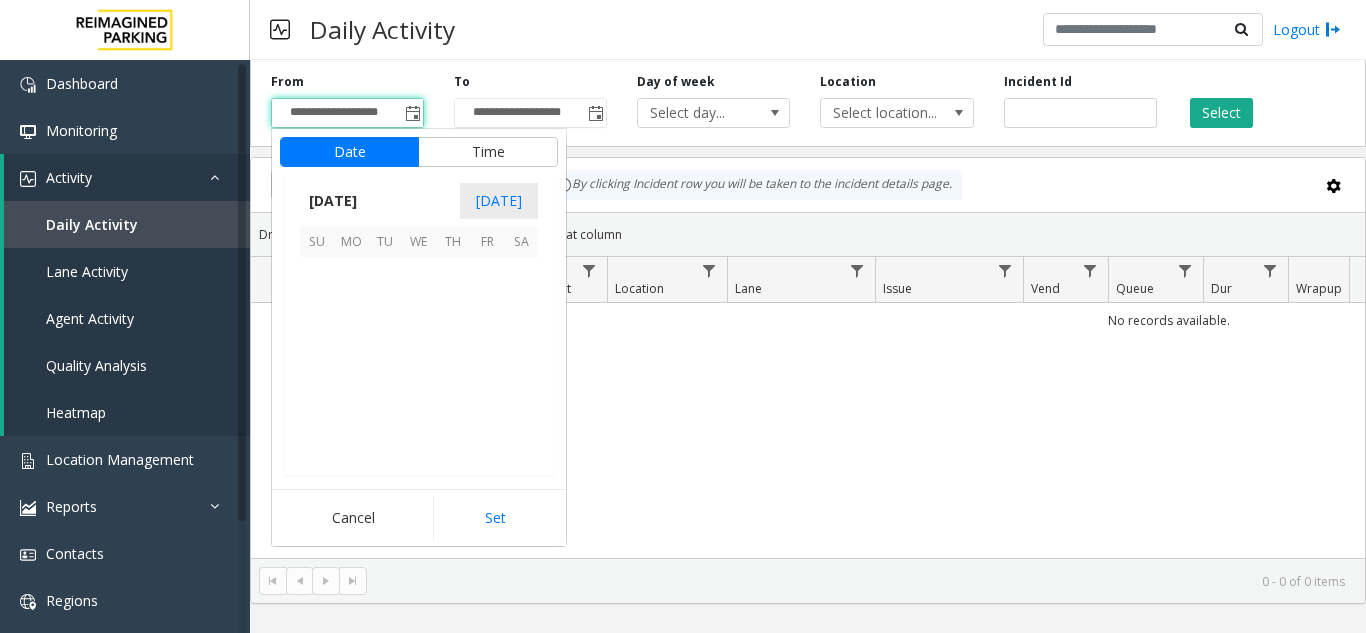 scroll, scrollTop: 358428, scrollLeft: 0, axis: vertical 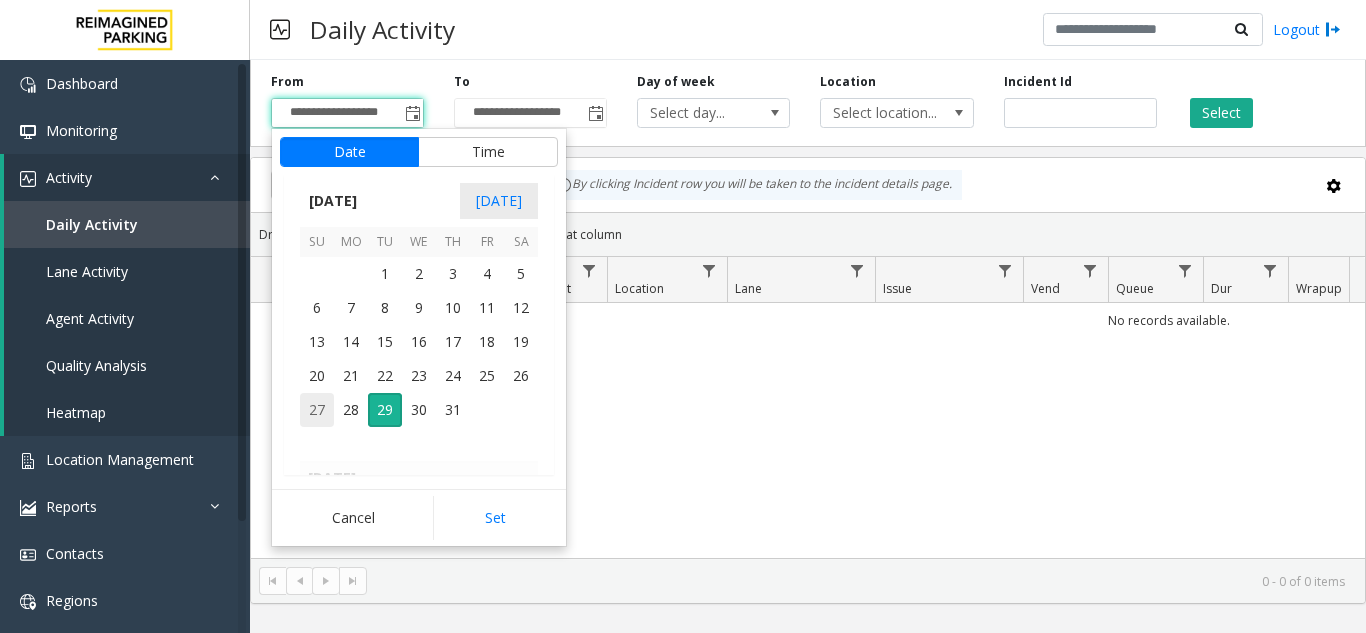 click on "27" at bounding box center (317, 410) 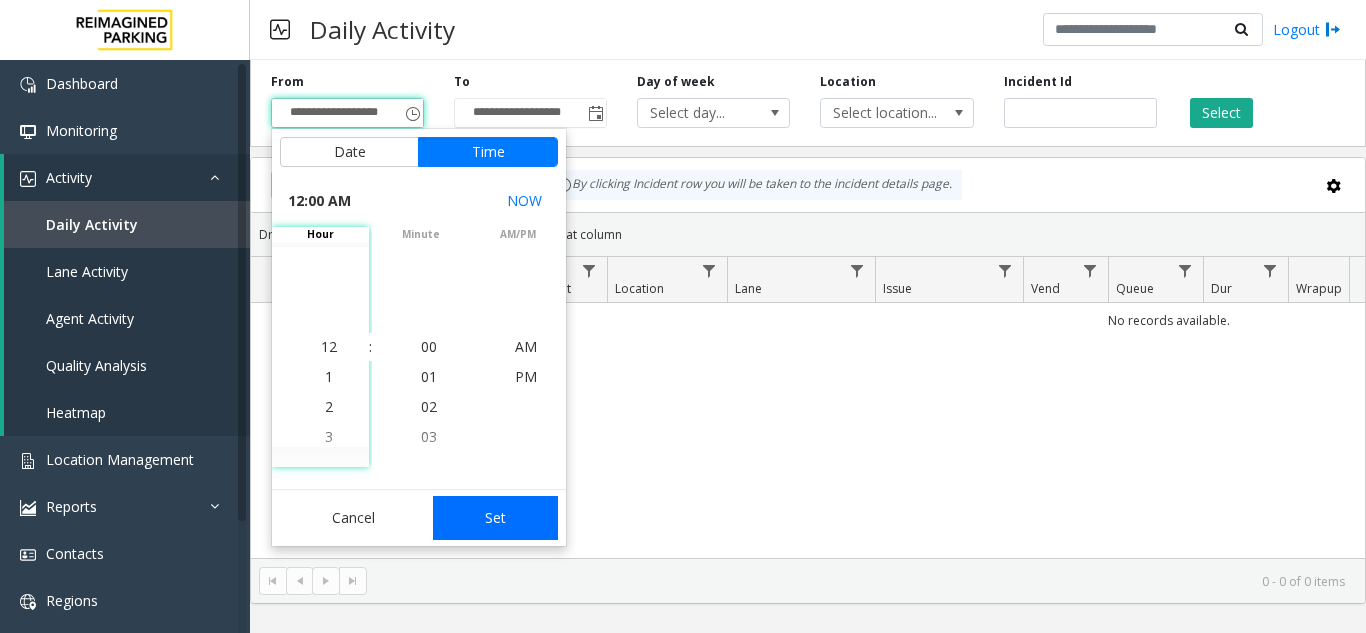 click on "Set" 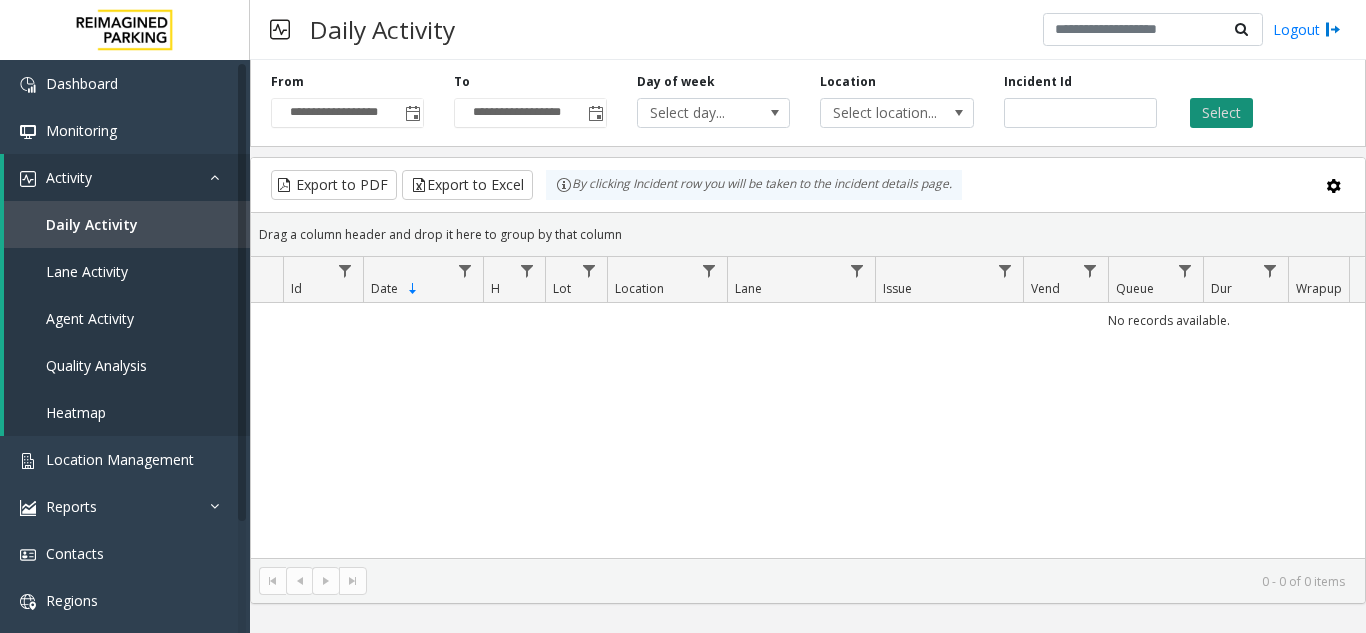 click on "Select" 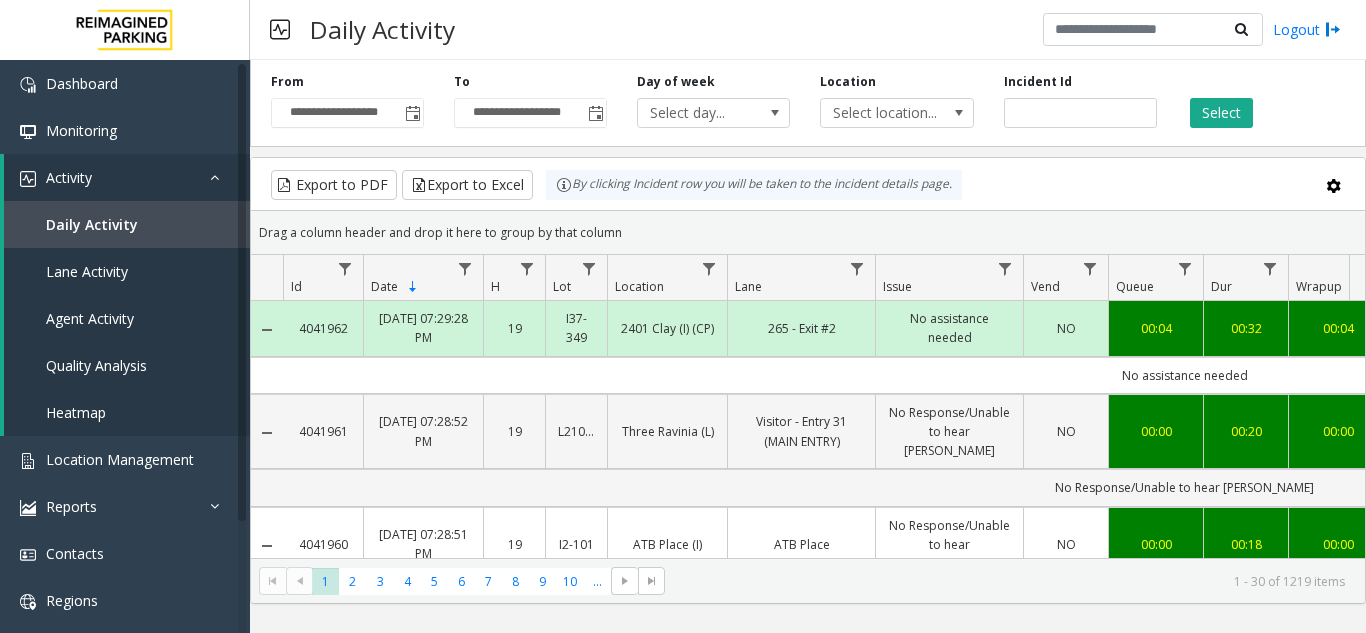 scroll, scrollTop: 0, scrollLeft: 168, axis: horizontal 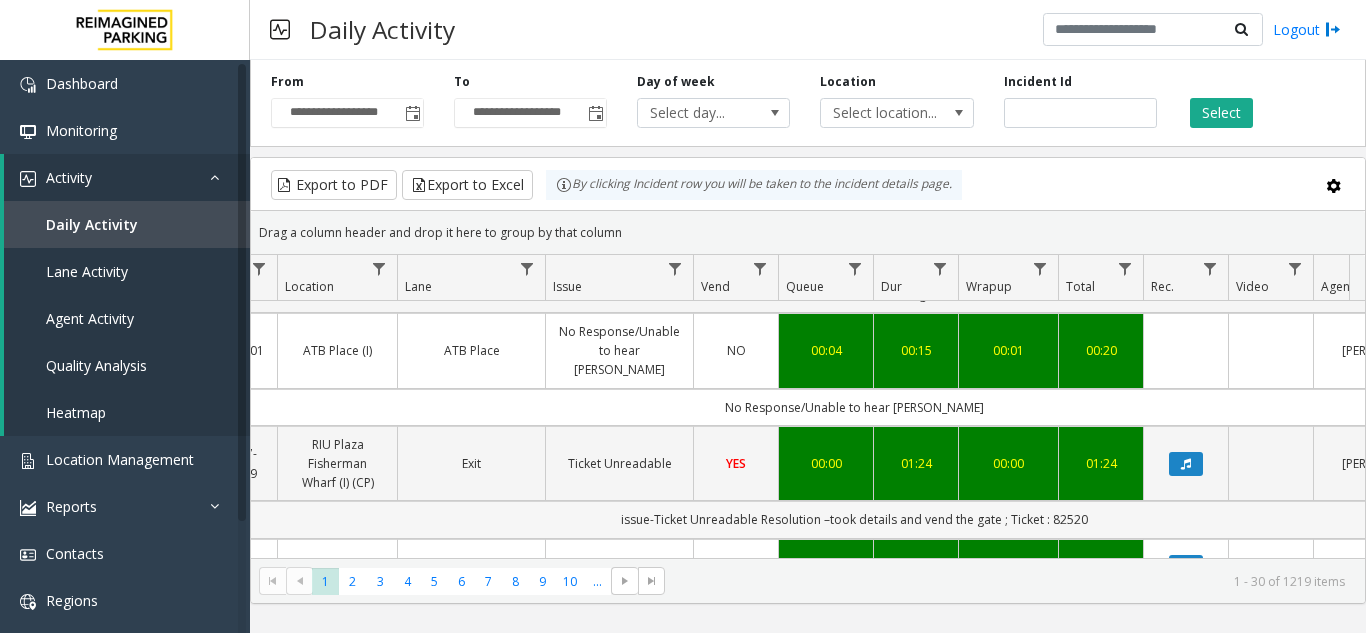 drag, startPoint x: 1051, startPoint y: 485, endPoint x: 1089, endPoint y: 484, distance: 38.013157 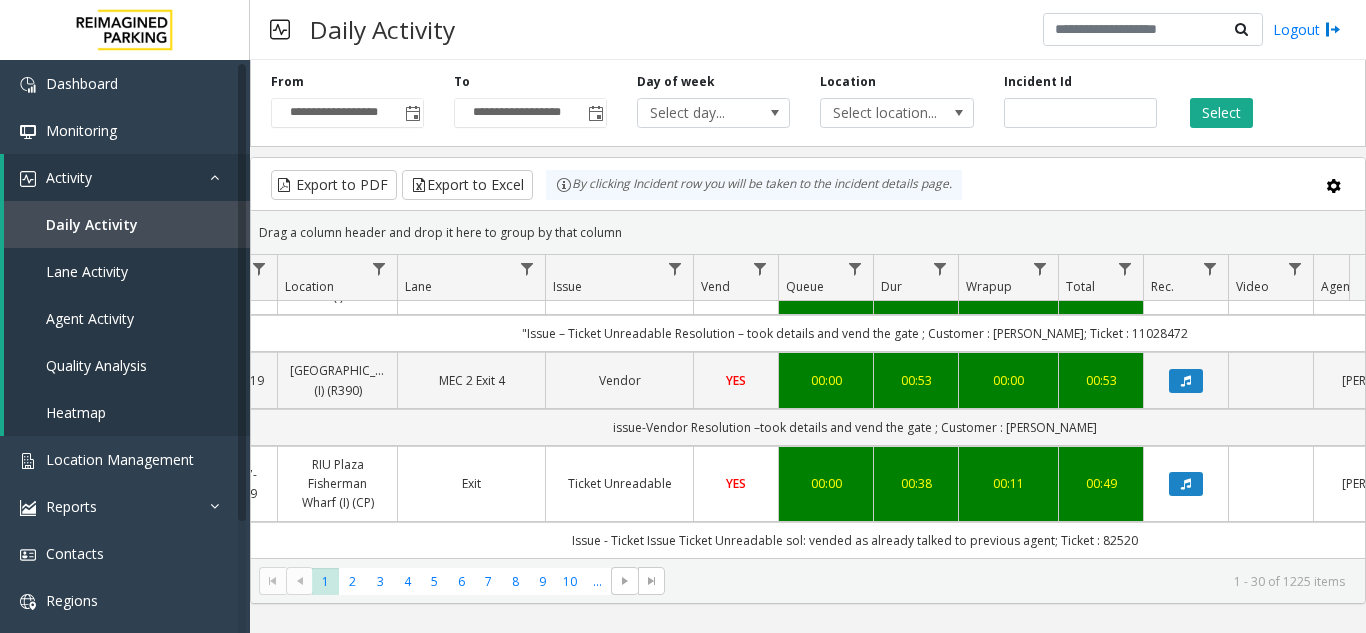 scroll, scrollTop: 0, scrollLeft: 330, axis: horizontal 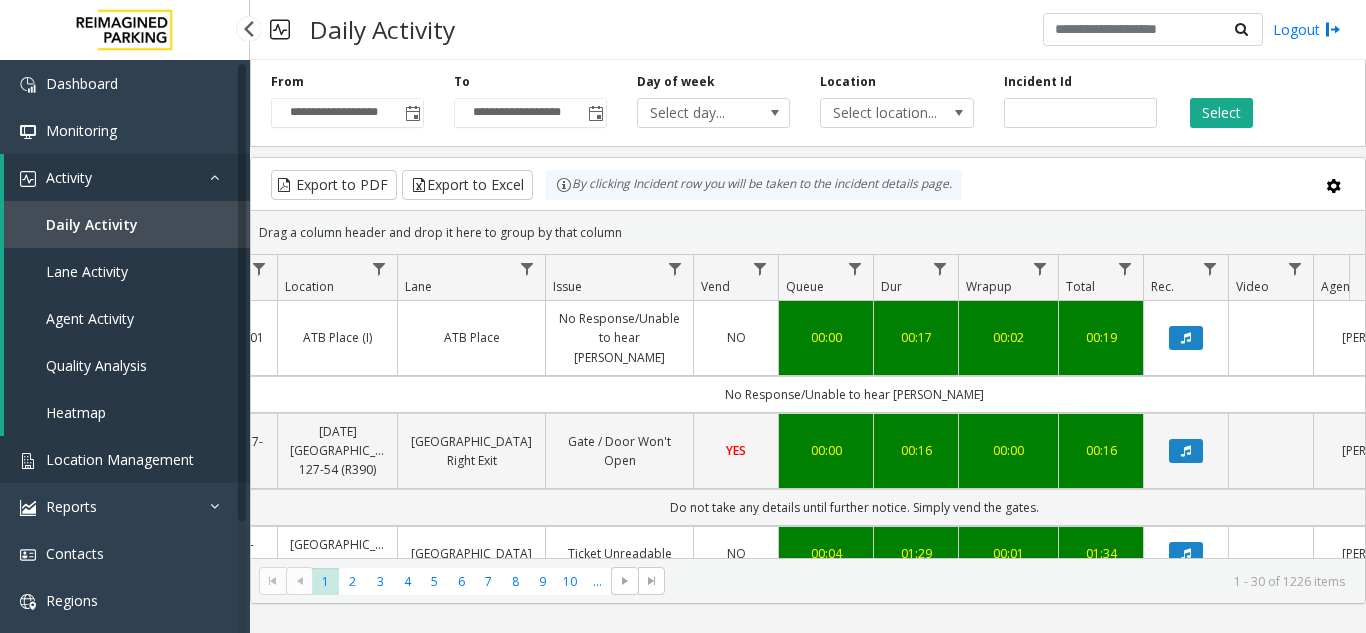 click on "Location Management" at bounding box center [125, 459] 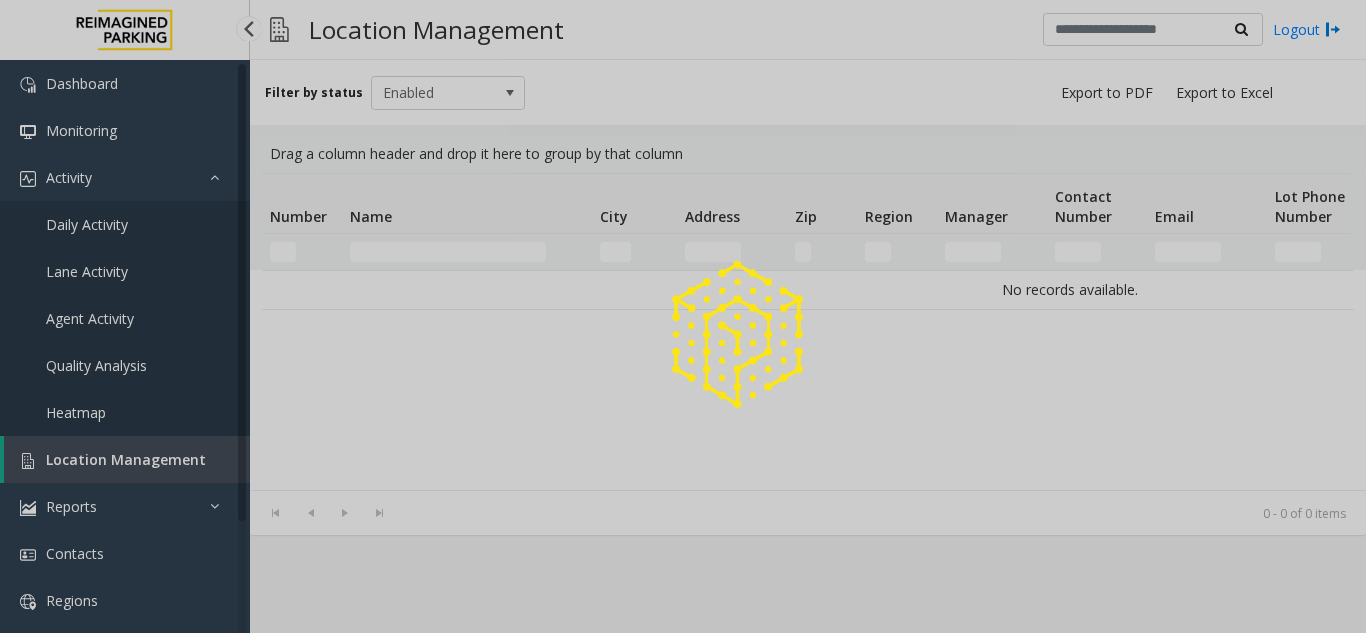 drag, startPoint x: 191, startPoint y: 439, endPoint x: 203, endPoint y: 63, distance: 376.19144 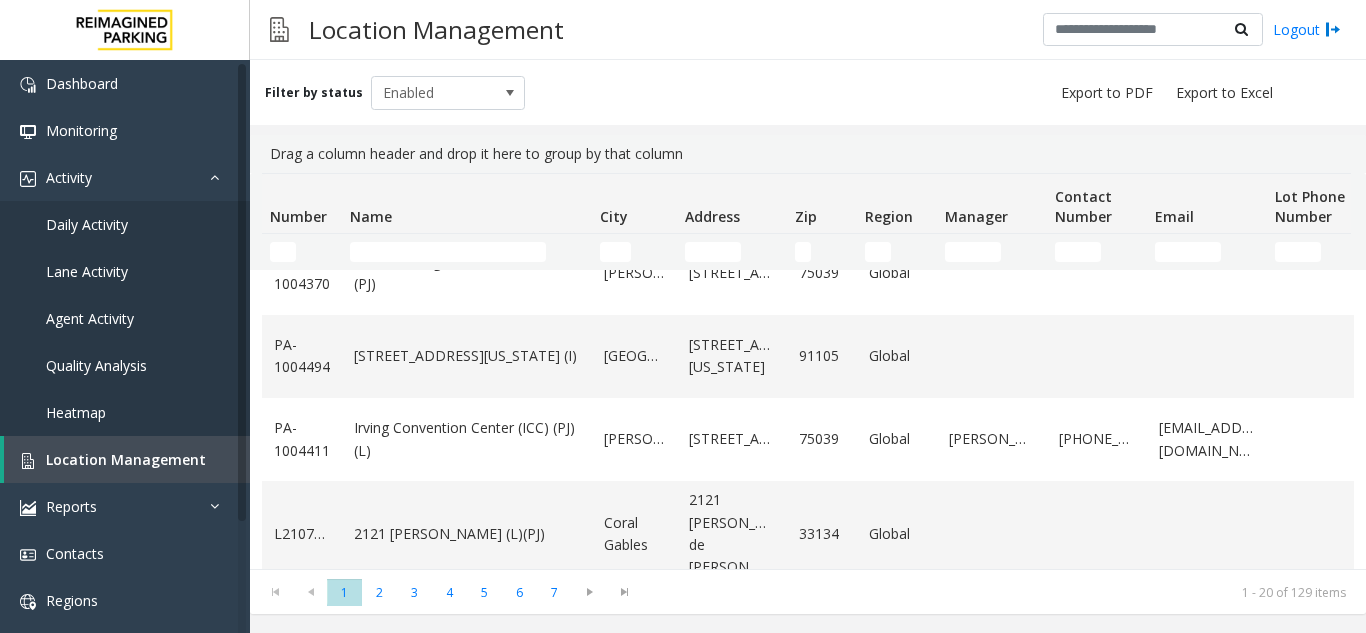 scroll, scrollTop: 1382, scrollLeft: 0, axis: vertical 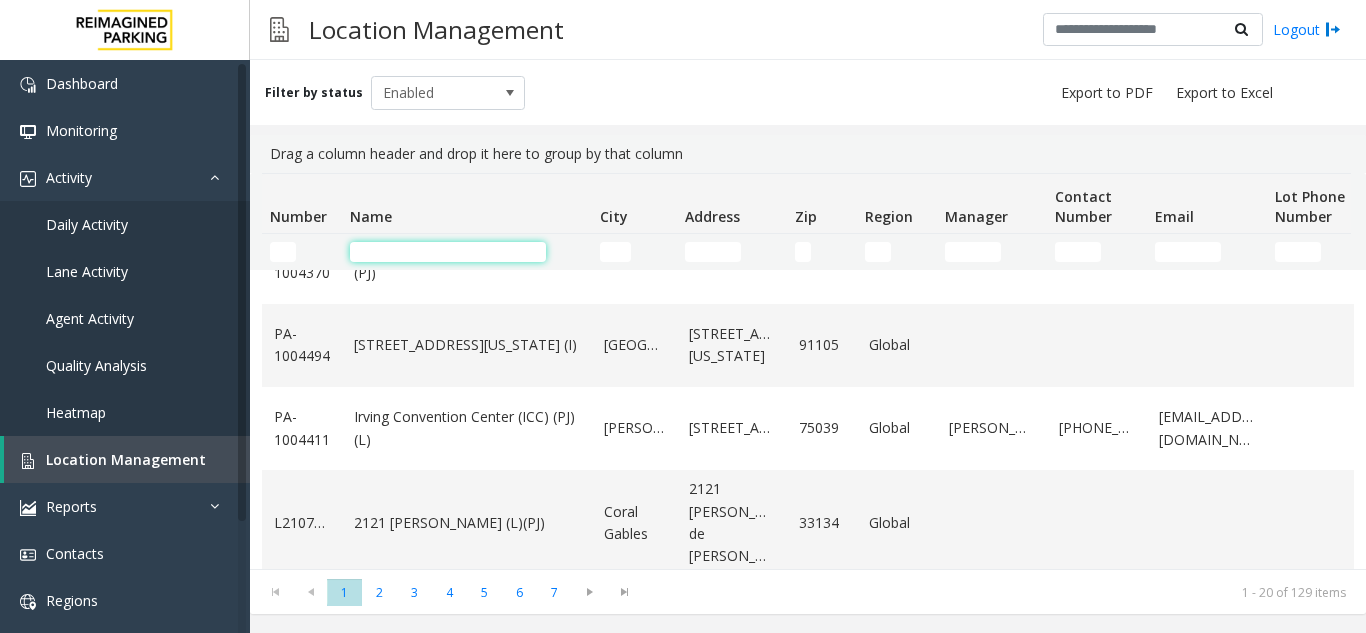 click 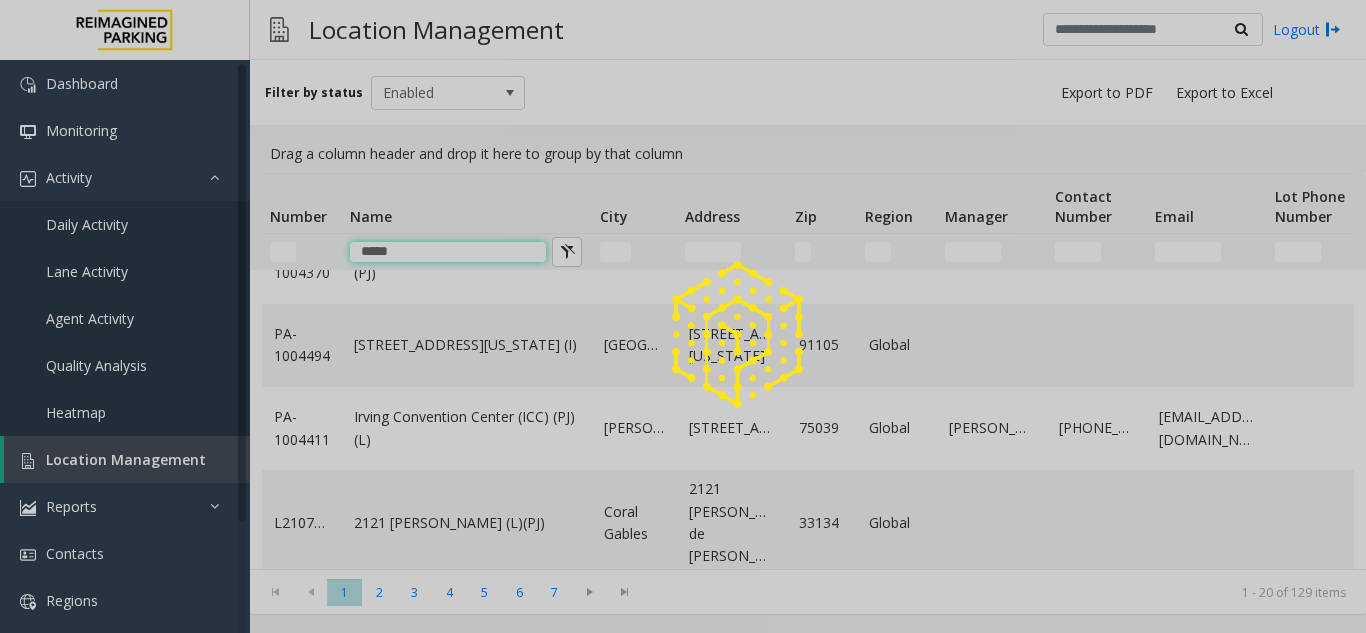 scroll, scrollTop: 0, scrollLeft: 0, axis: both 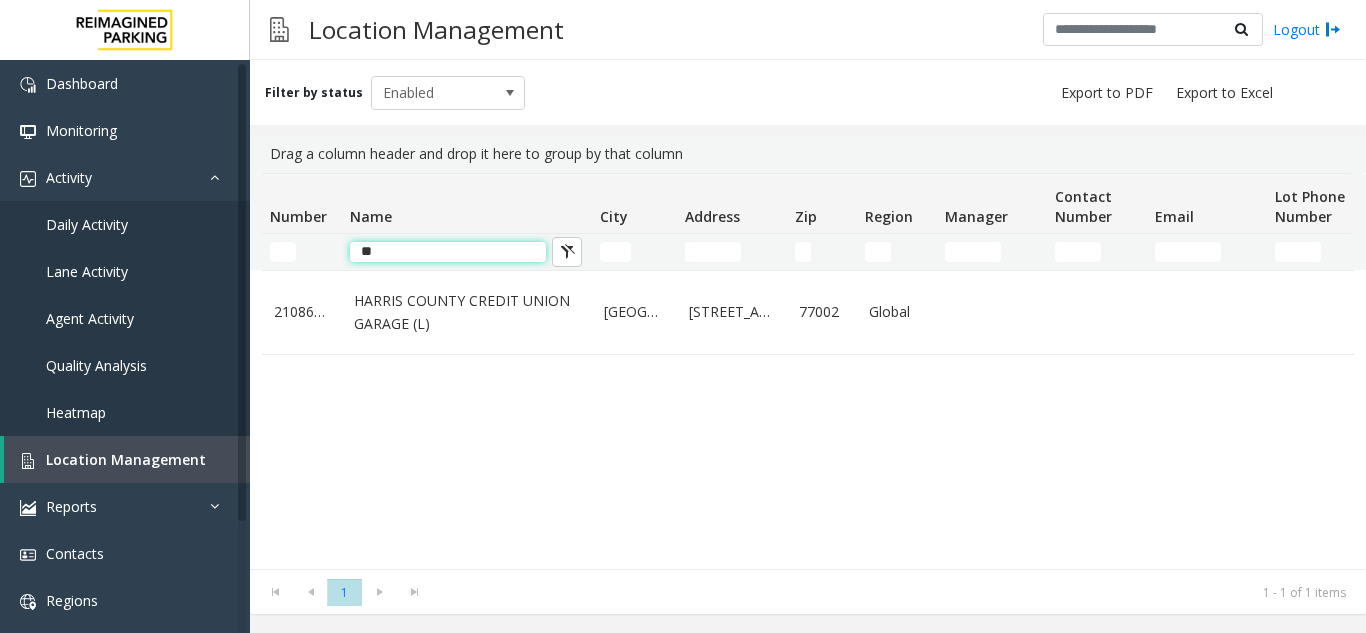 type on "*" 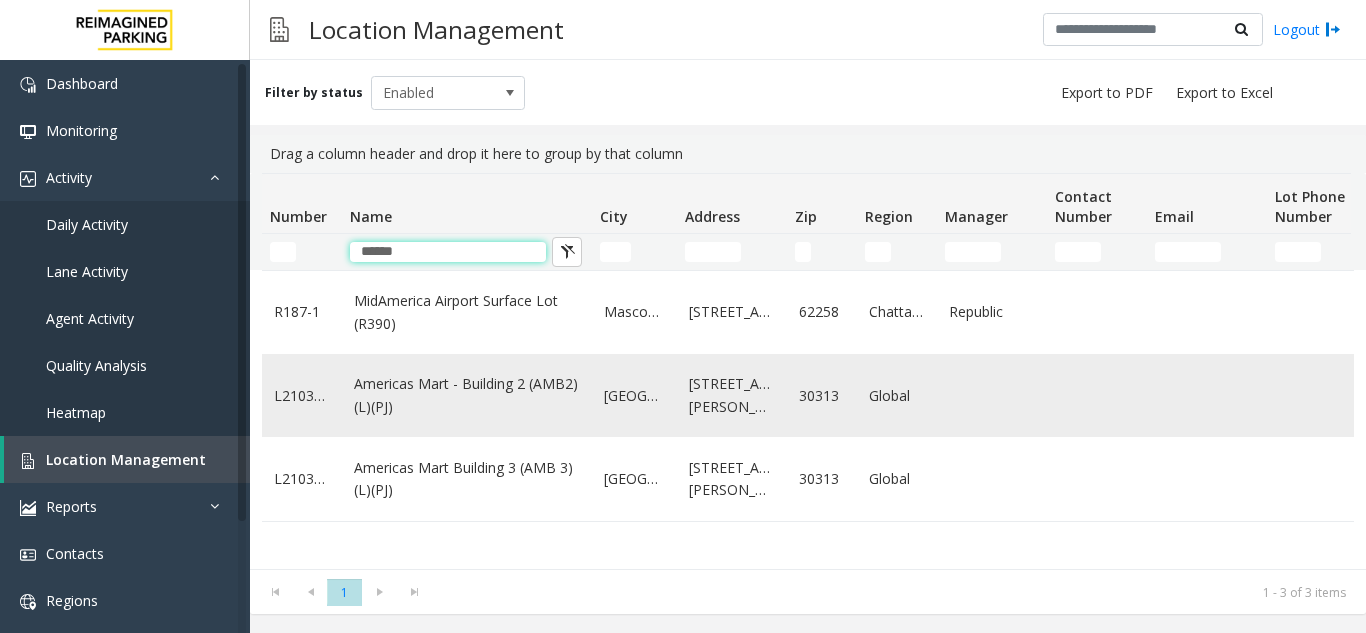 type on "******" 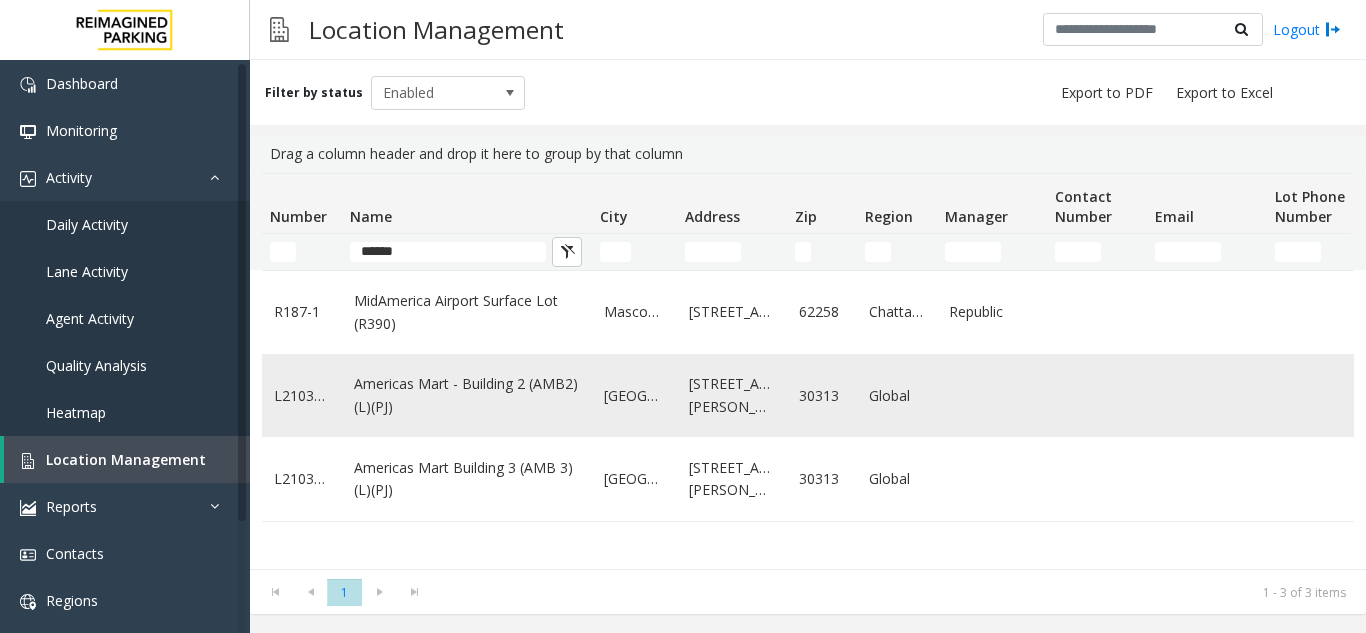 click on "Americas Mart - Building 2 (AMB2) (L)(PJ)" 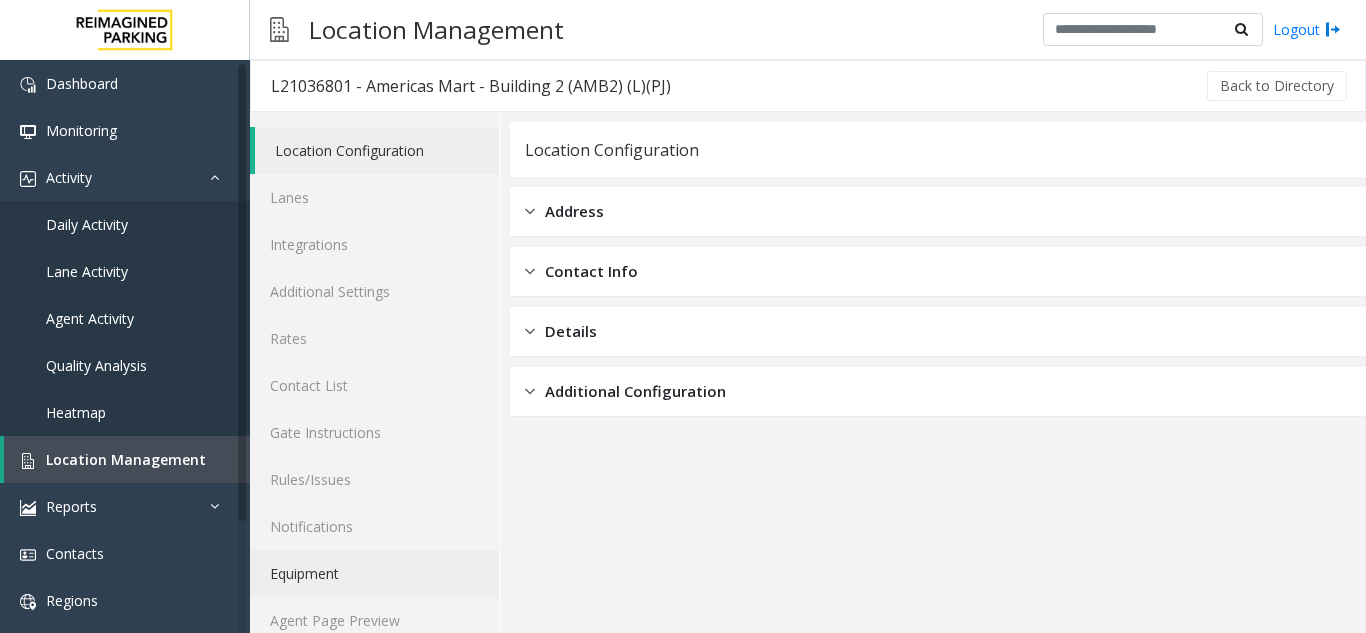 click on "Equipment" 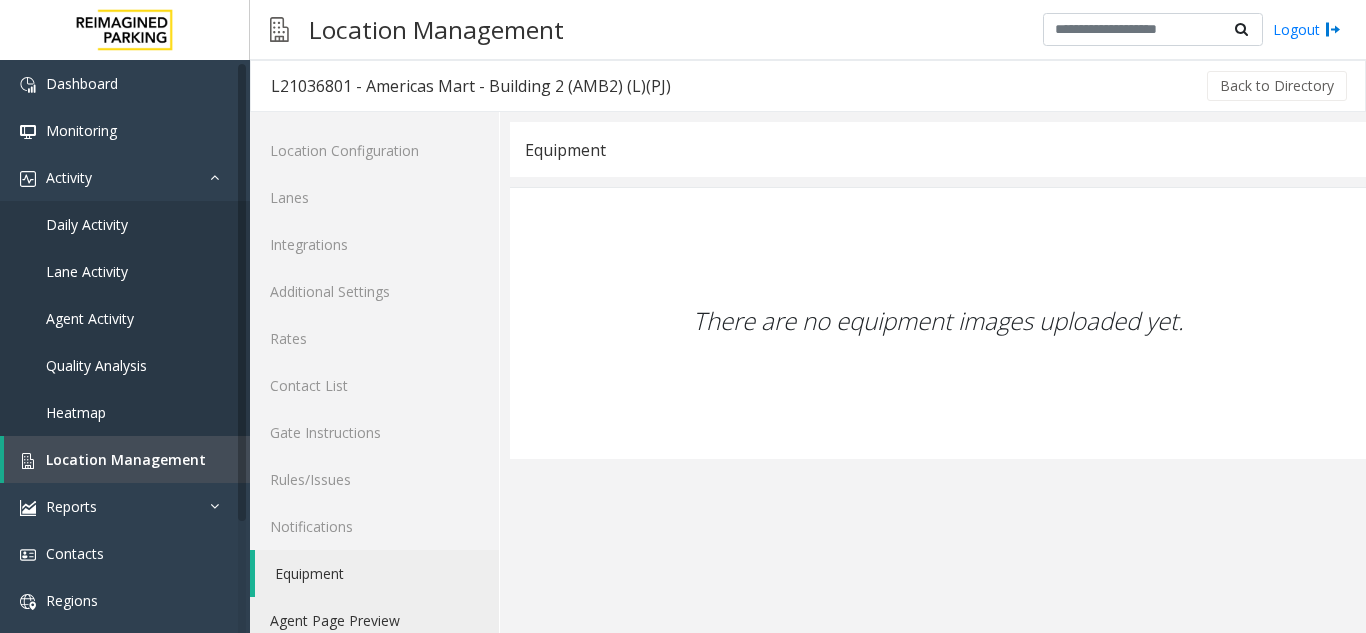 click on "Agent Page Preview" 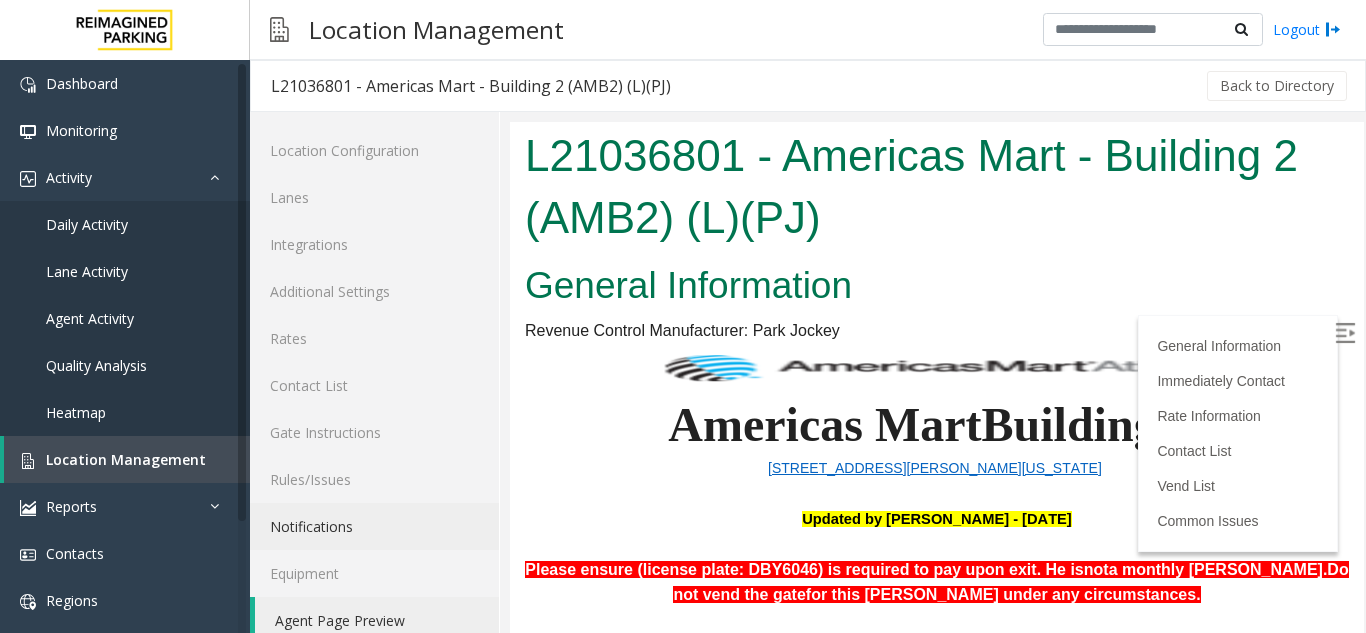 scroll, scrollTop: 0, scrollLeft: 0, axis: both 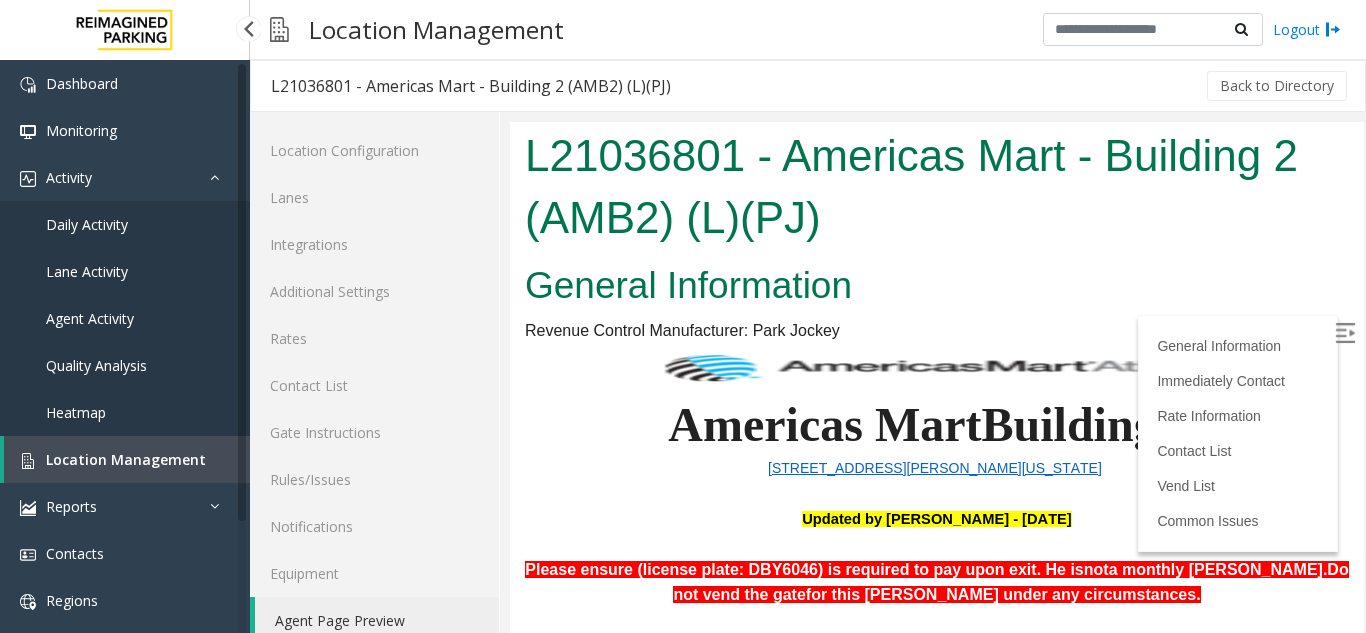 click on "Location Management" at bounding box center (126, 459) 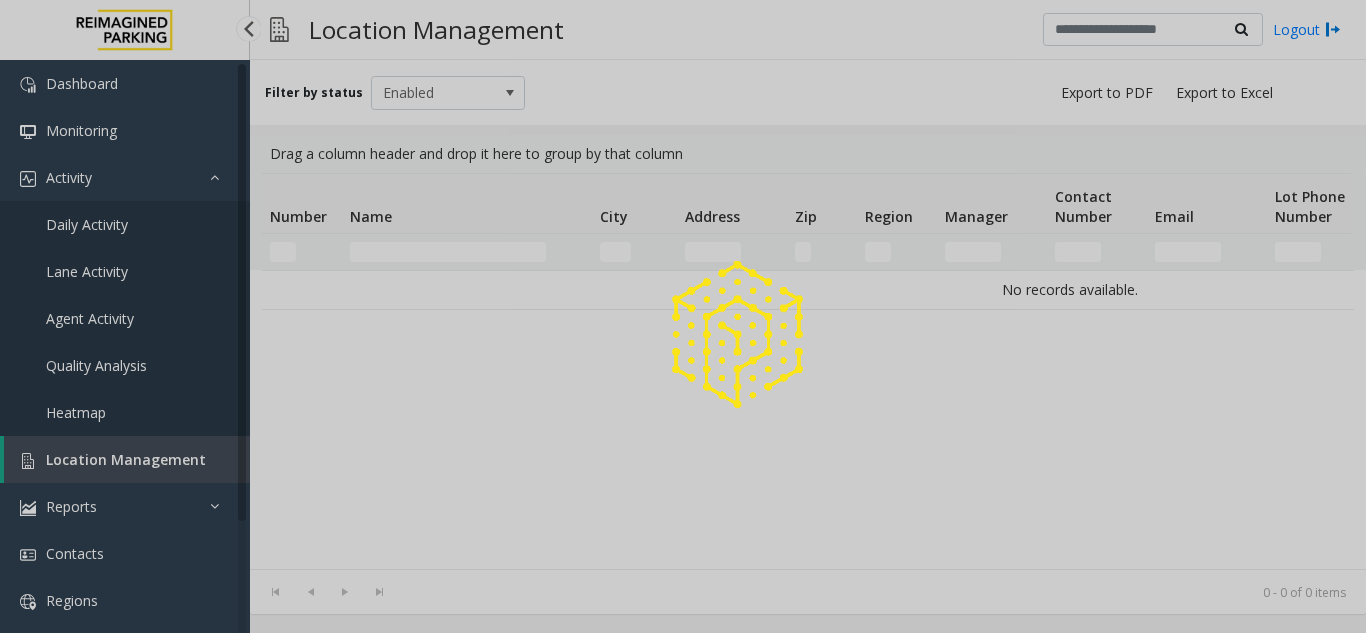 click 